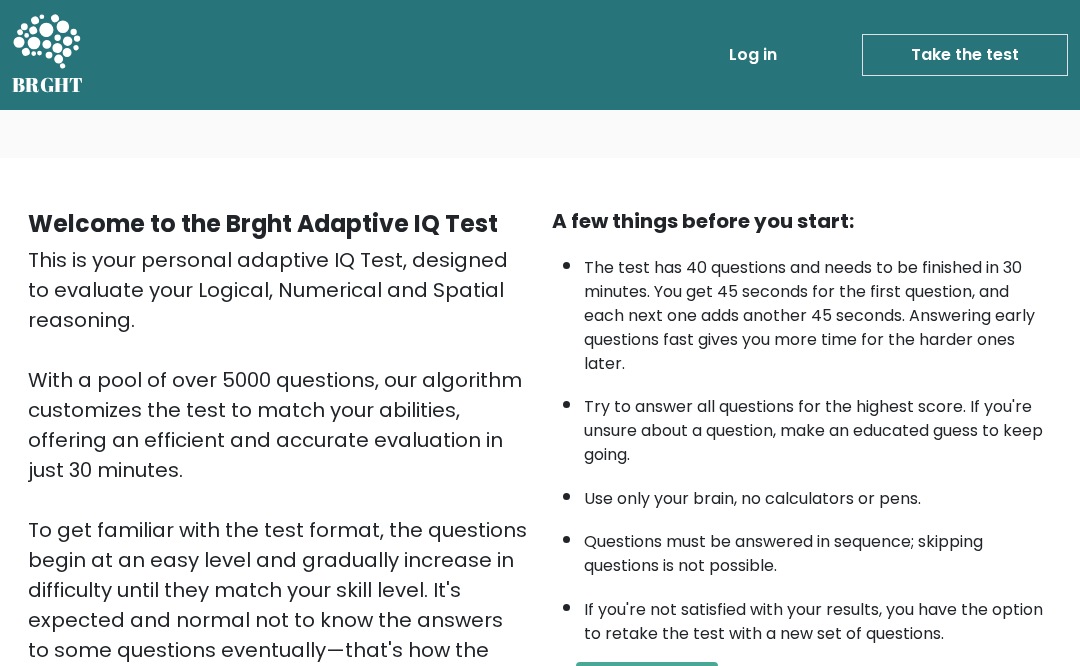scroll, scrollTop: -2, scrollLeft: 0, axis: vertical 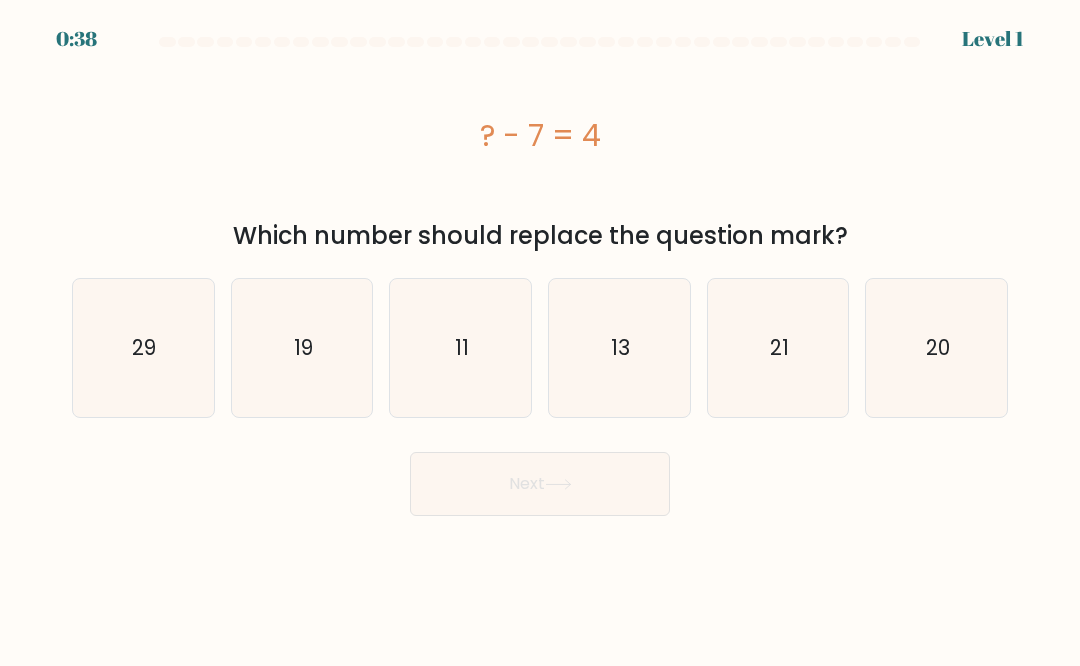 click on "11" 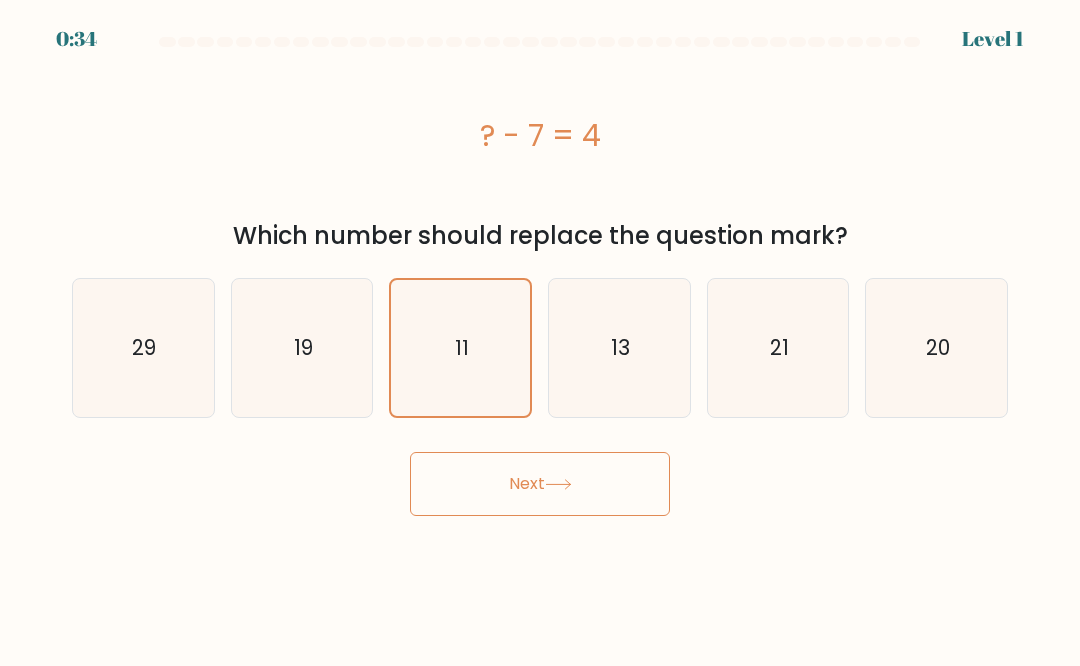 click on "Next" at bounding box center (540, 484) 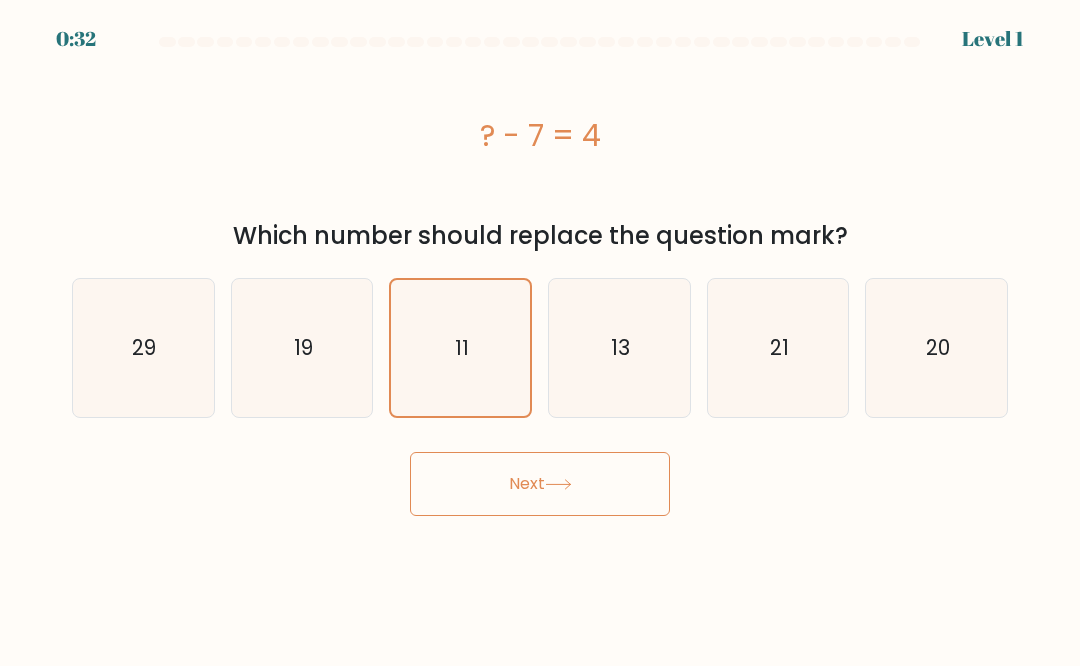 click on "Next" at bounding box center (540, 484) 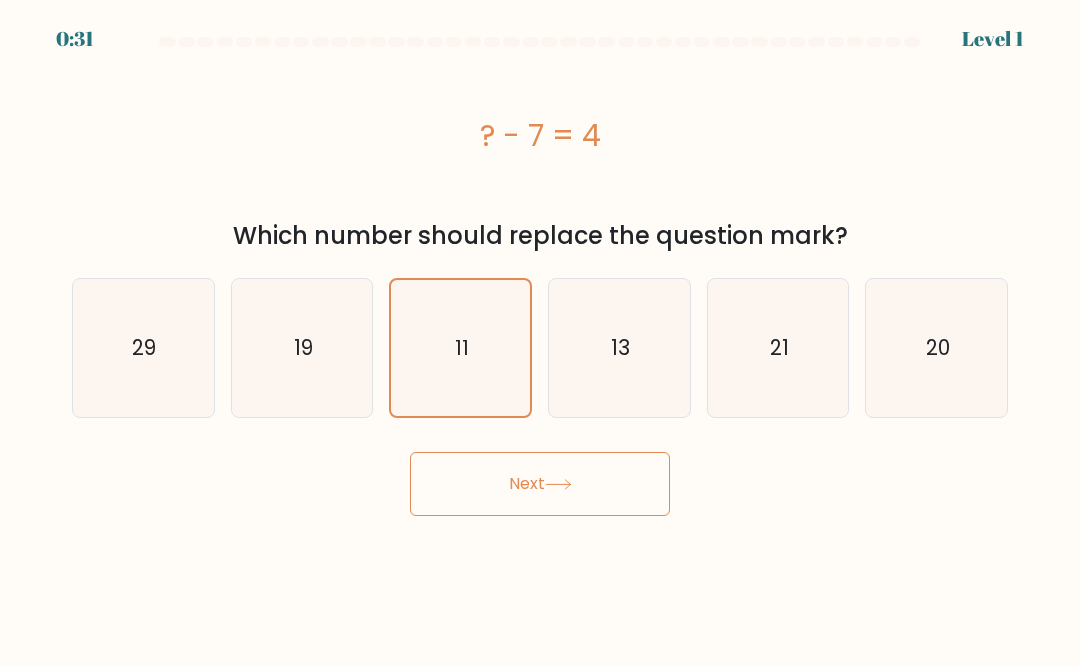 click on "Next" at bounding box center (540, 484) 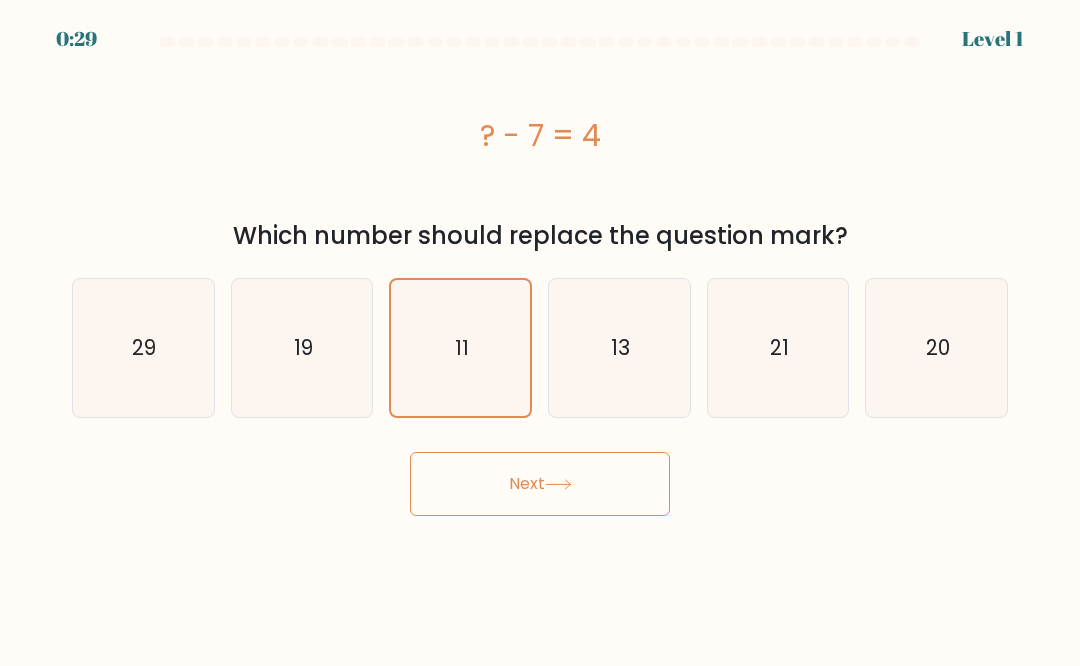 click on "Next" at bounding box center (540, 484) 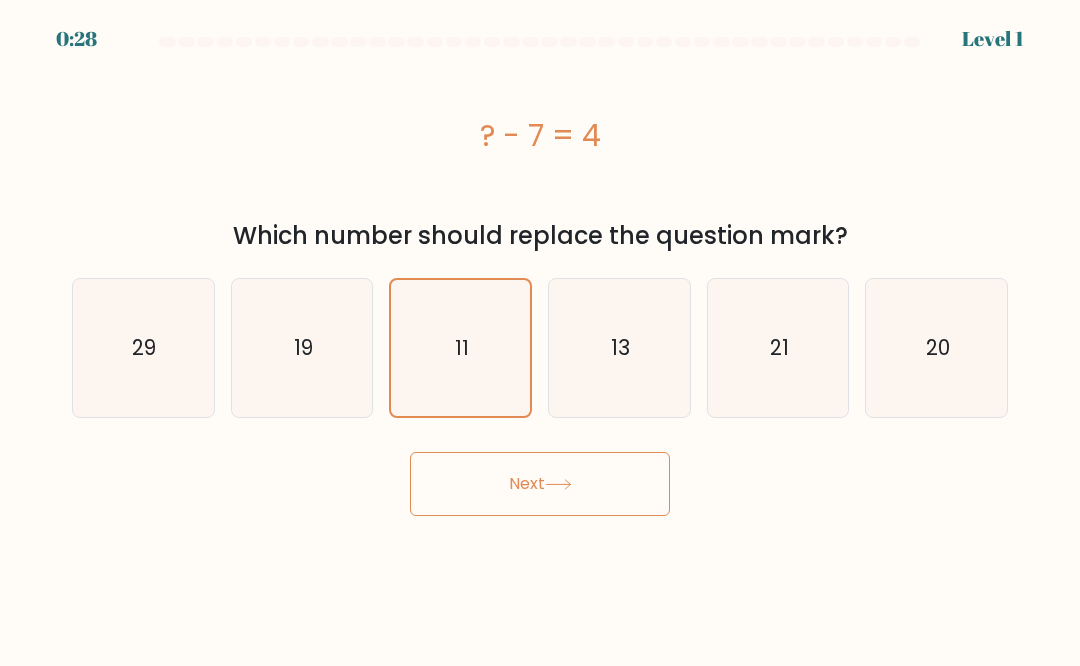 click on "Next" at bounding box center (540, 484) 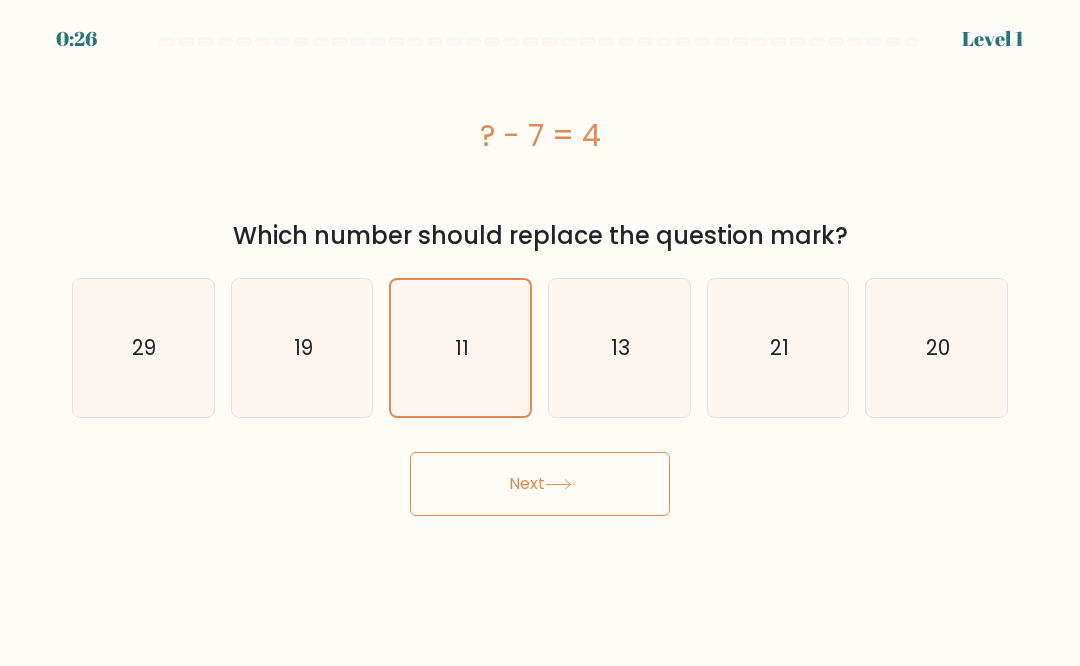 click on "Next" at bounding box center [540, 484] 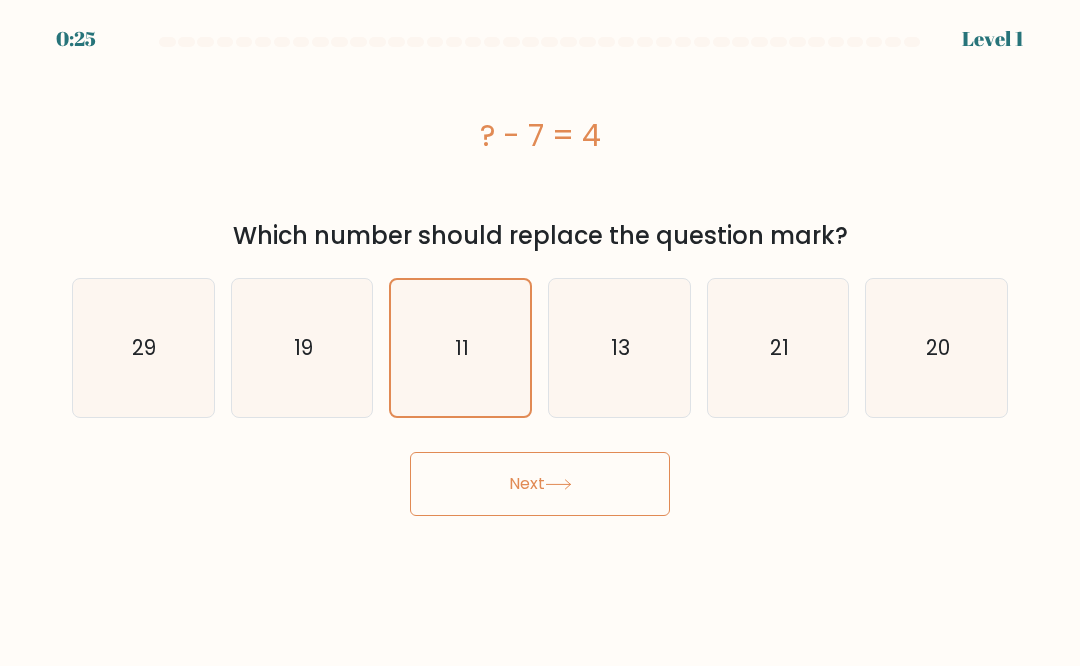 click on "Next" at bounding box center (540, 484) 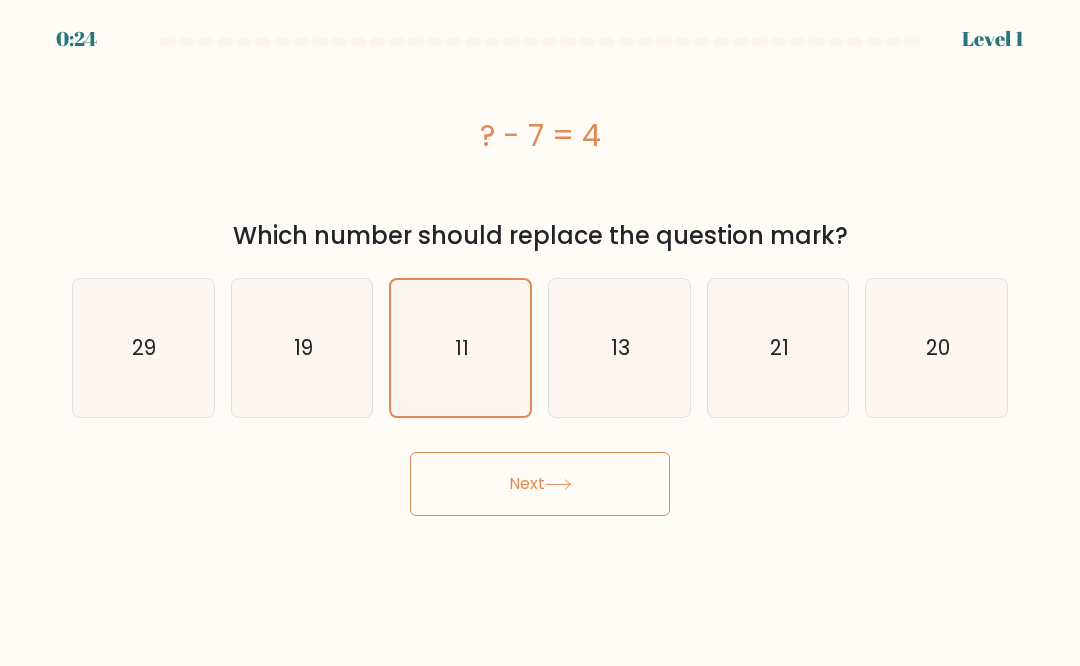 click on "Next" at bounding box center (540, 484) 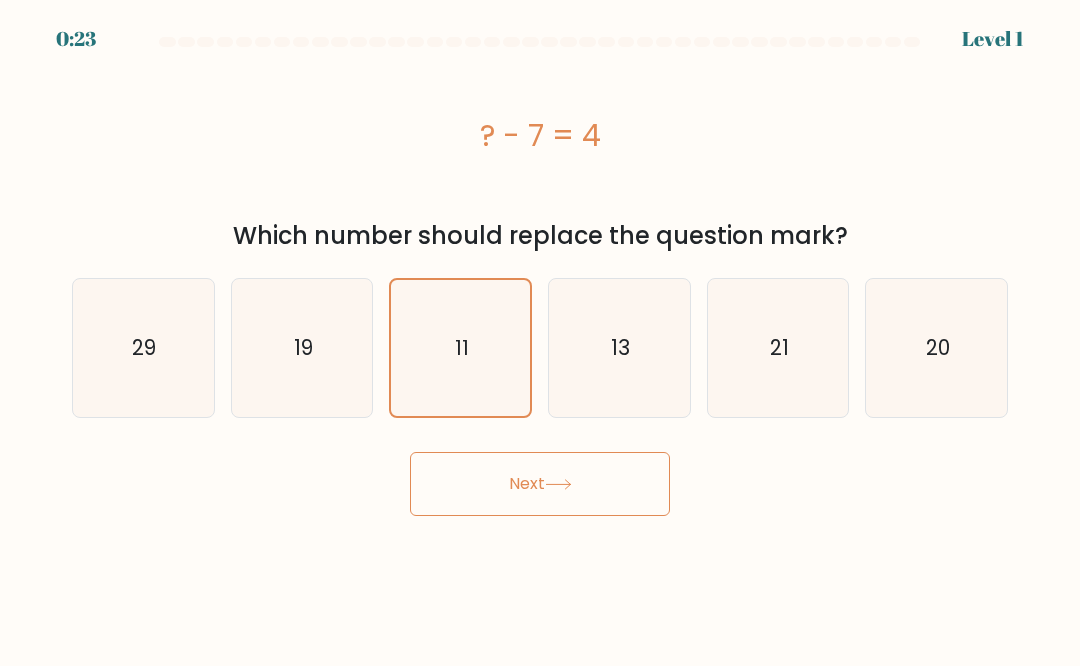 click on "Next" at bounding box center [540, 484] 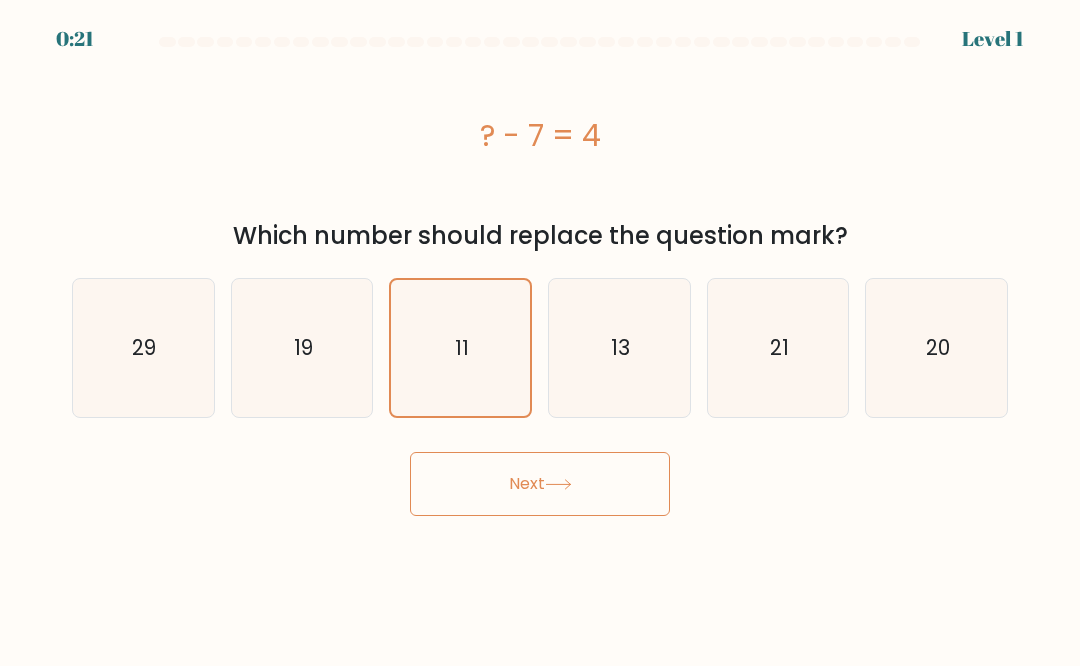 click on "11" 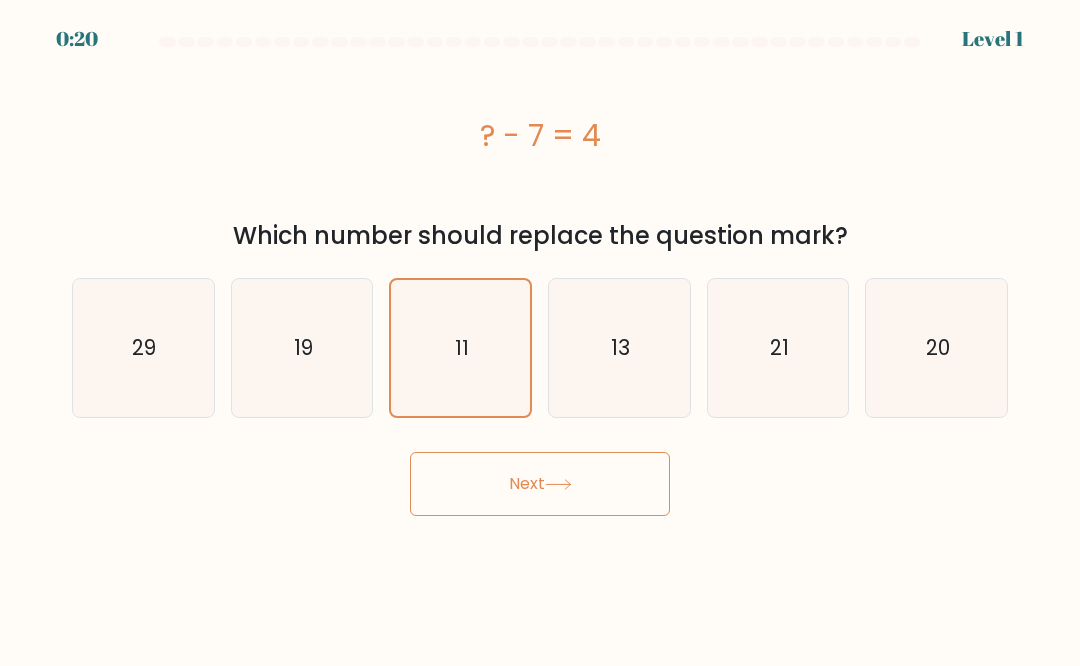 click on "Next" at bounding box center [540, 484] 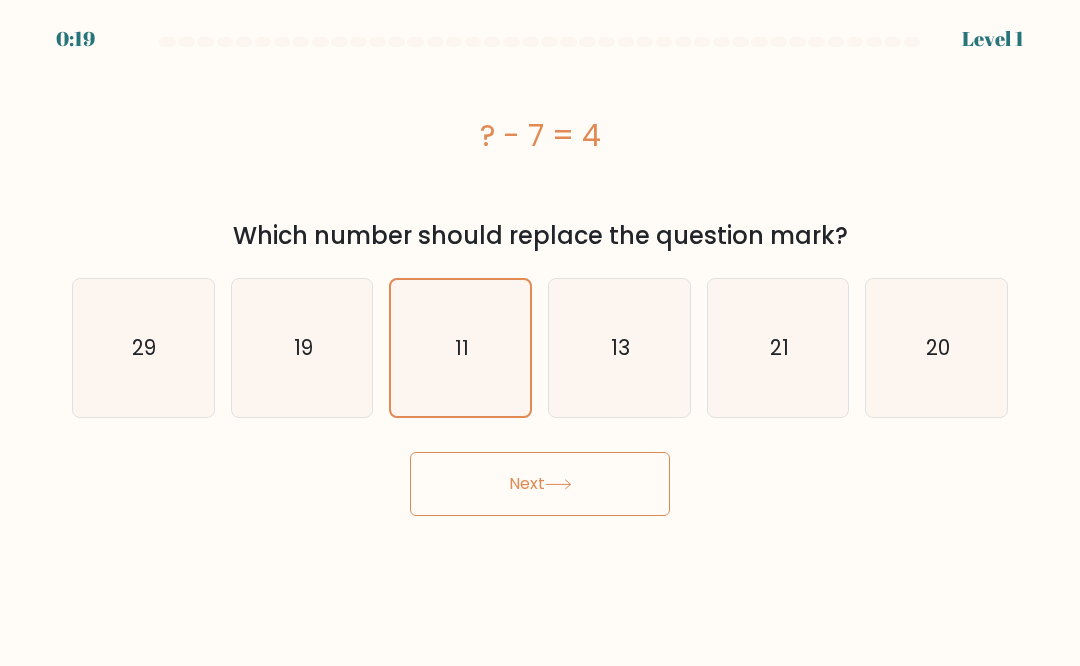 click on "Next" at bounding box center [540, 484] 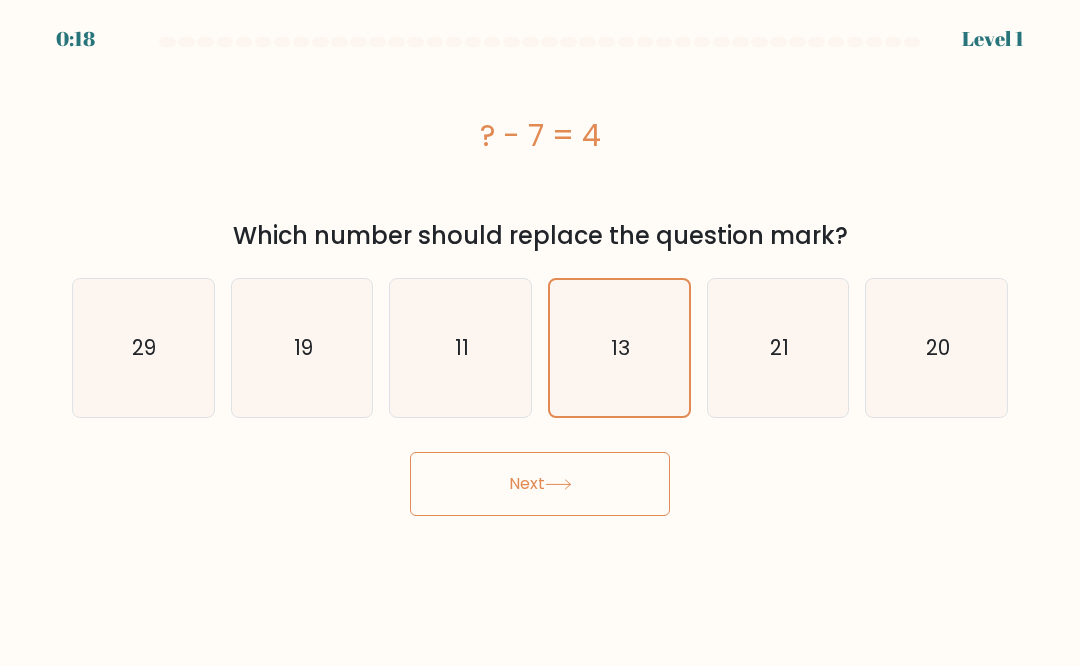 click on "11" 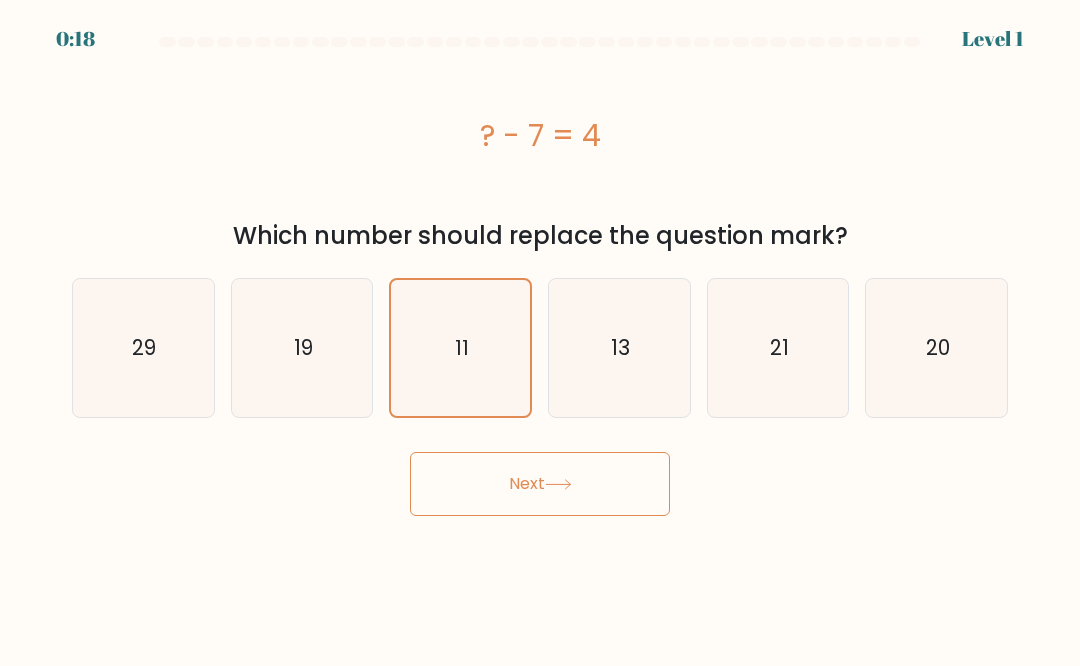 click on "Next" at bounding box center (540, 484) 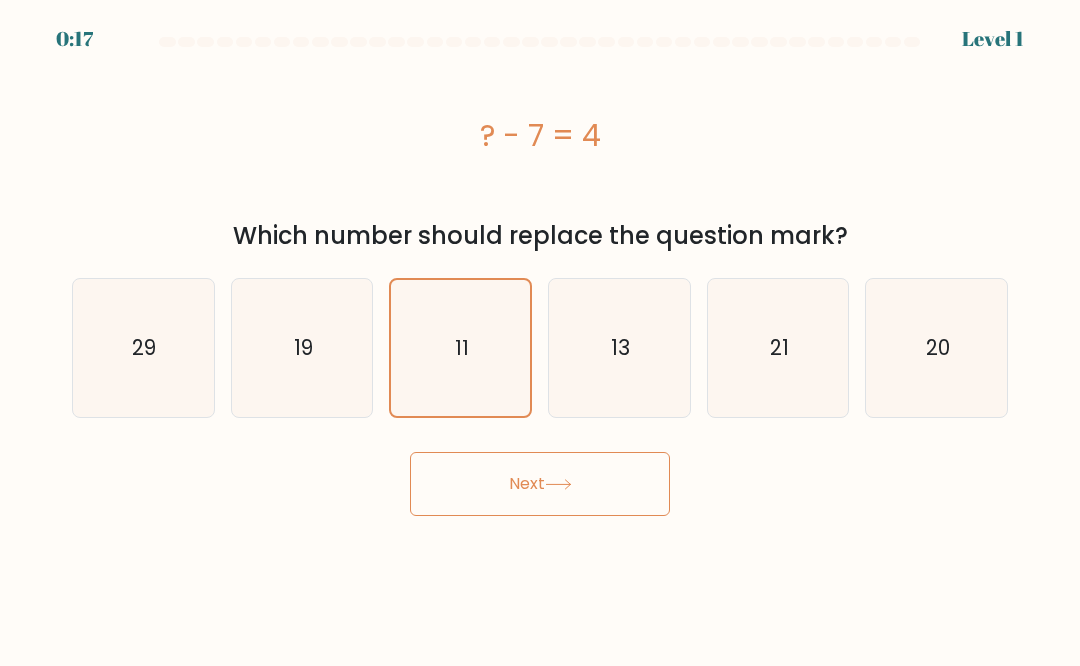 click on "Next" at bounding box center (540, 484) 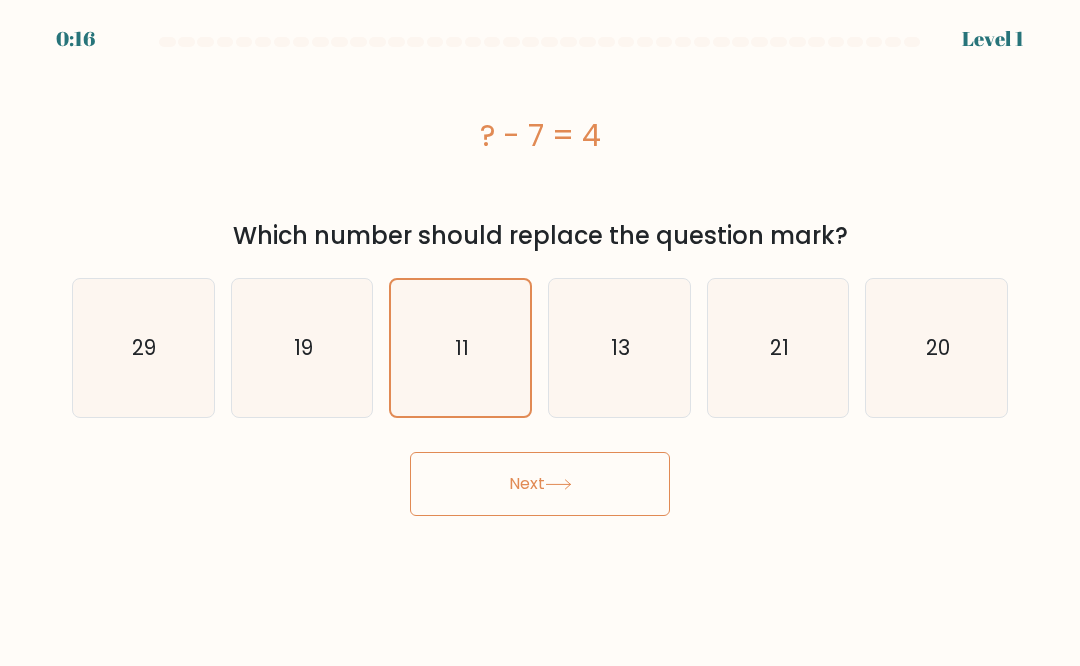 click on "Next" at bounding box center [540, 484] 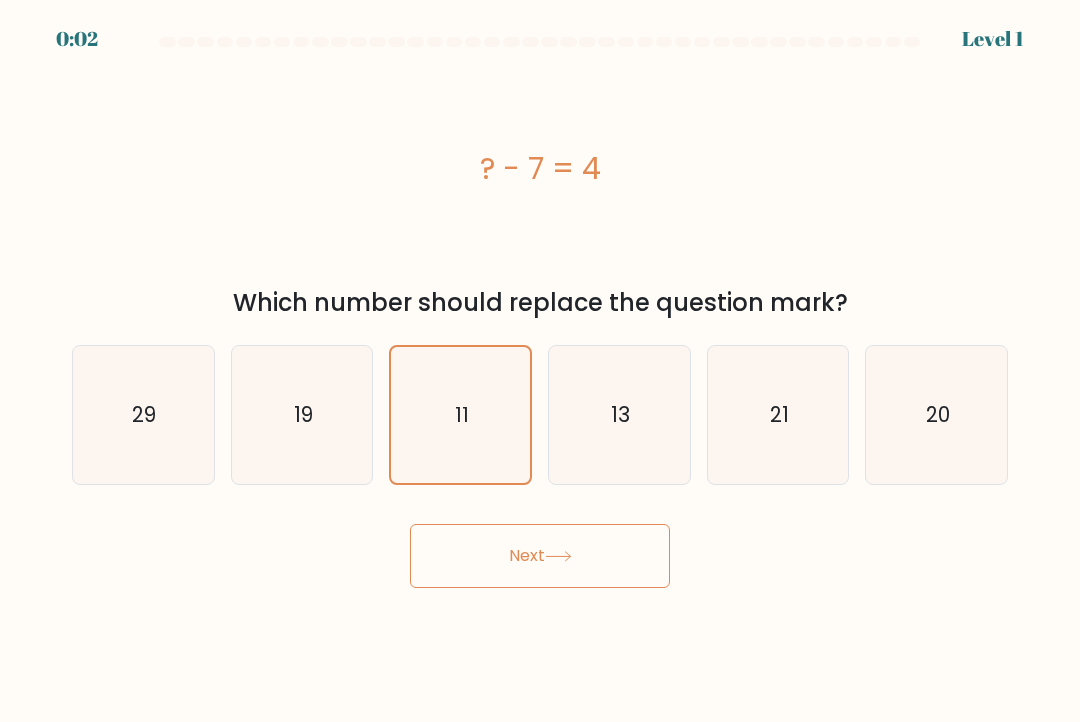 click on "Next" at bounding box center [540, 556] 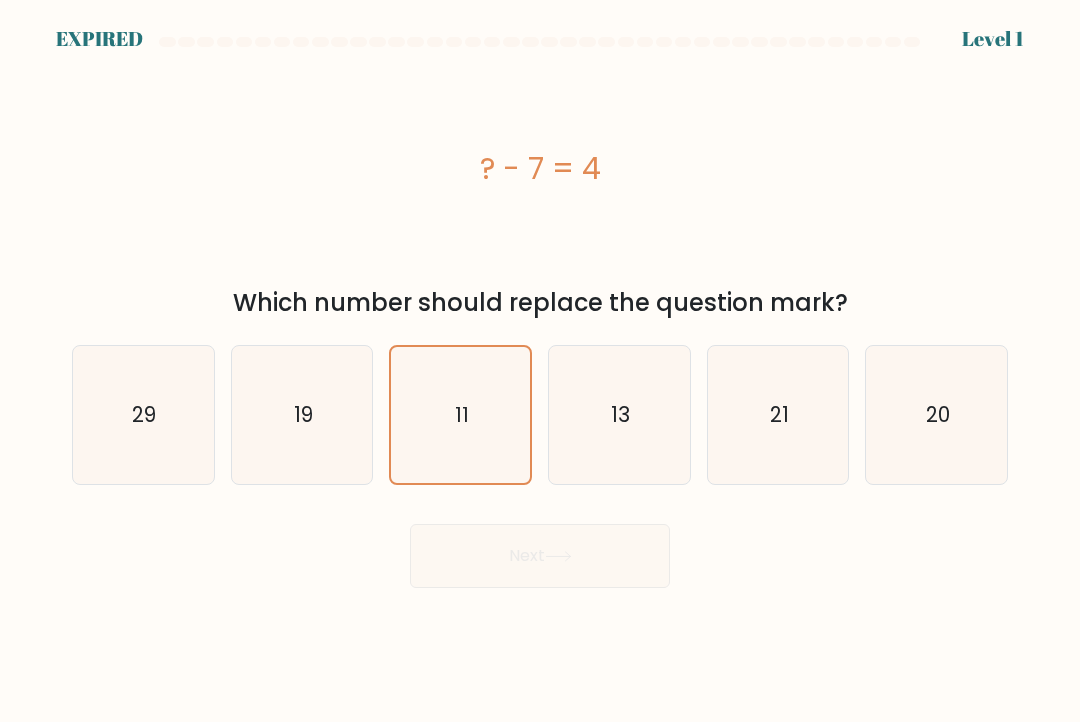 click on "Next" at bounding box center (540, 548) 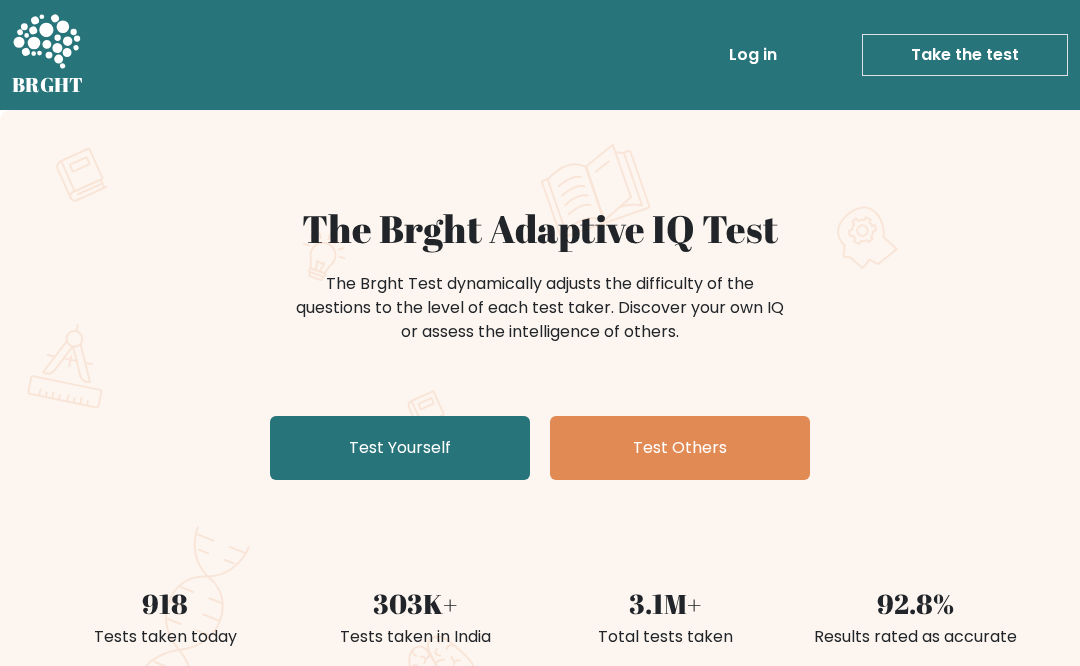 scroll, scrollTop: 0, scrollLeft: 0, axis: both 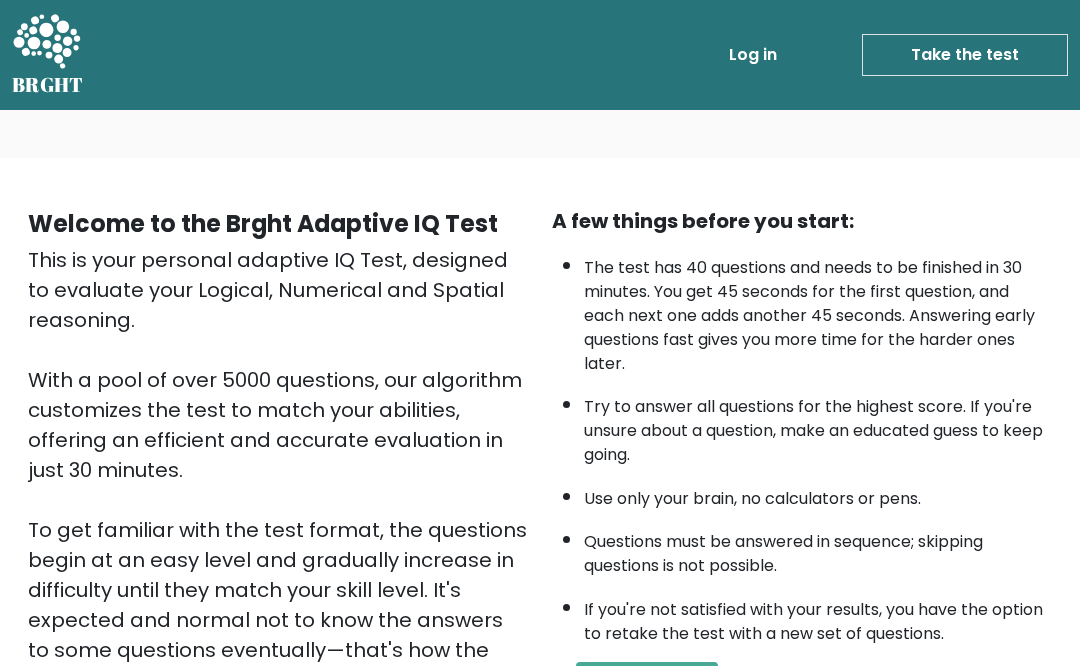 click on "Start the Test" at bounding box center [647, 682] 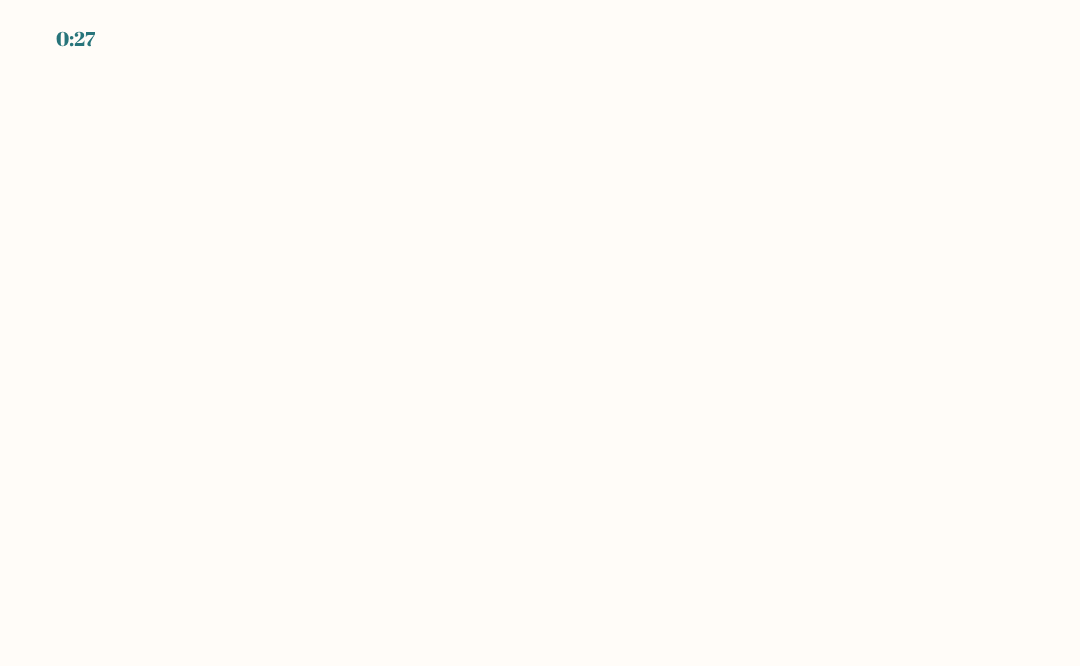 scroll, scrollTop: 0, scrollLeft: 0, axis: both 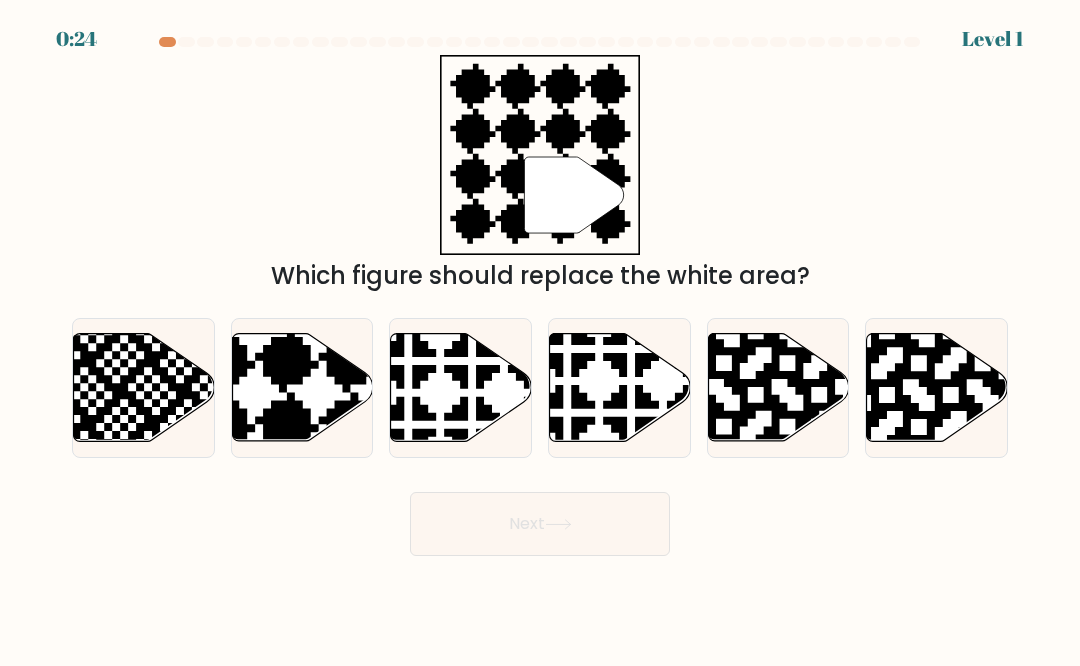 click 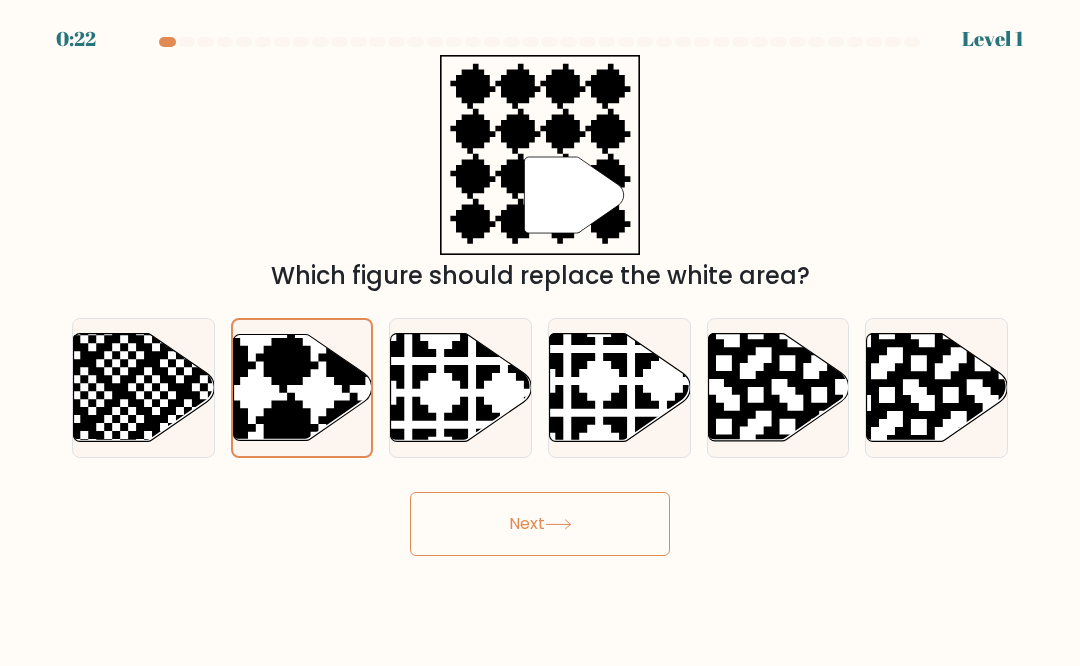 click on "Next" at bounding box center (540, 524) 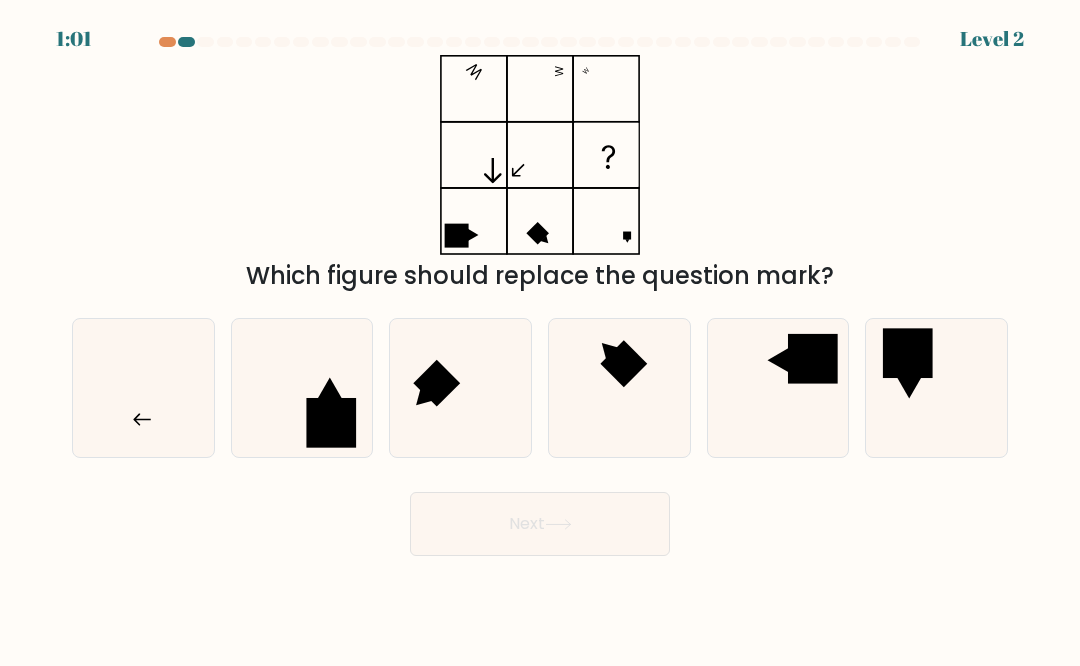 click 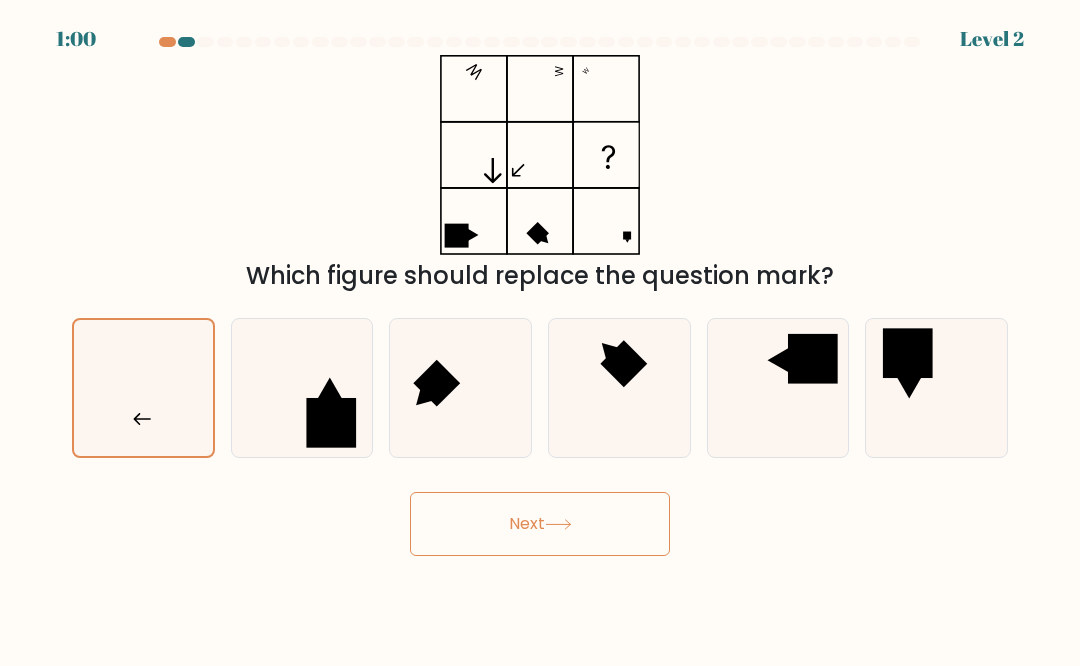 click on "Next" at bounding box center (540, 524) 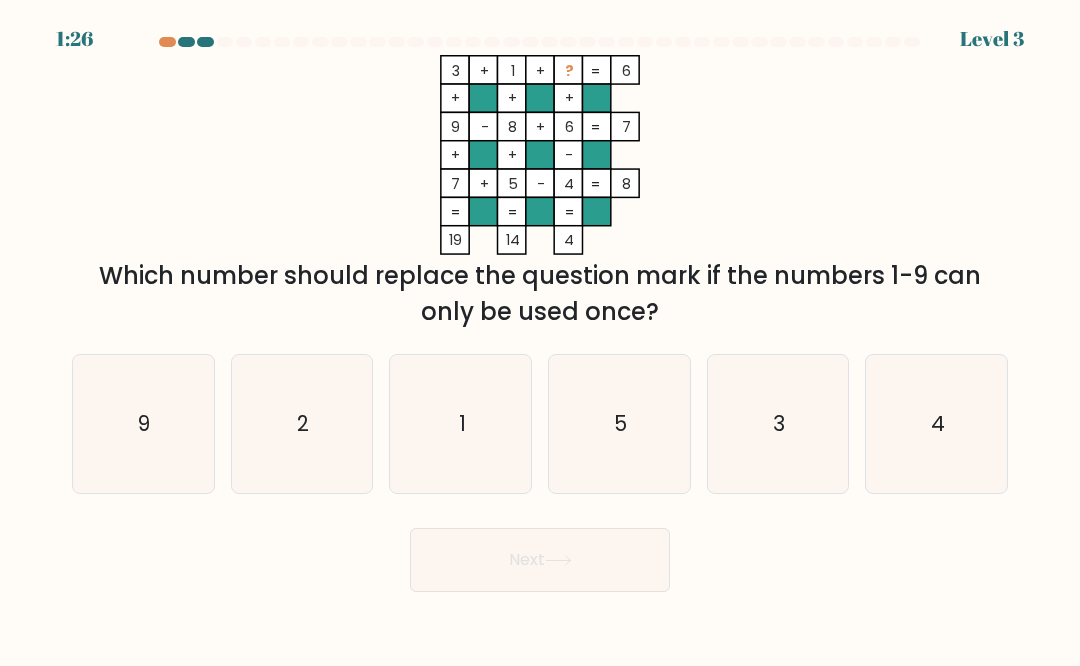 click on "2" 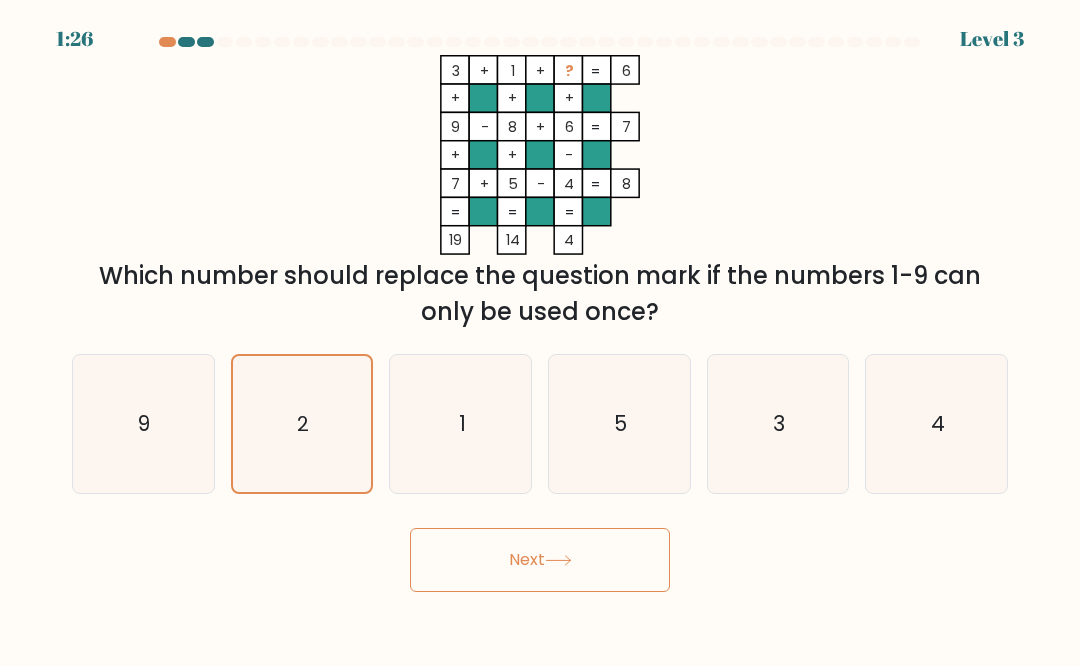 click on "Next" at bounding box center [540, 560] 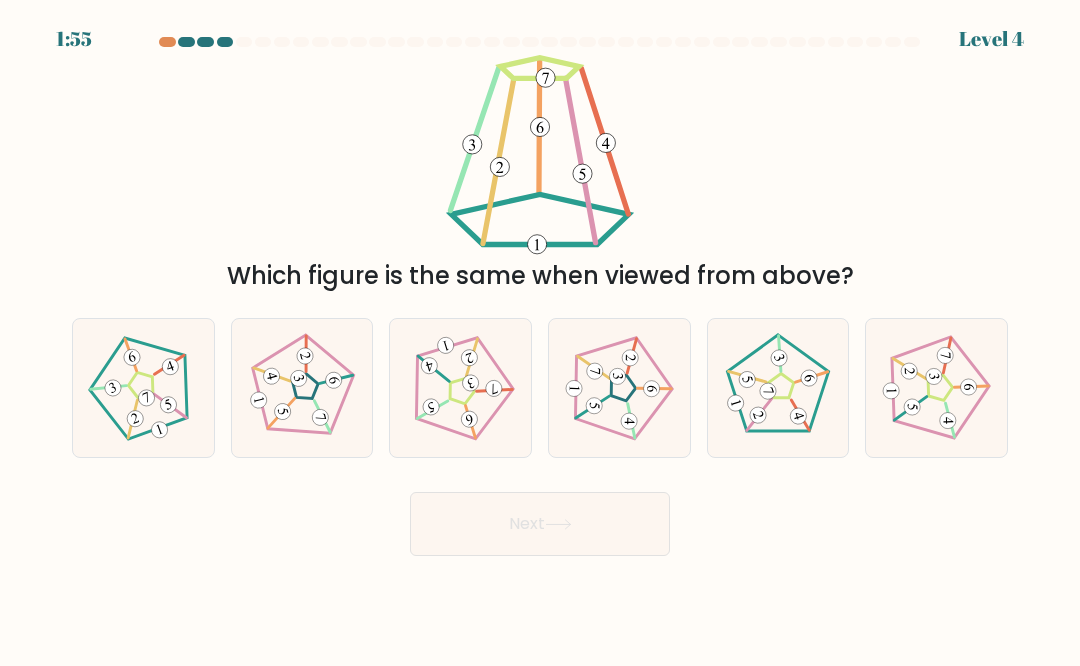 click 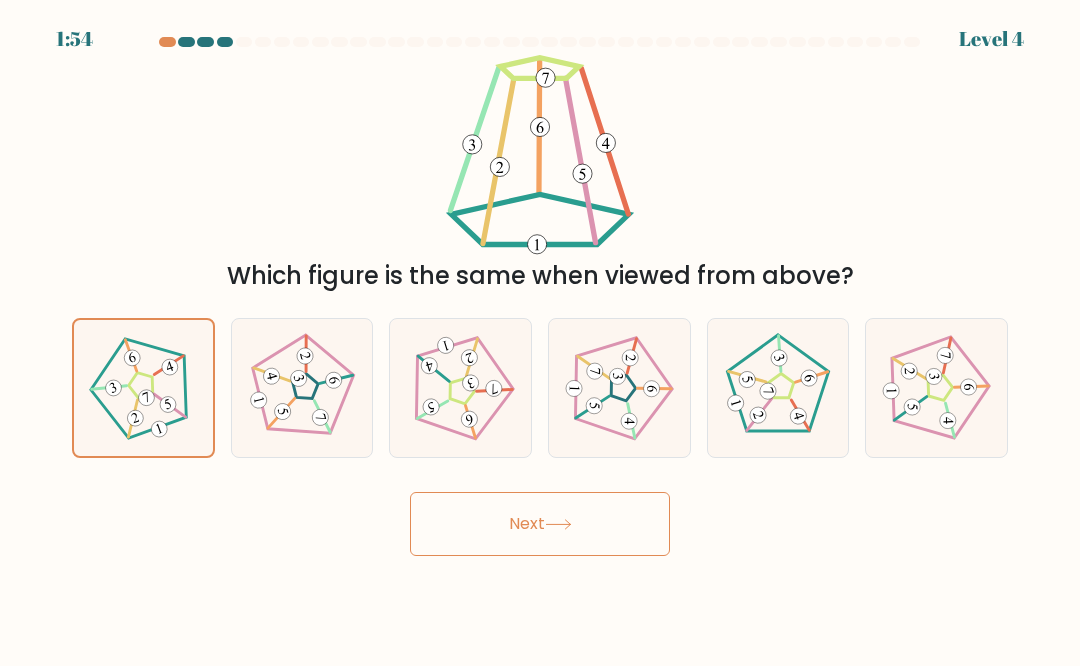 click on "Next" at bounding box center [540, 524] 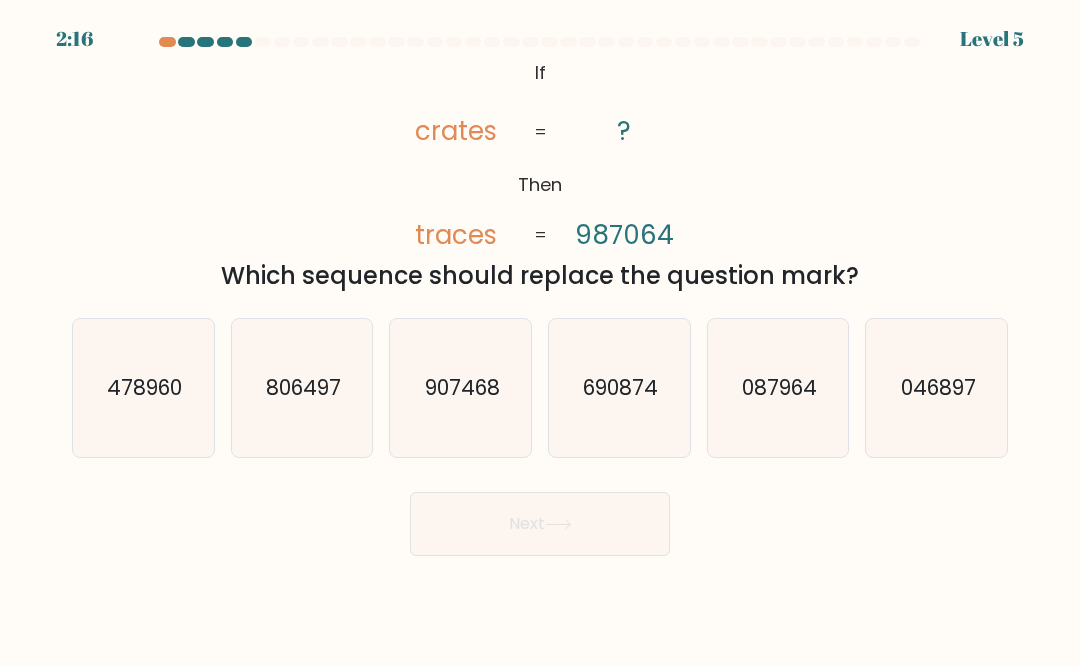 click on "087964" 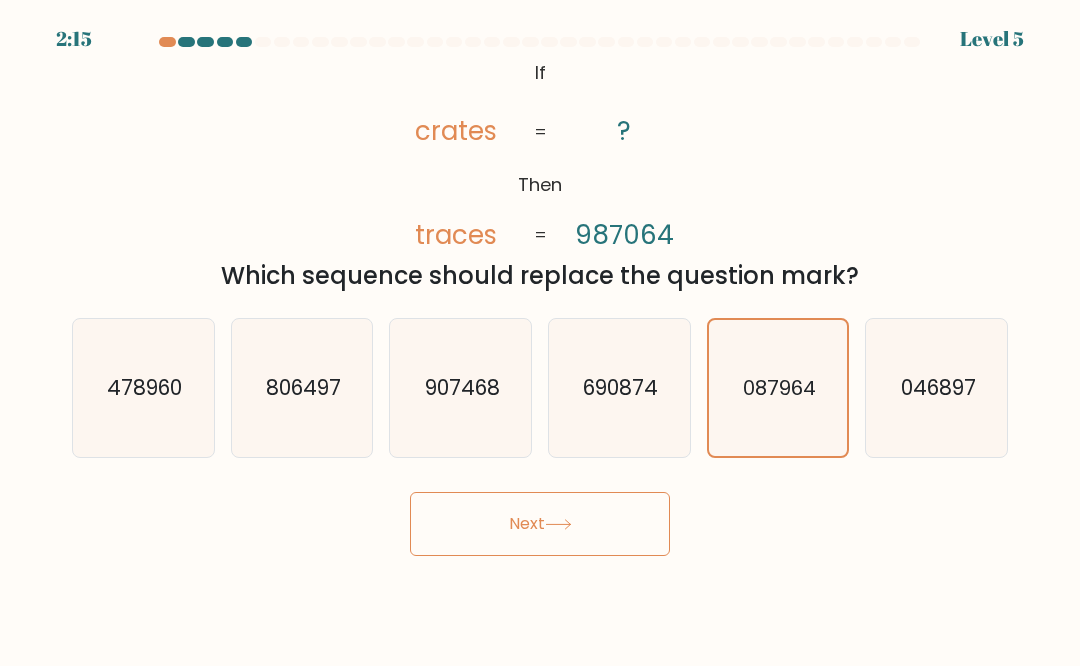 click on "Next" at bounding box center (540, 524) 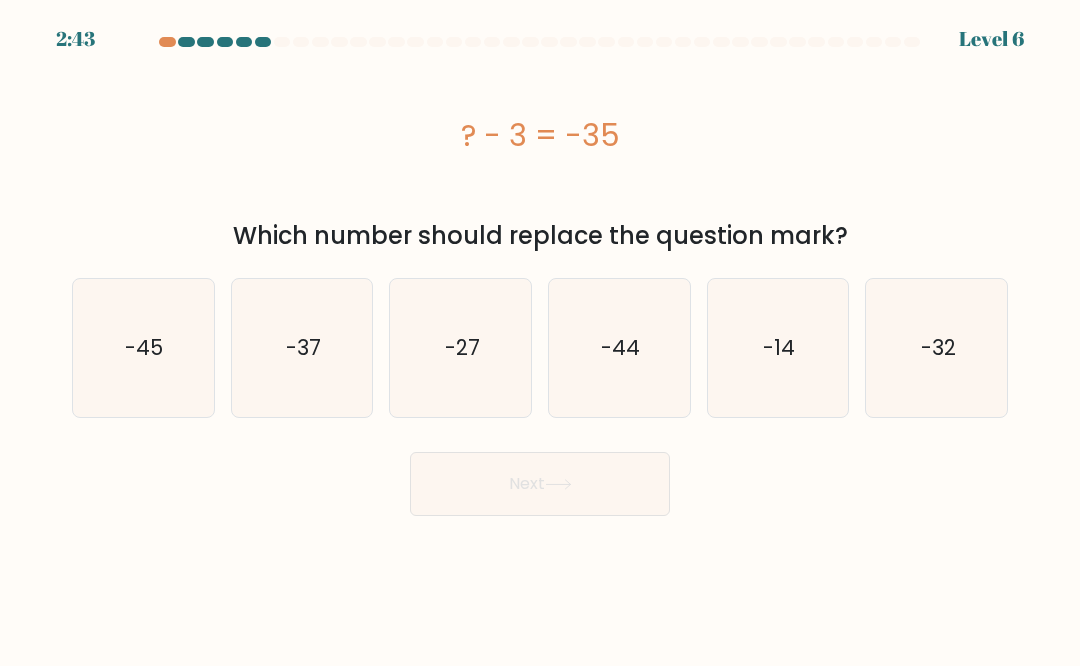 click on "-32" 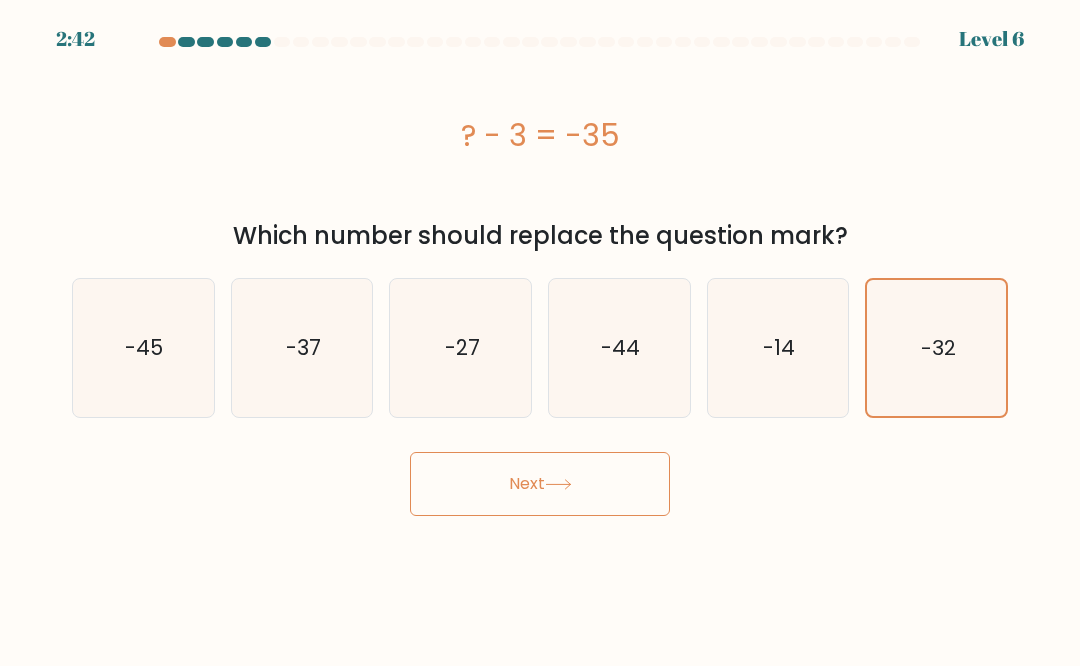 click on "Next" at bounding box center [540, 484] 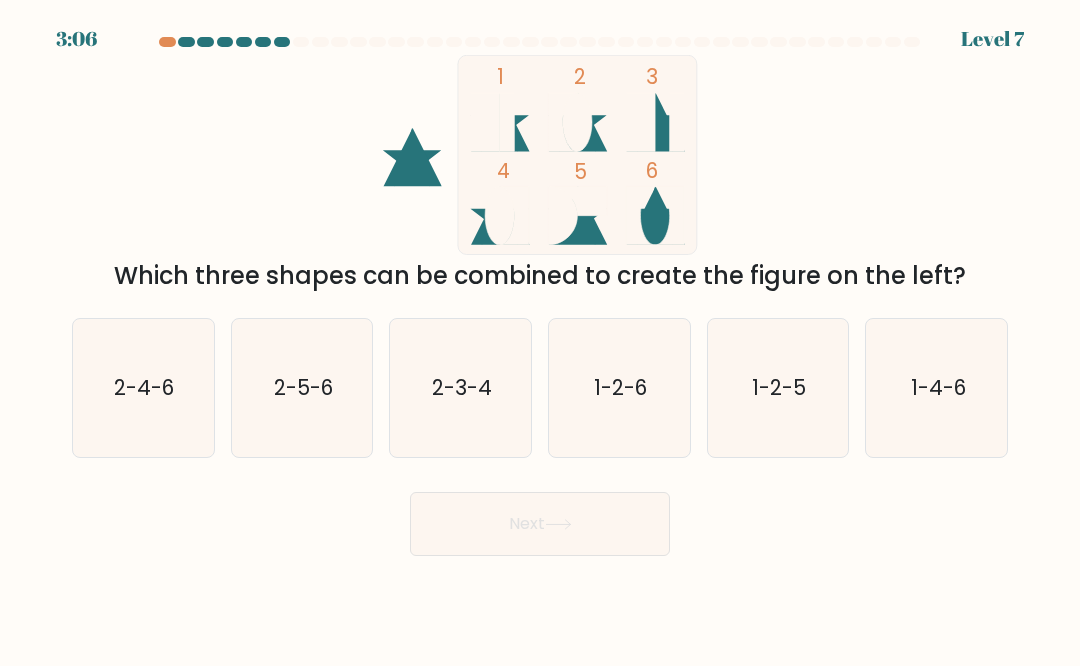 click on "2-4-6" 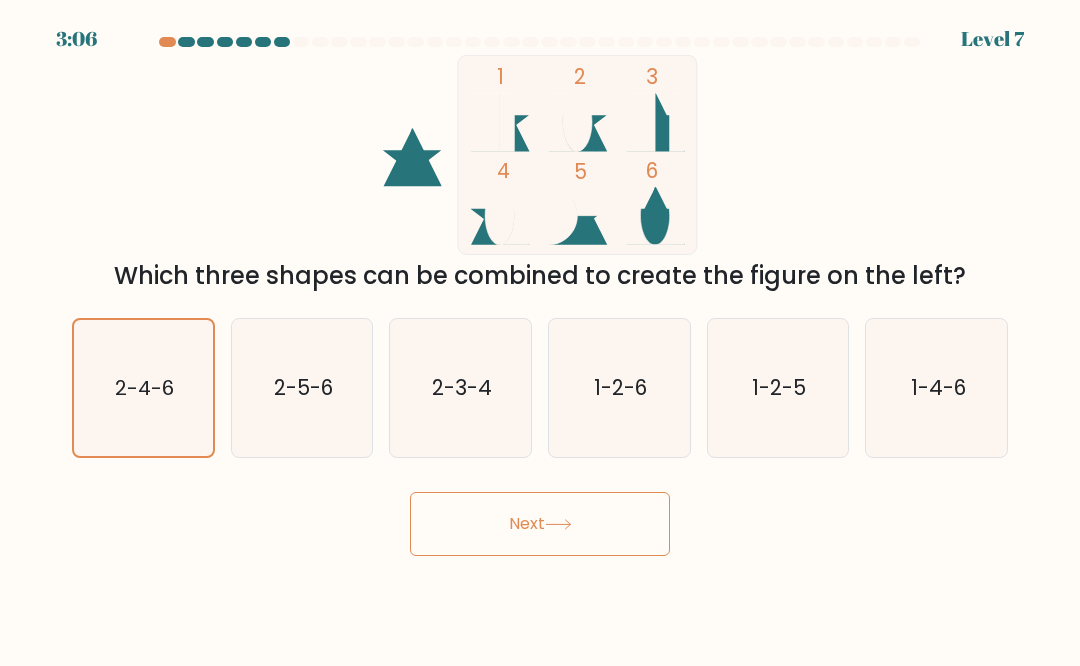 click on "Next" at bounding box center [540, 524] 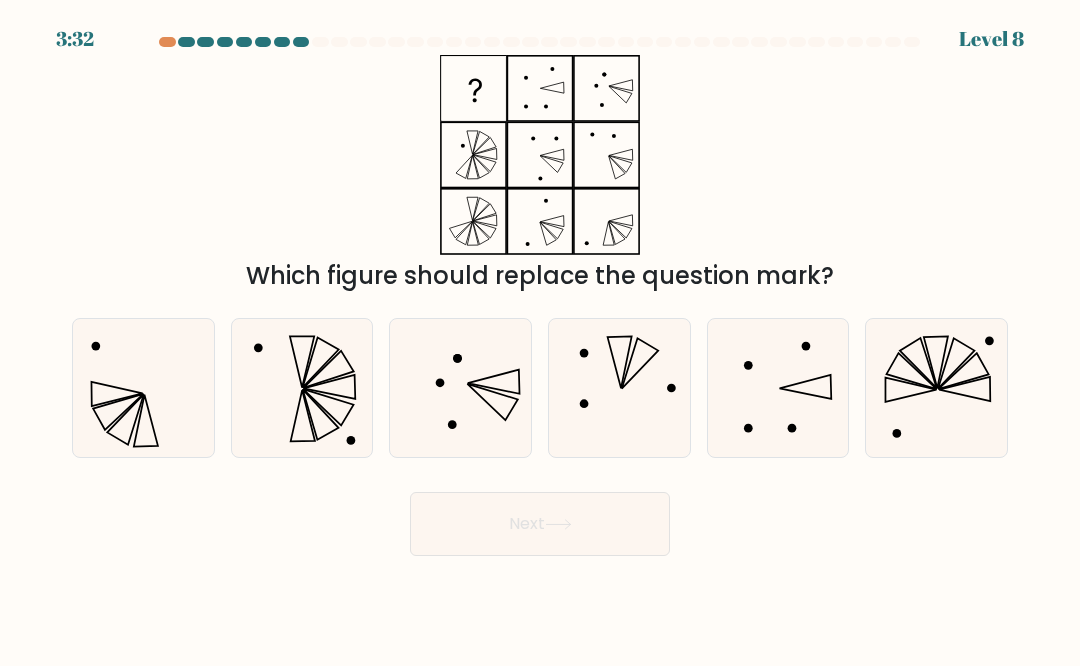 click 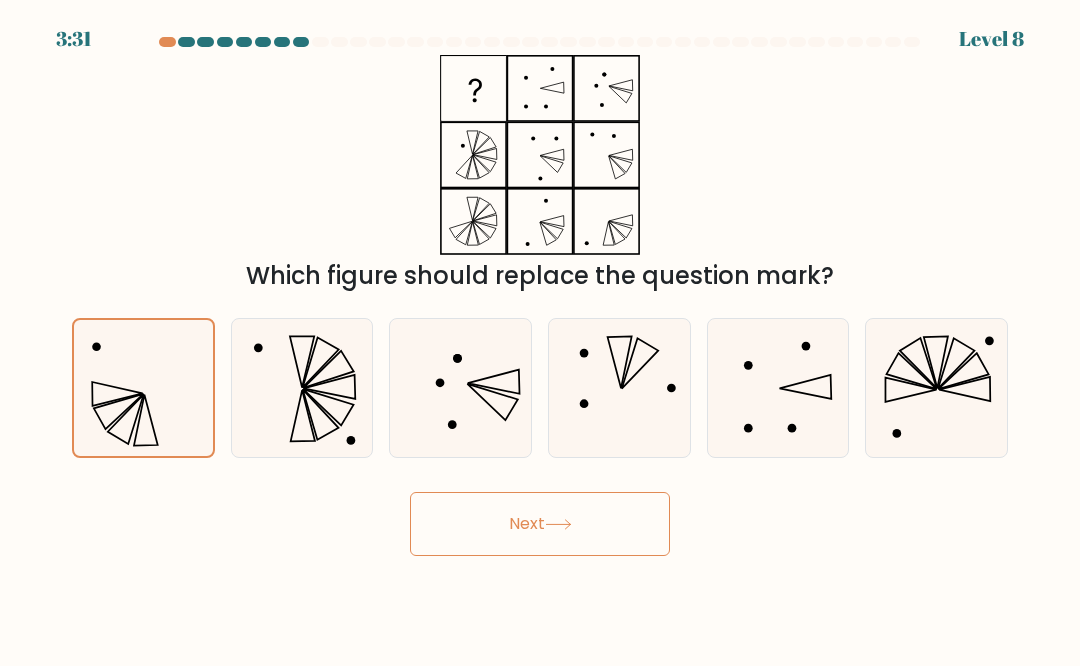 click on "Next" at bounding box center (540, 524) 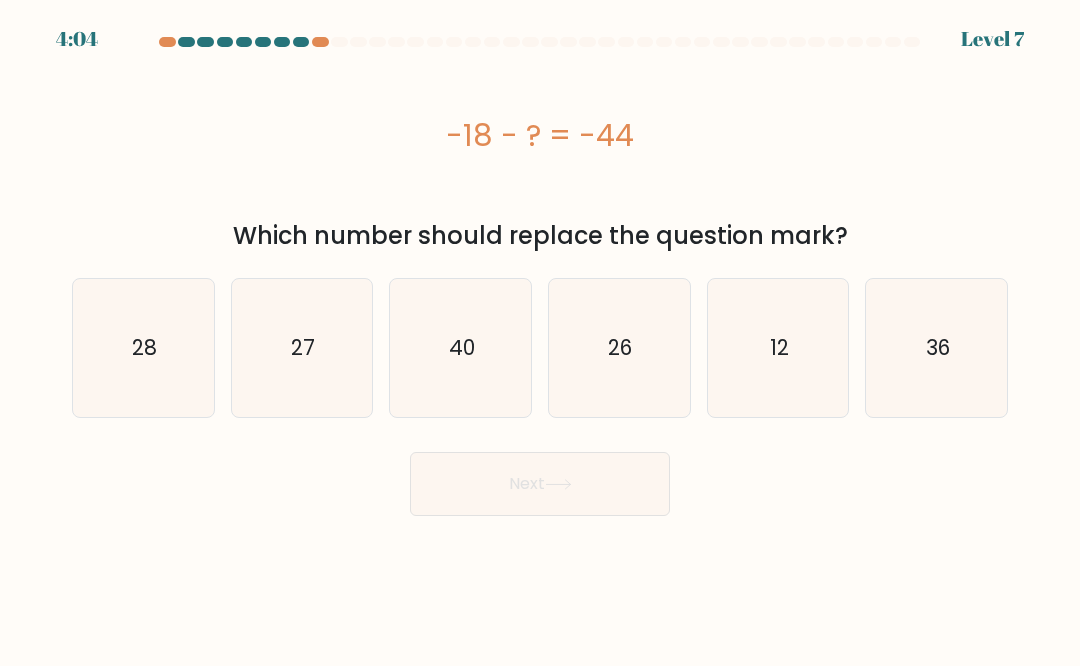 click on "26" 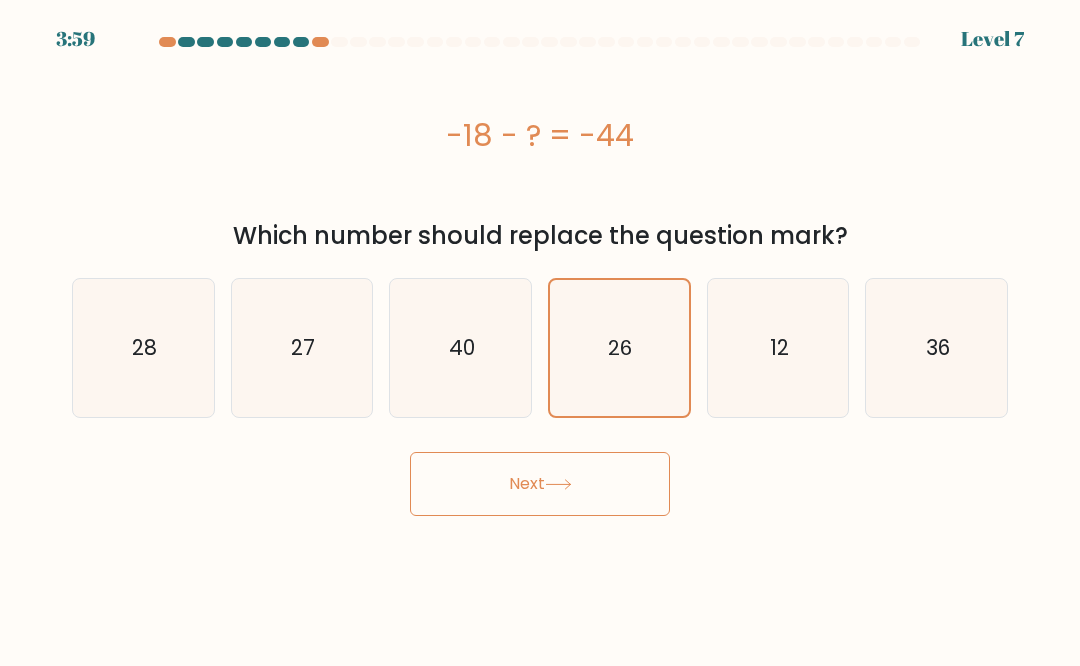 click on "36" 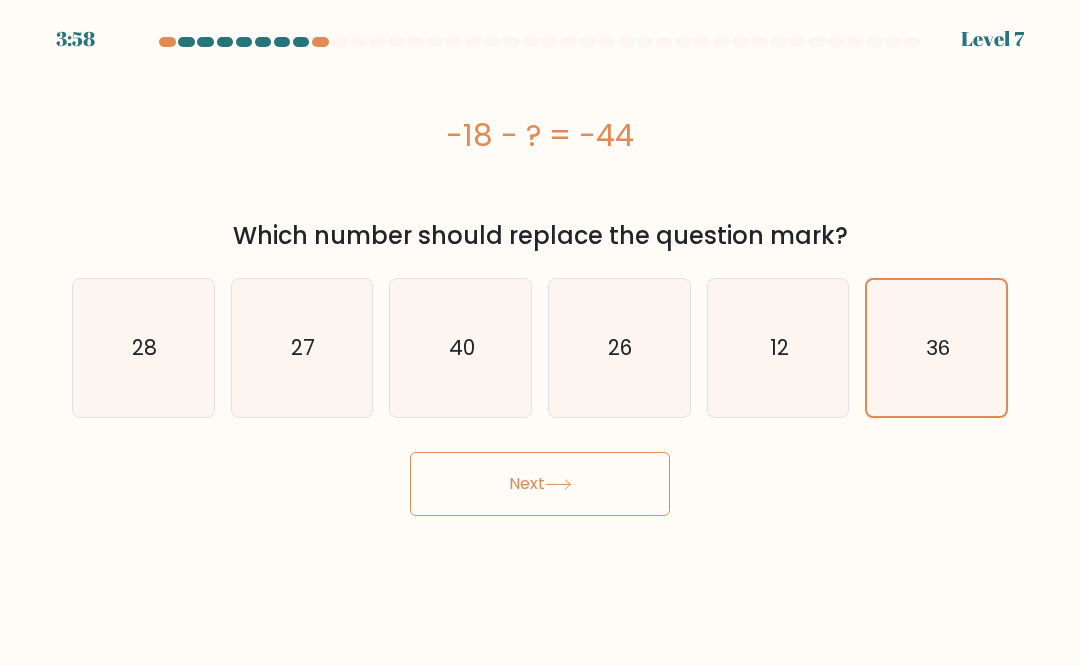 click on "Next" at bounding box center (540, 484) 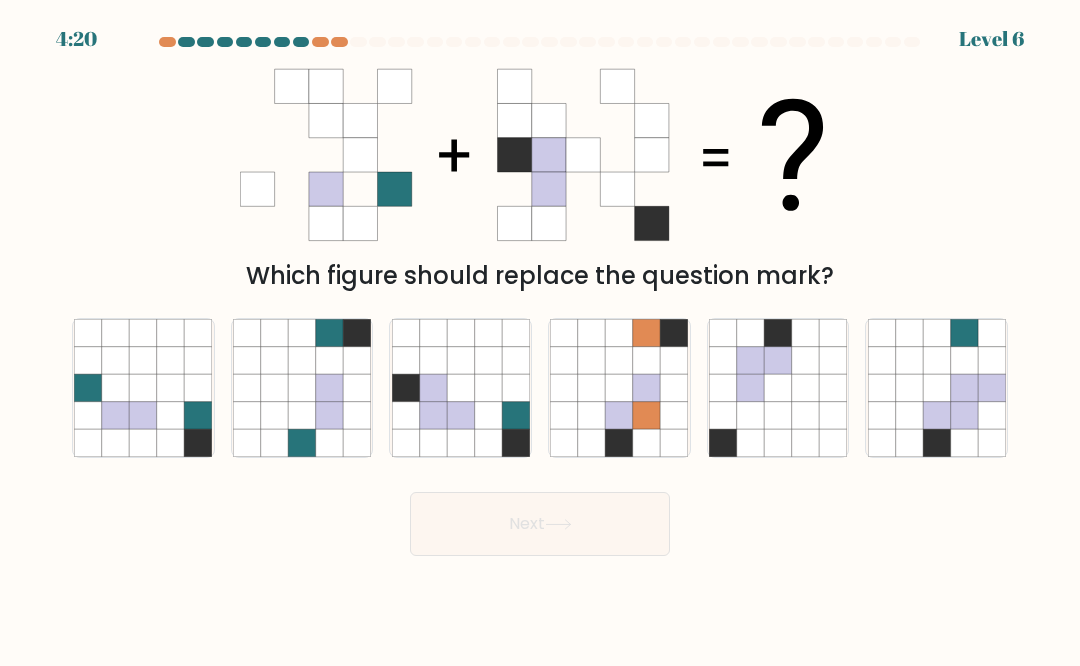click 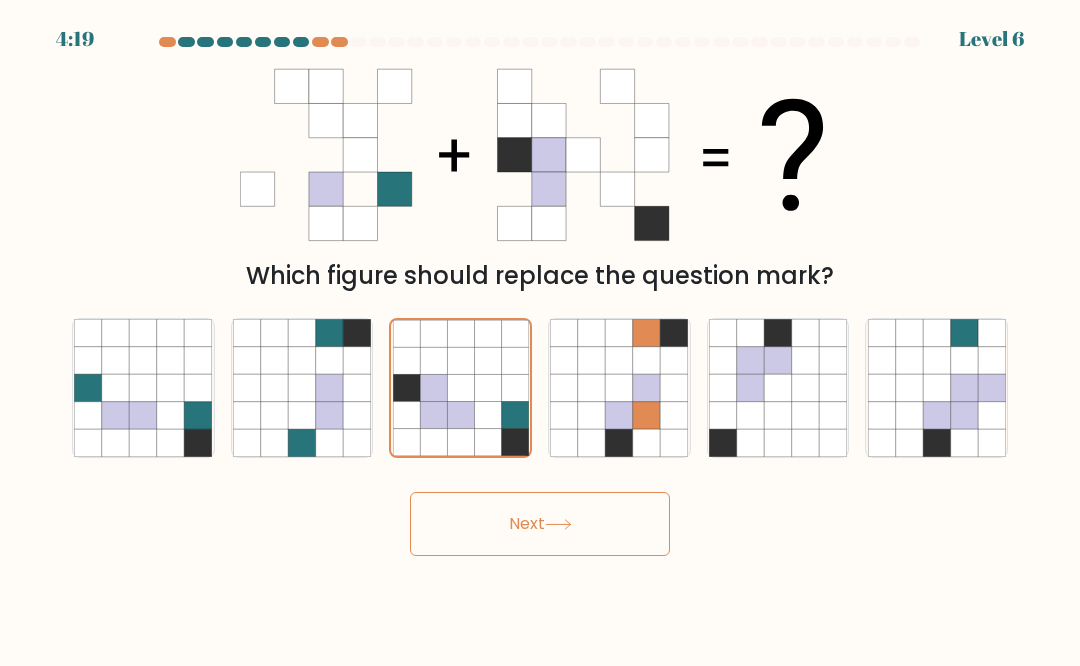click on "Next" at bounding box center [540, 524] 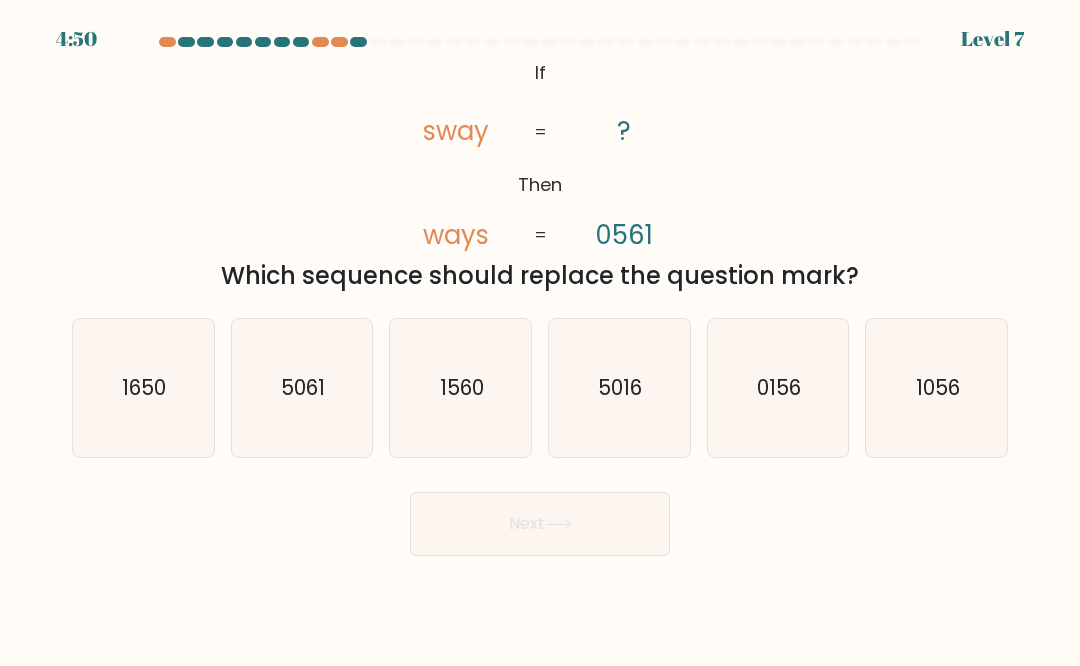 click on "1056" 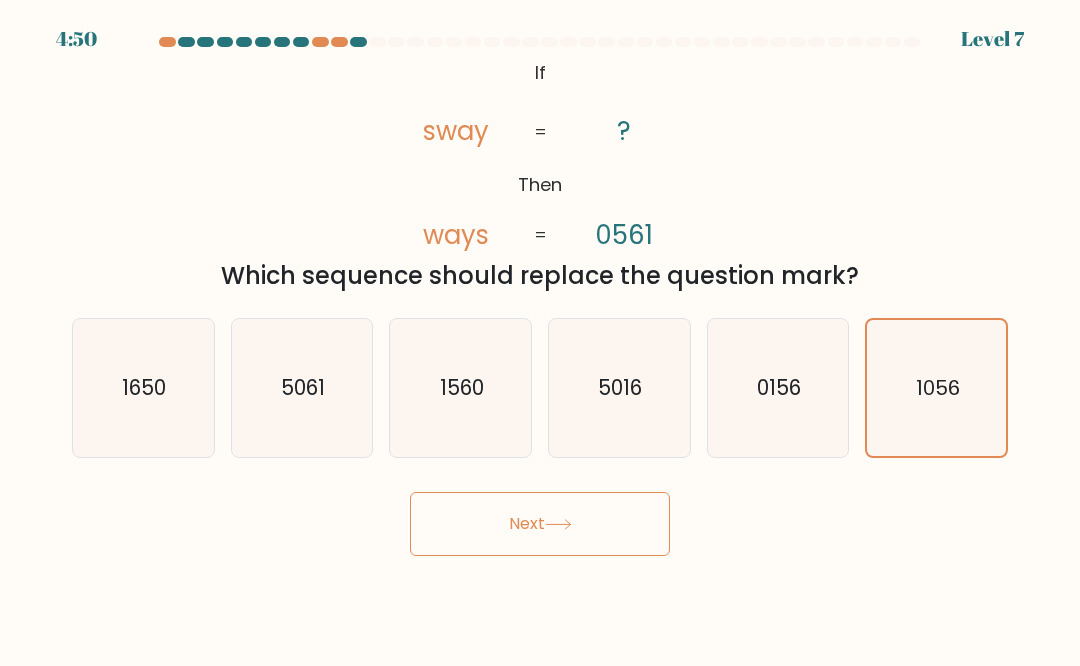click on "Next" at bounding box center (540, 524) 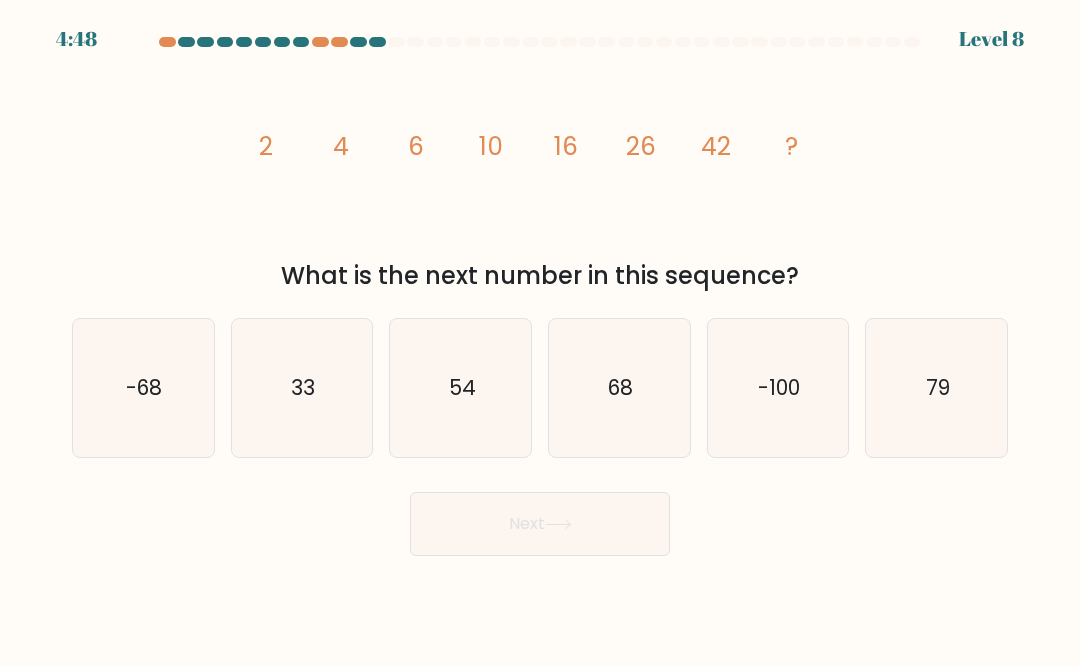 click on "54" 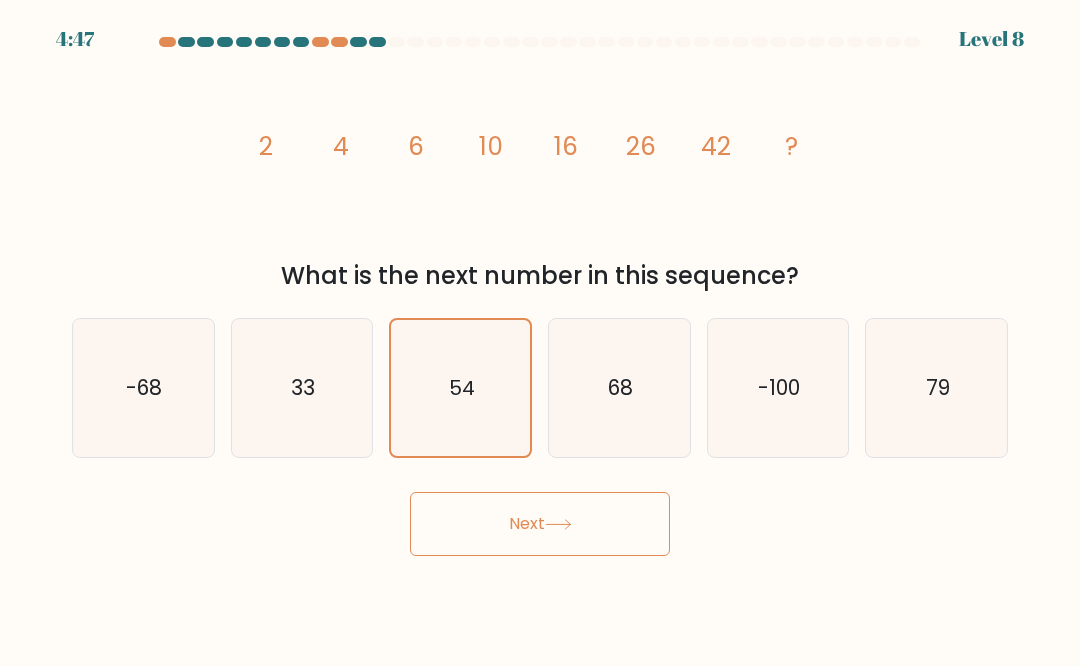 click on "Next" at bounding box center [540, 524] 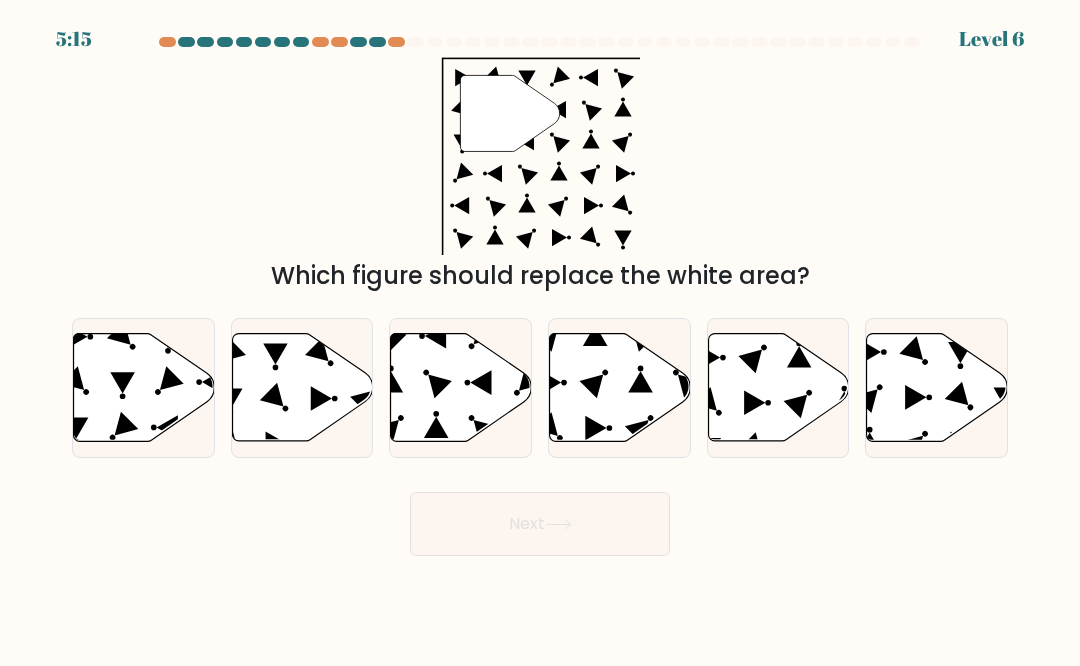 click 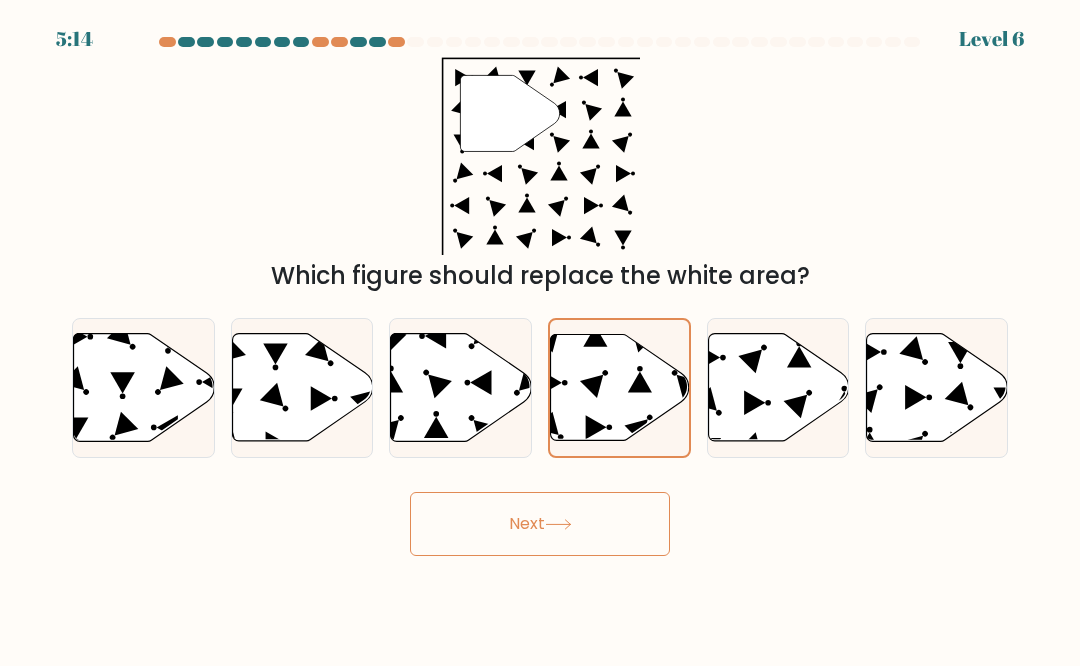click 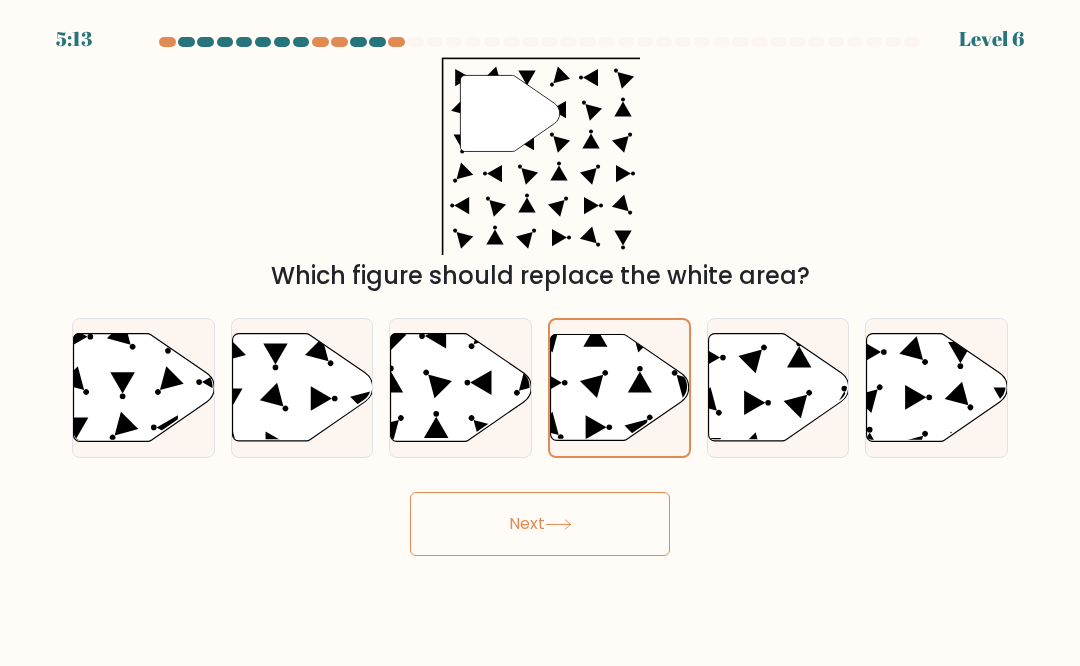 click on "Next" at bounding box center [540, 524] 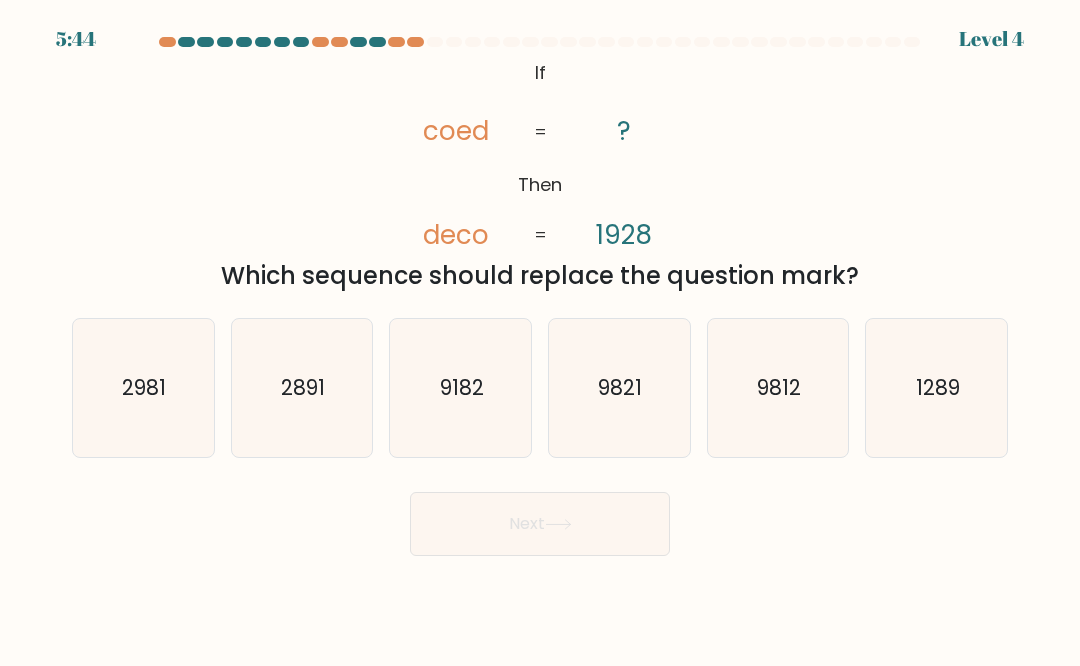 click on "2891" 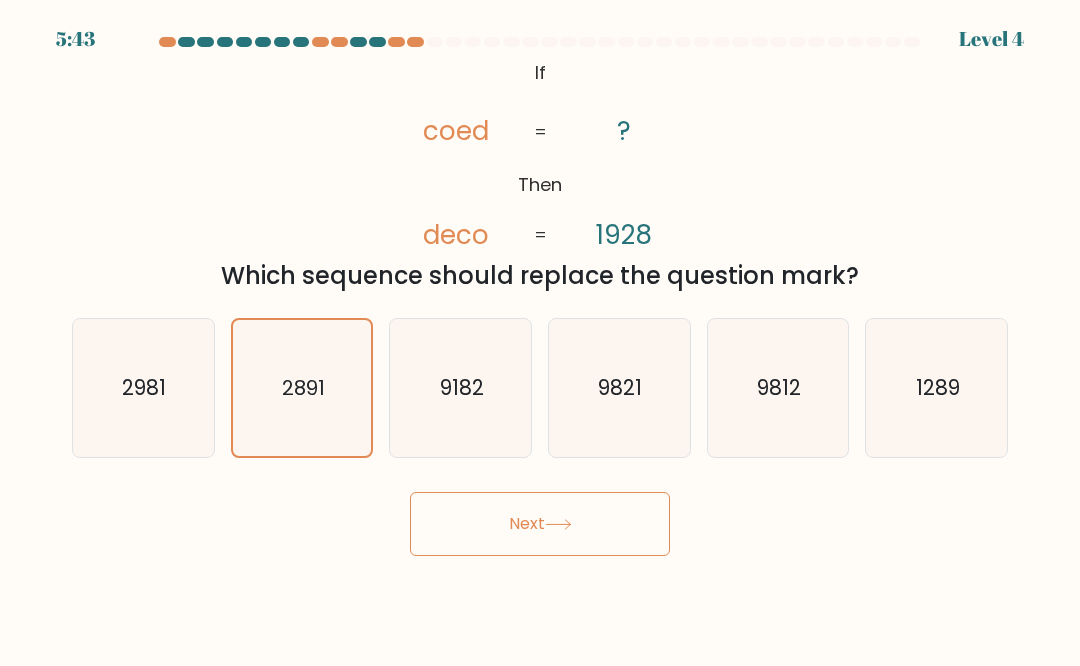 click on "Next" at bounding box center [540, 524] 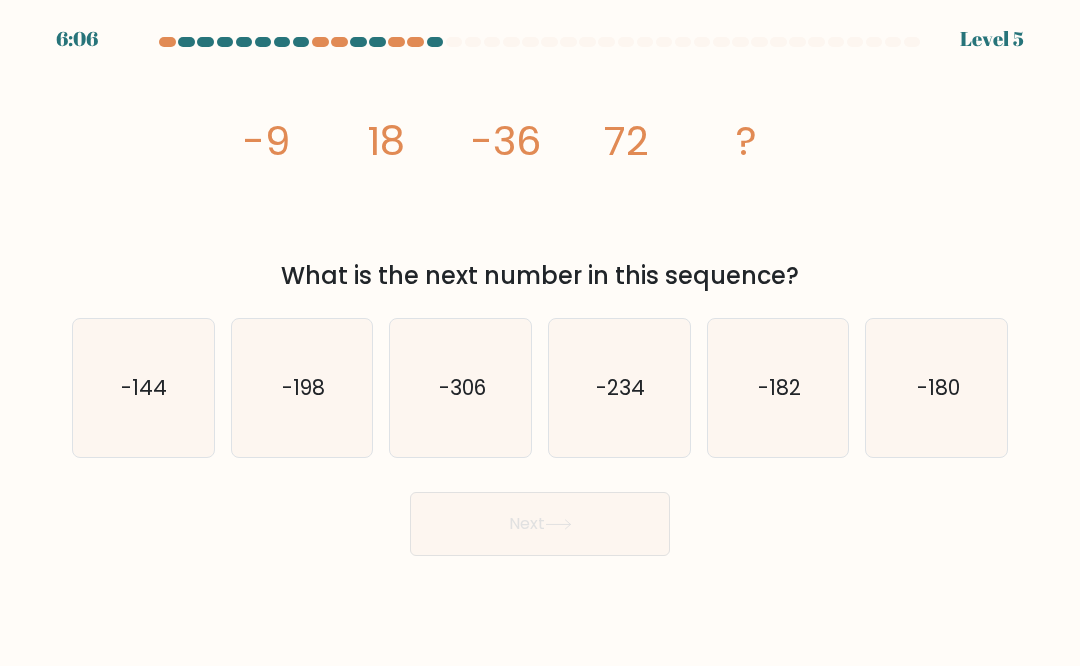 click on "-182" 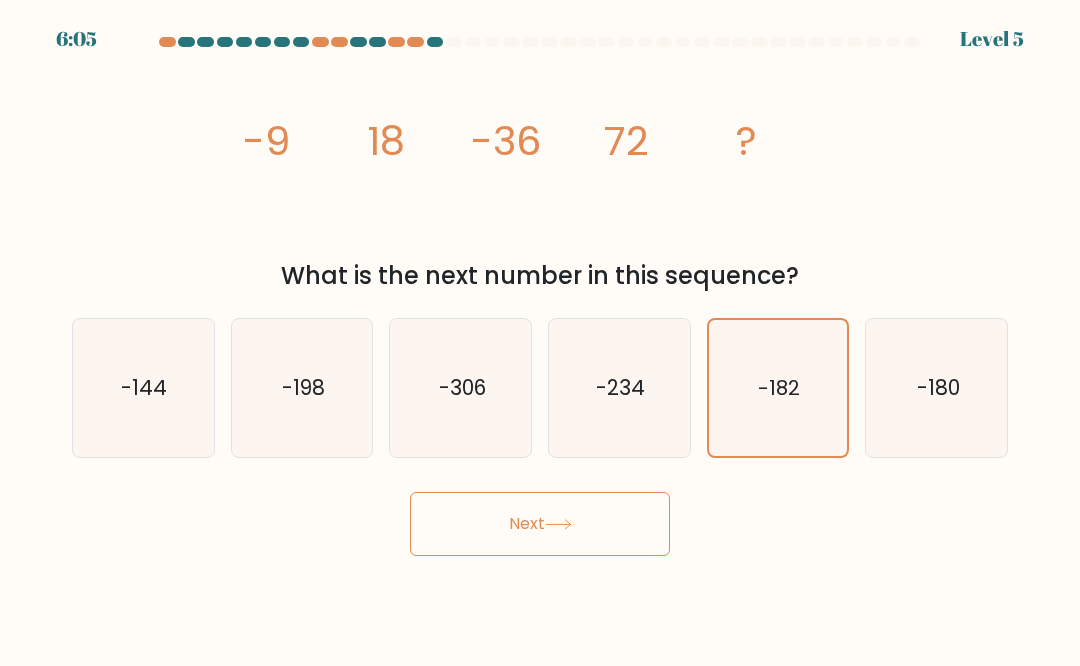click on "Next" at bounding box center [540, 524] 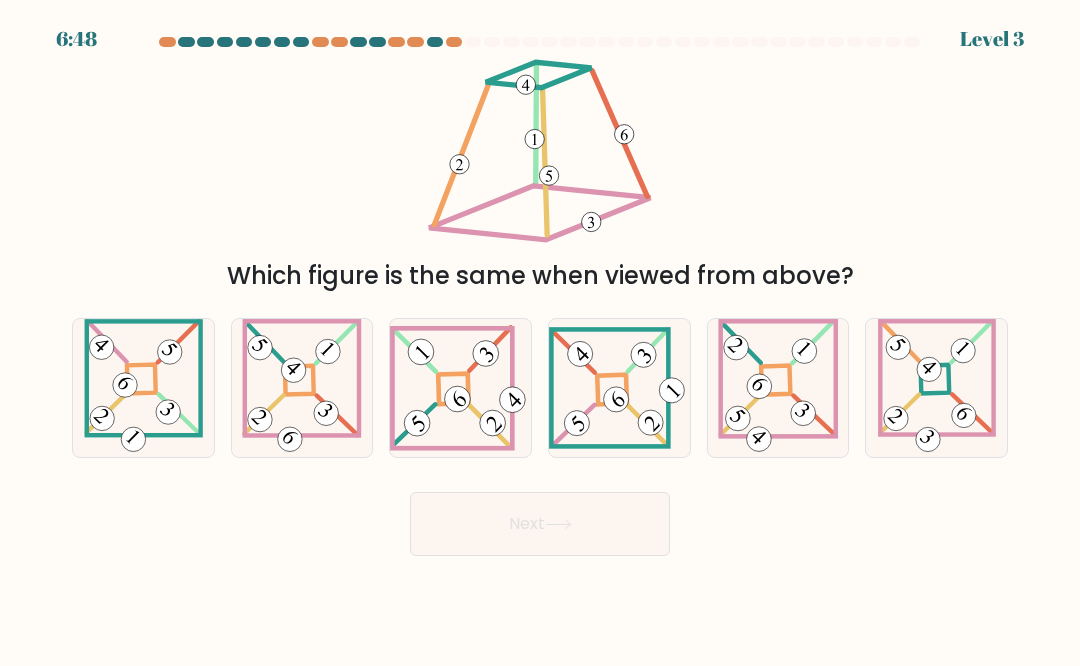 click on "Next" at bounding box center [540, 524] 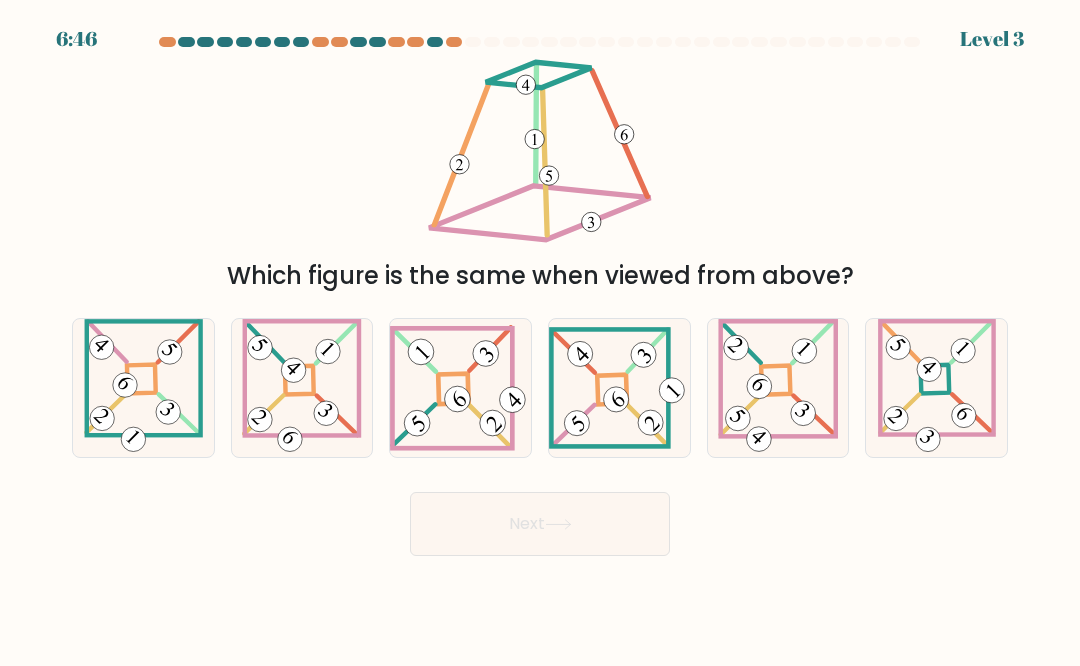 click on "Which figure is the same when viewed from above?" at bounding box center (540, 174) 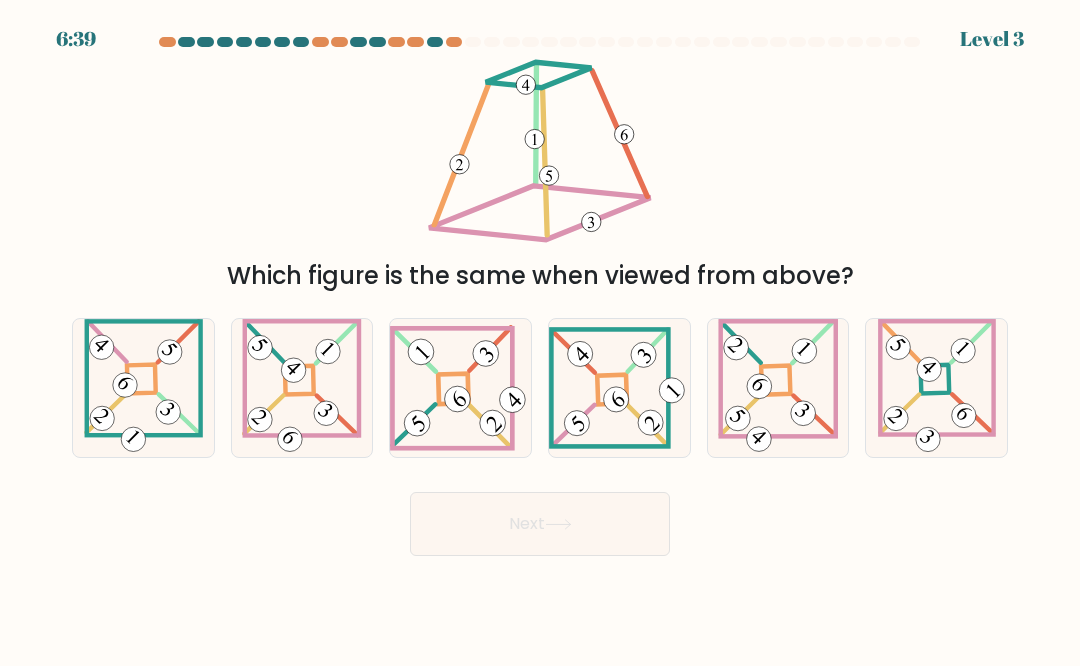 click 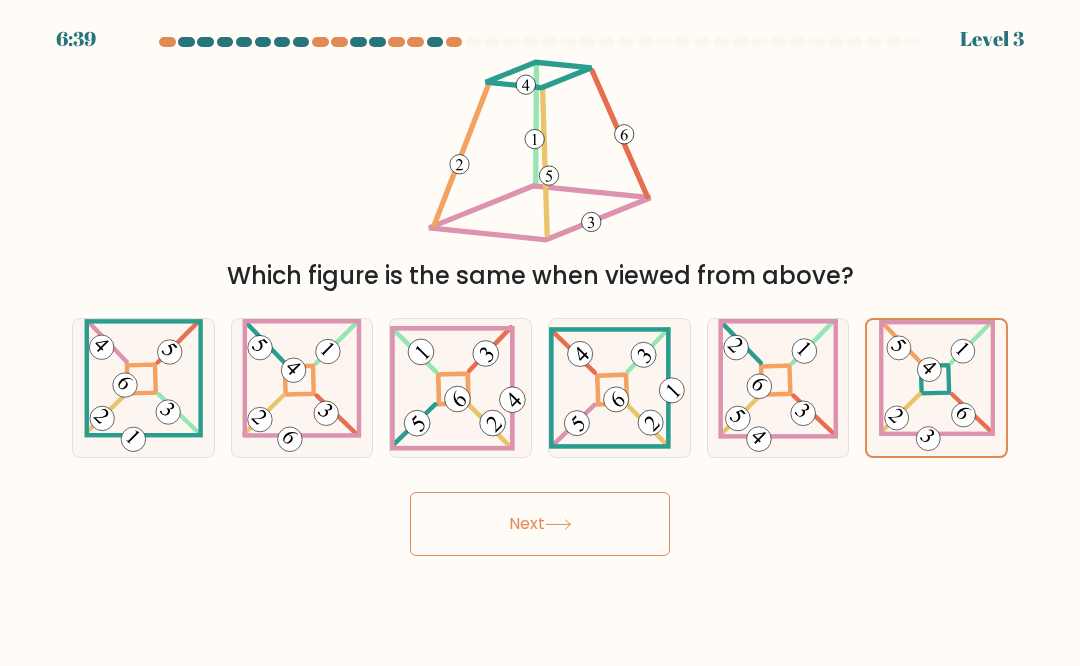 click on "Next" at bounding box center [540, 524] 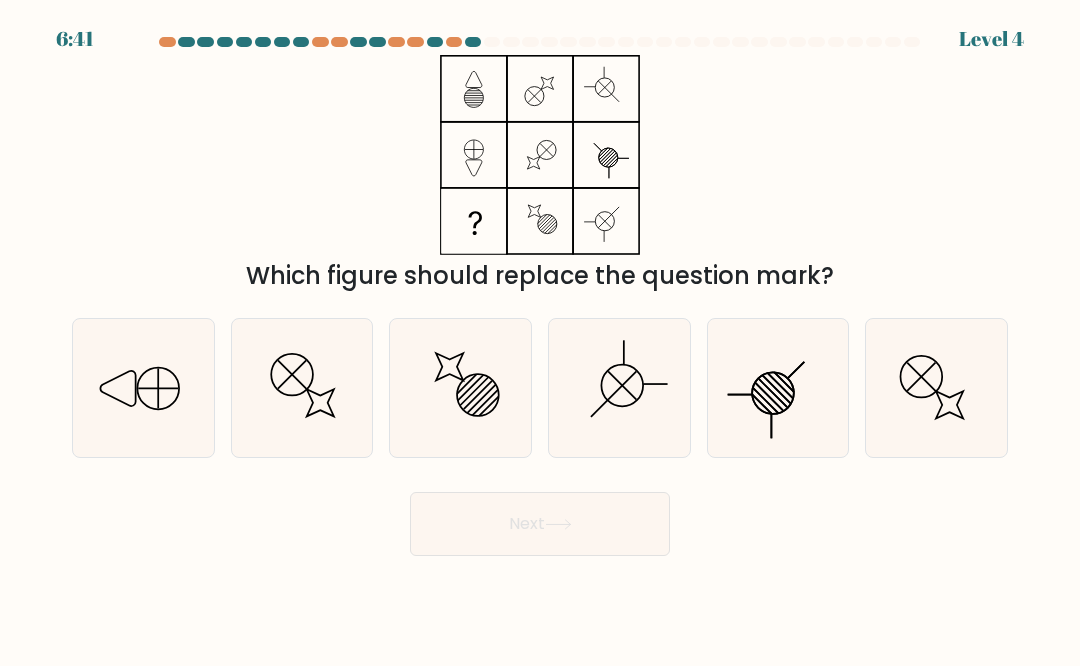 click 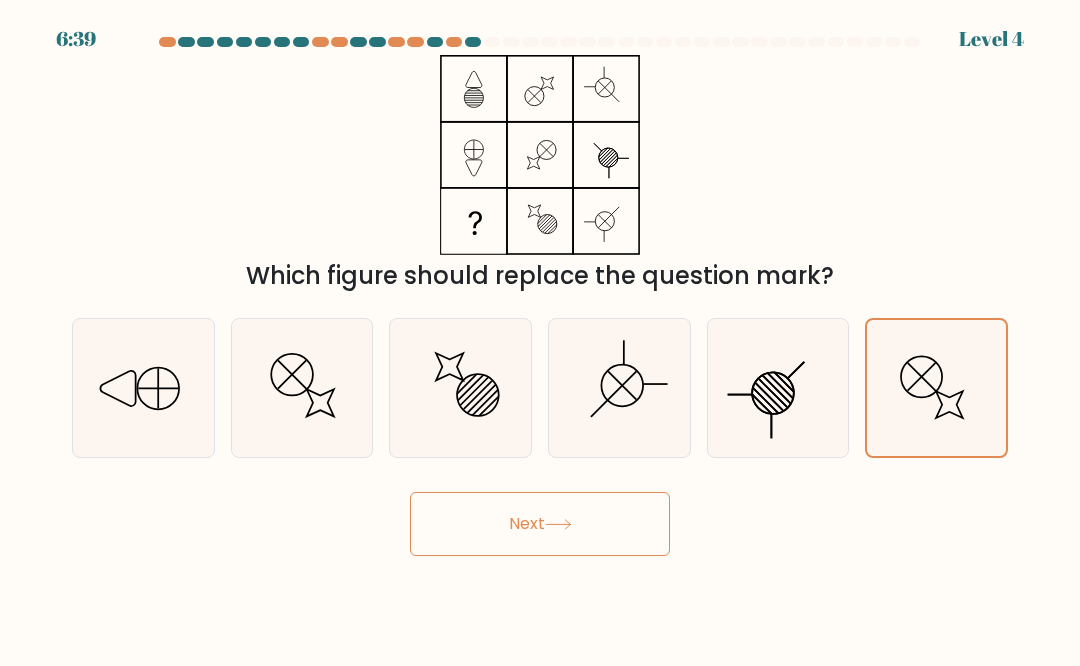 click on "Next" at bounding box center [540, 524] 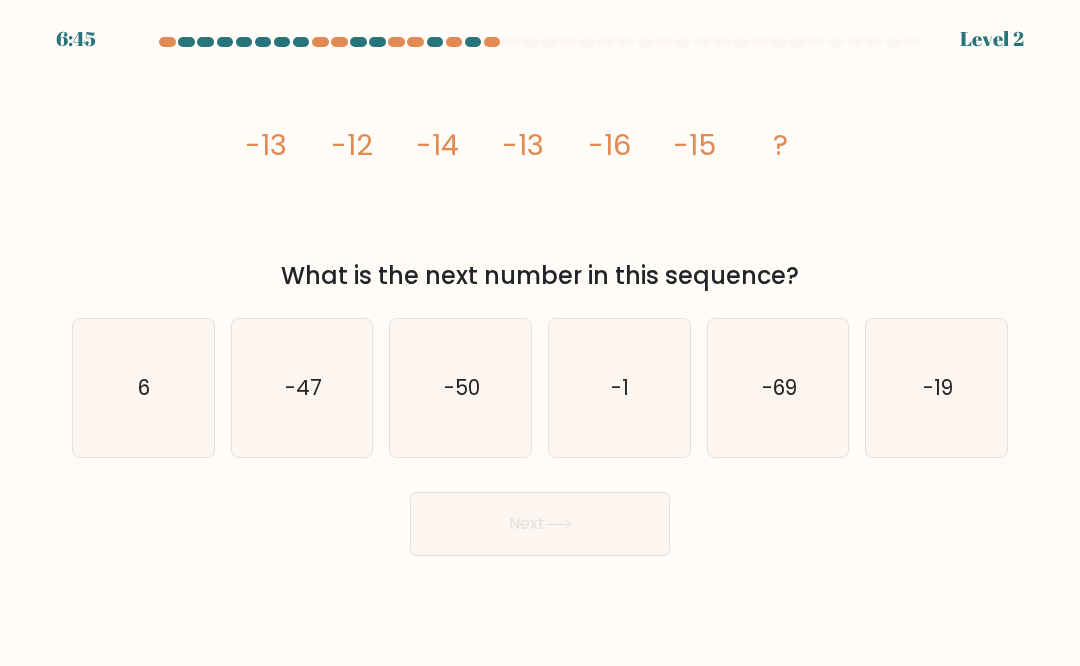 click on "-19" 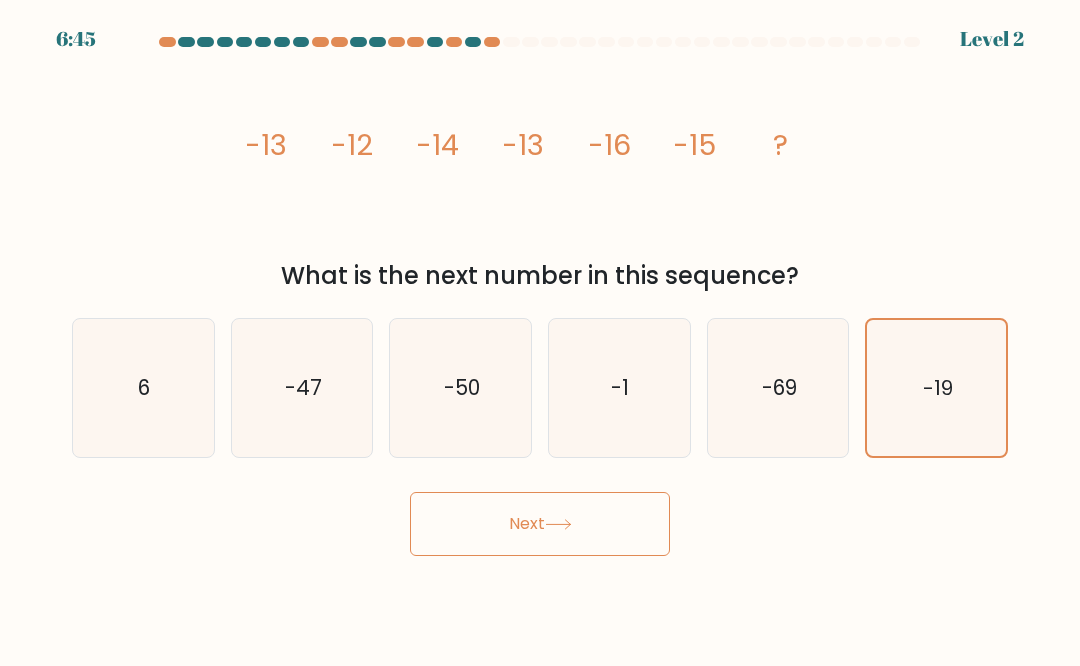 click on "Next" at bounding box center (540, 524) 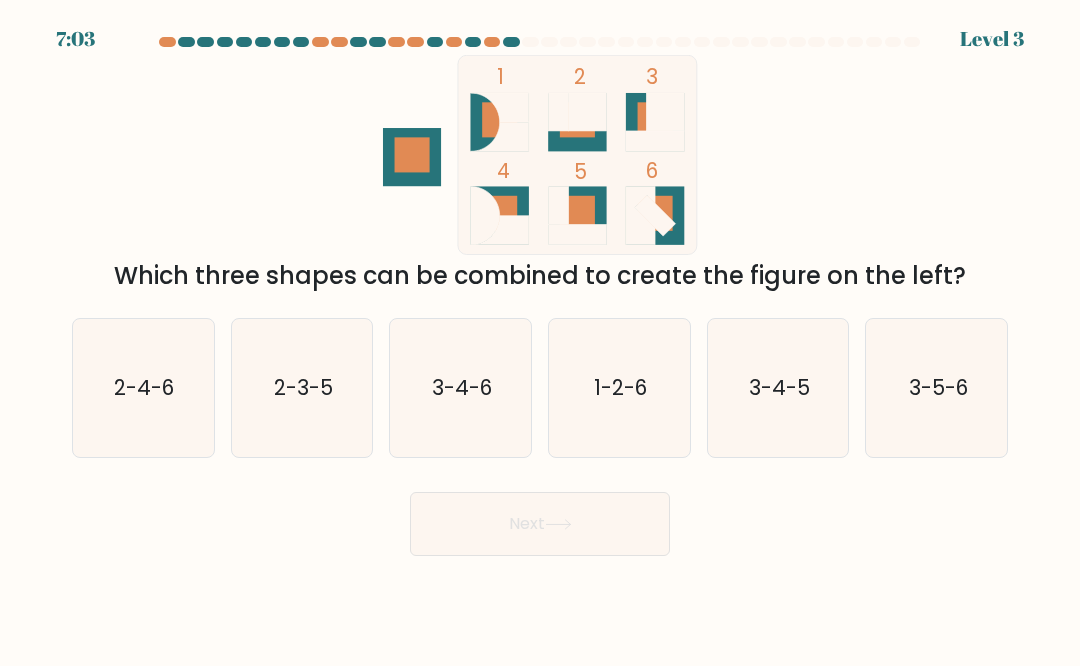 click on "2-3-5" 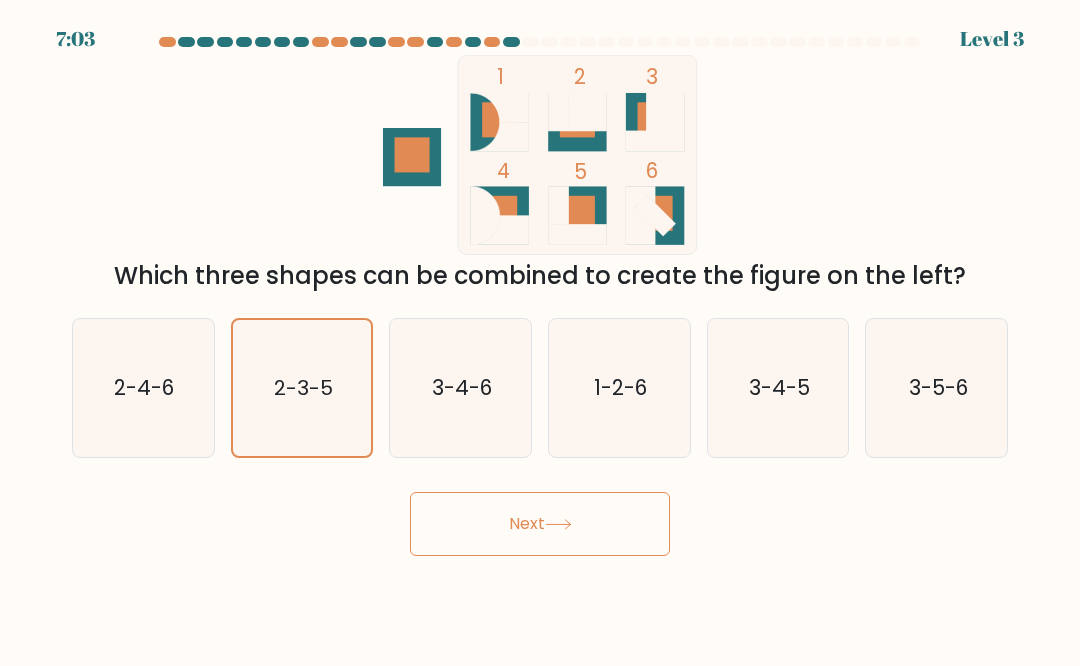 click on "Next" at bounding box center (540, 524) 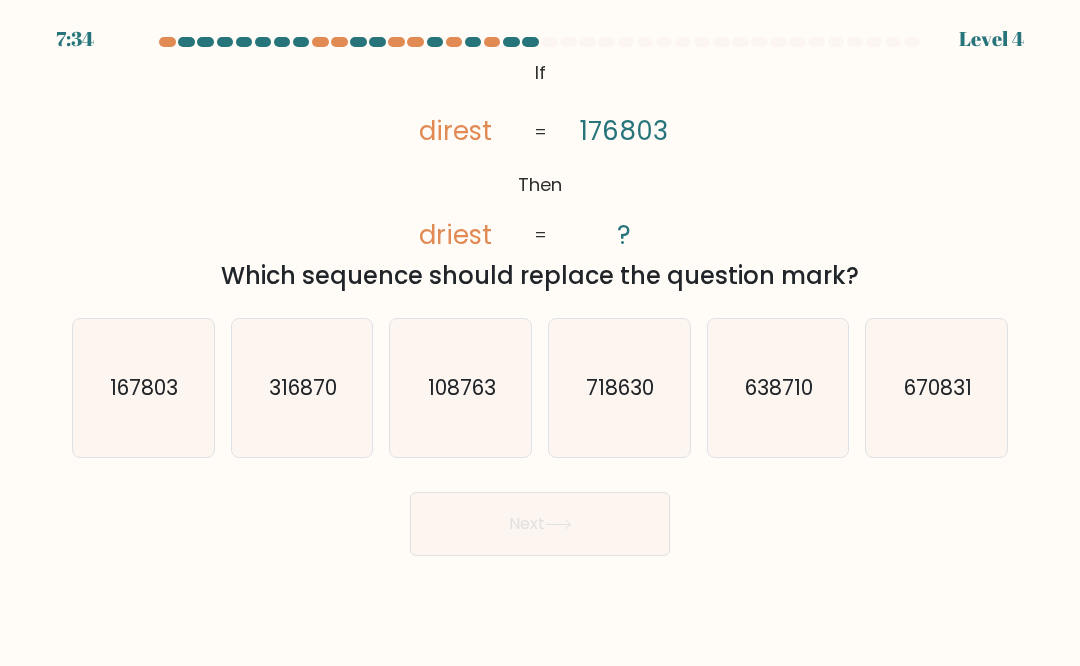 click on "167803" 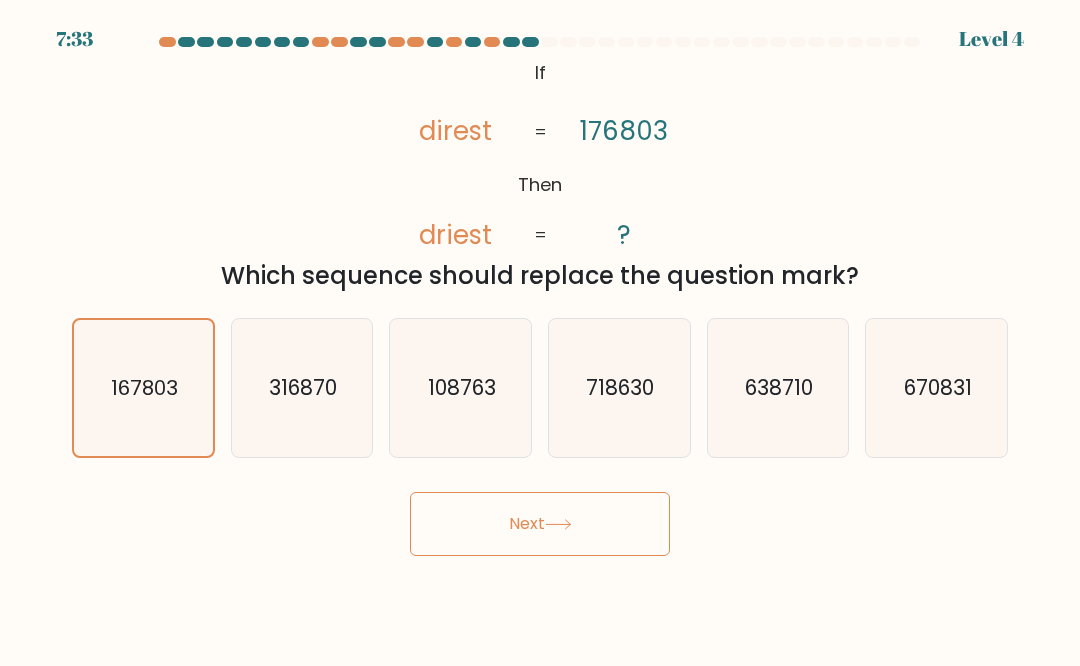 click on "Next" at bounding box center [540, 524] 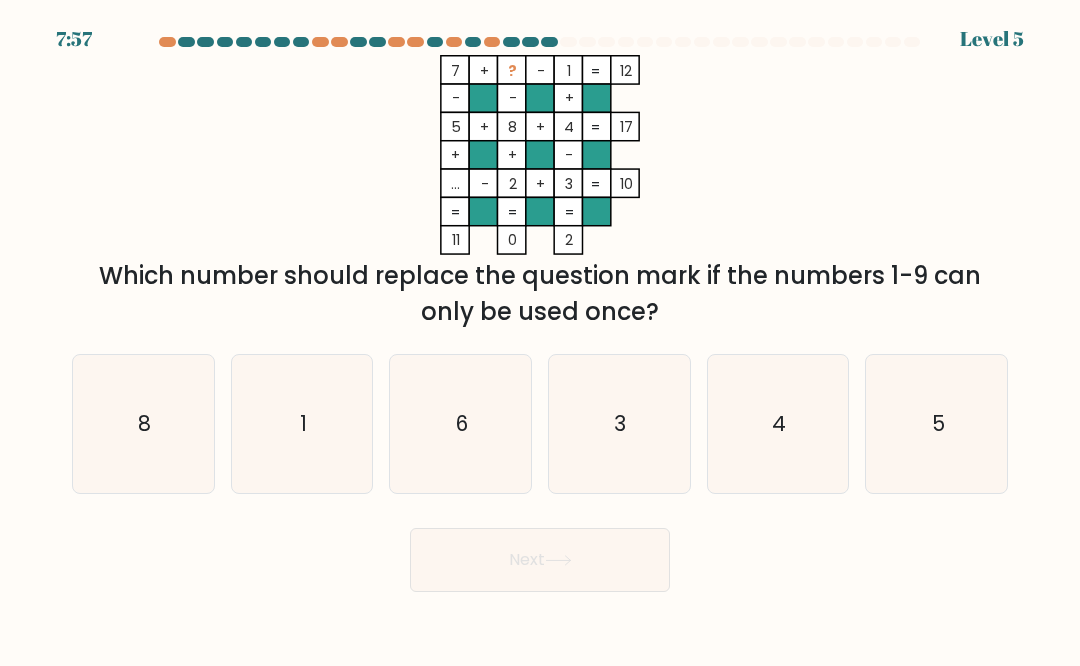 click on "6" 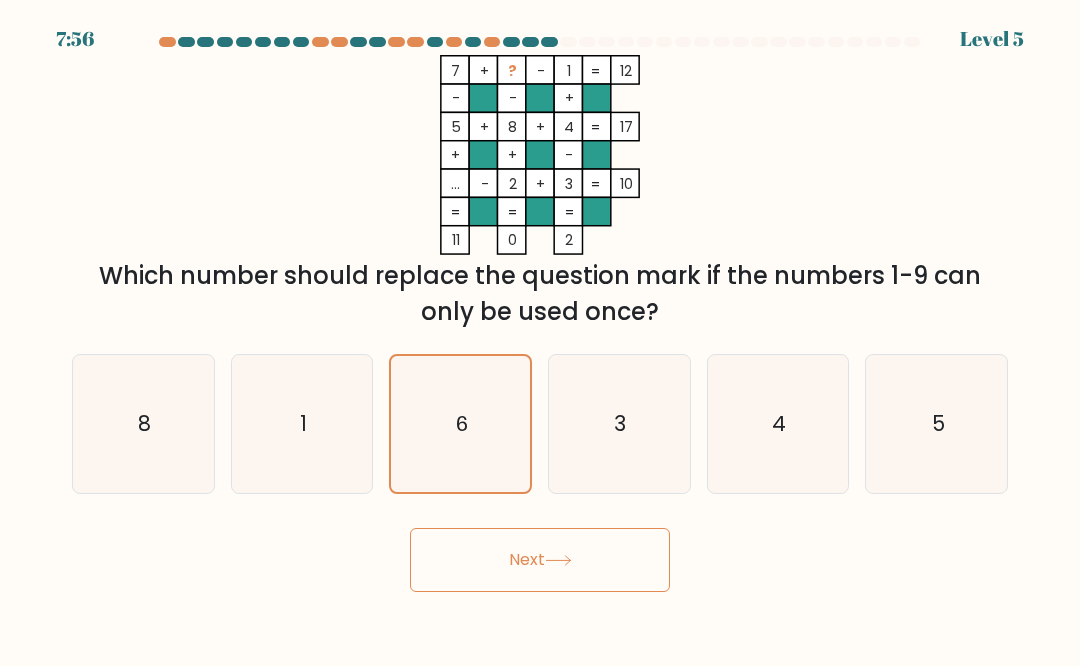 click on "Next" at bounding box center (540, 560) 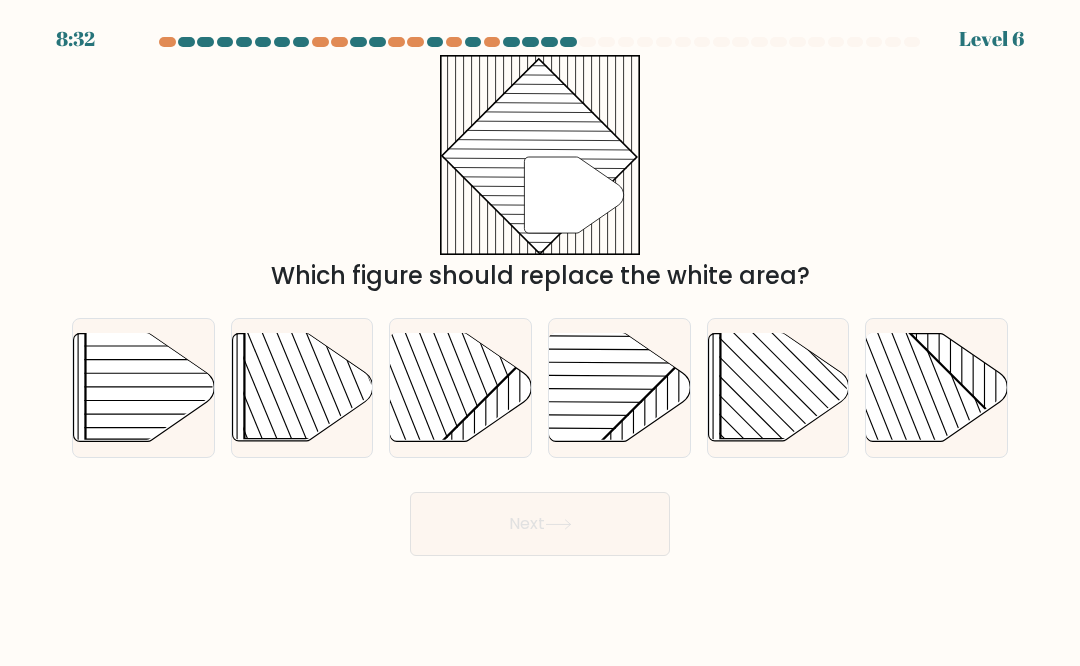 click 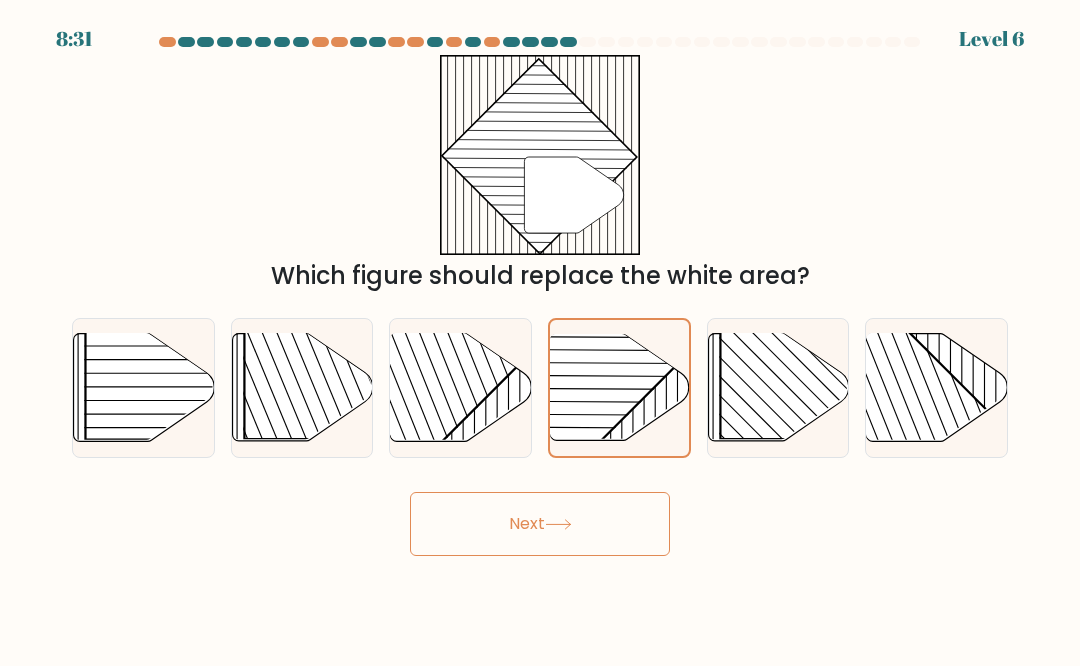 click on "Next" at bounding box center (540, 524) 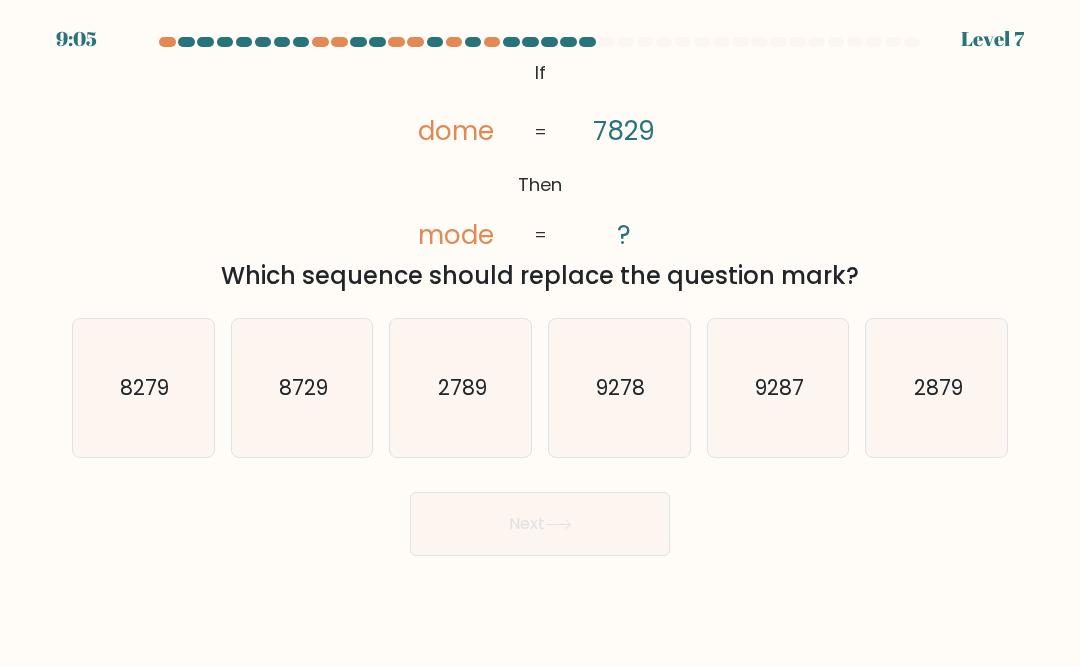 click on "2879" 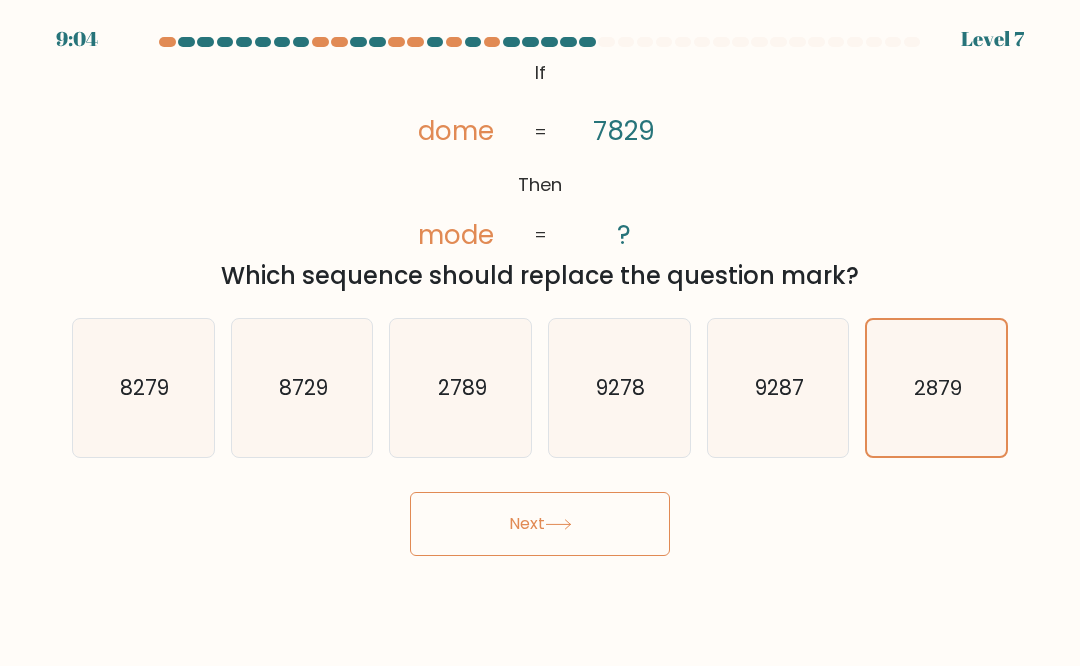 click on "Next" at bounding box center [540, 524] 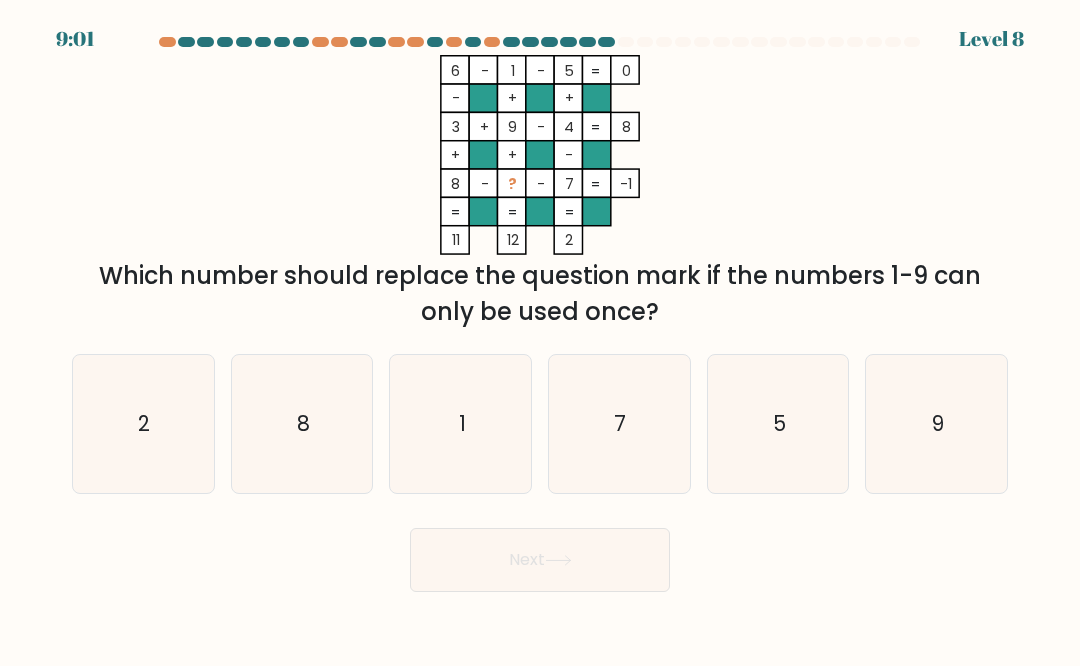 click on "2" 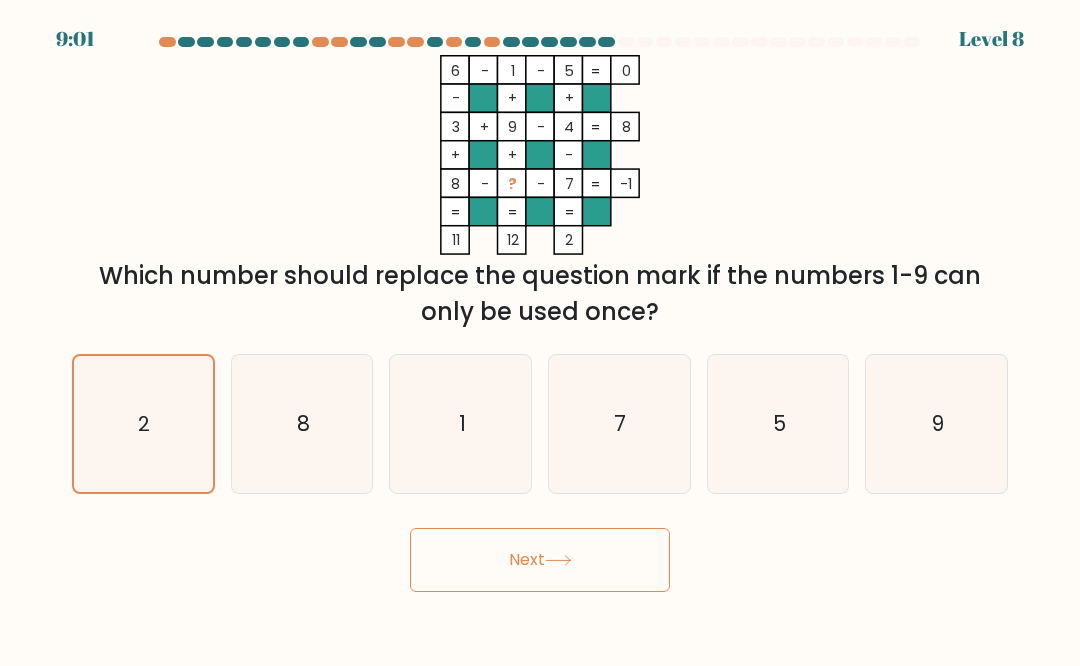 click on "Next" at bounding box center (540, 560) 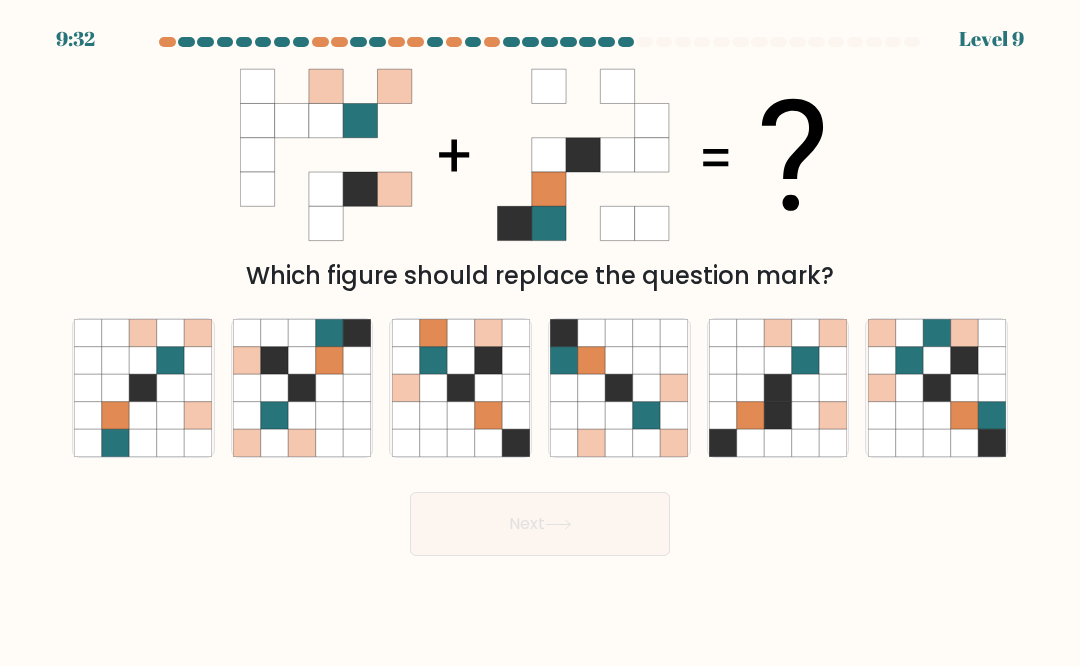 click 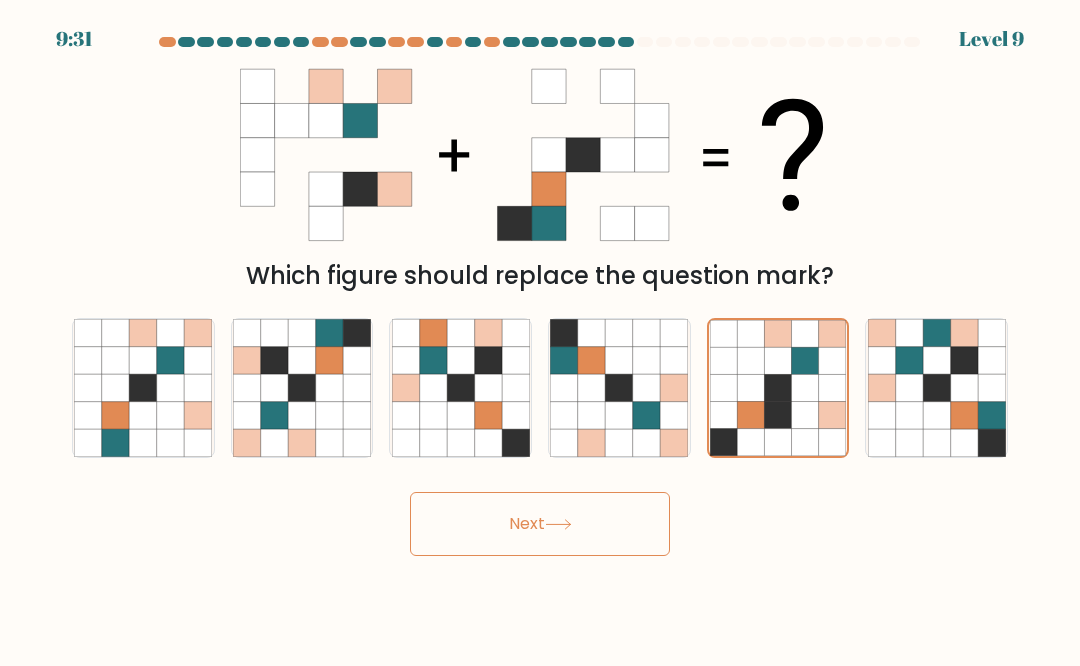 click on "Next" at bounding box center [540, 524] 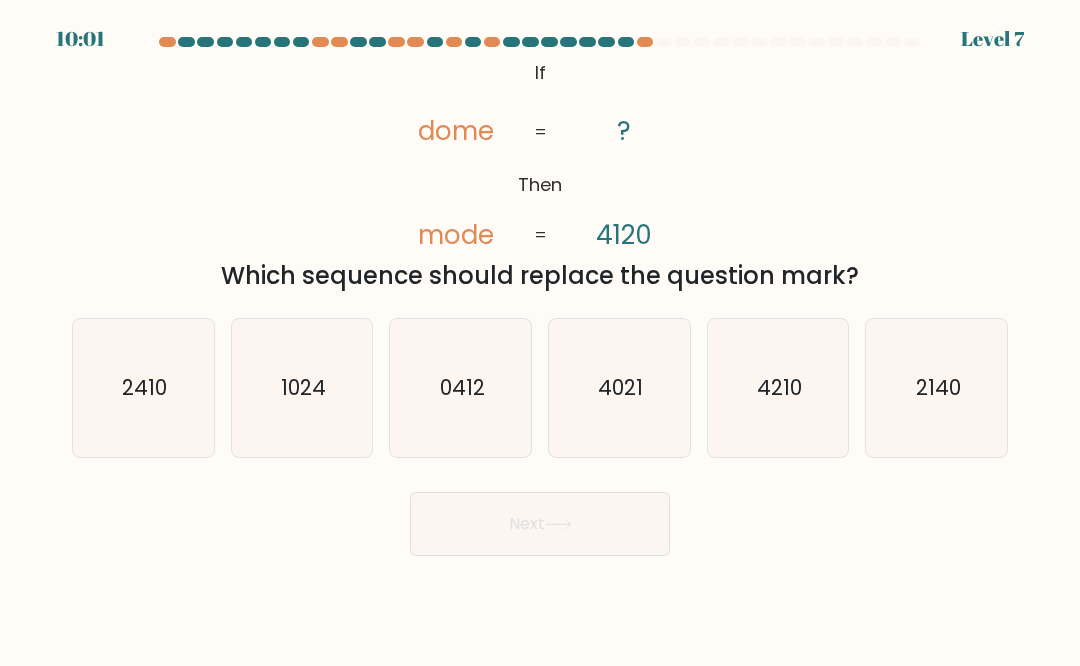 click on "2140" 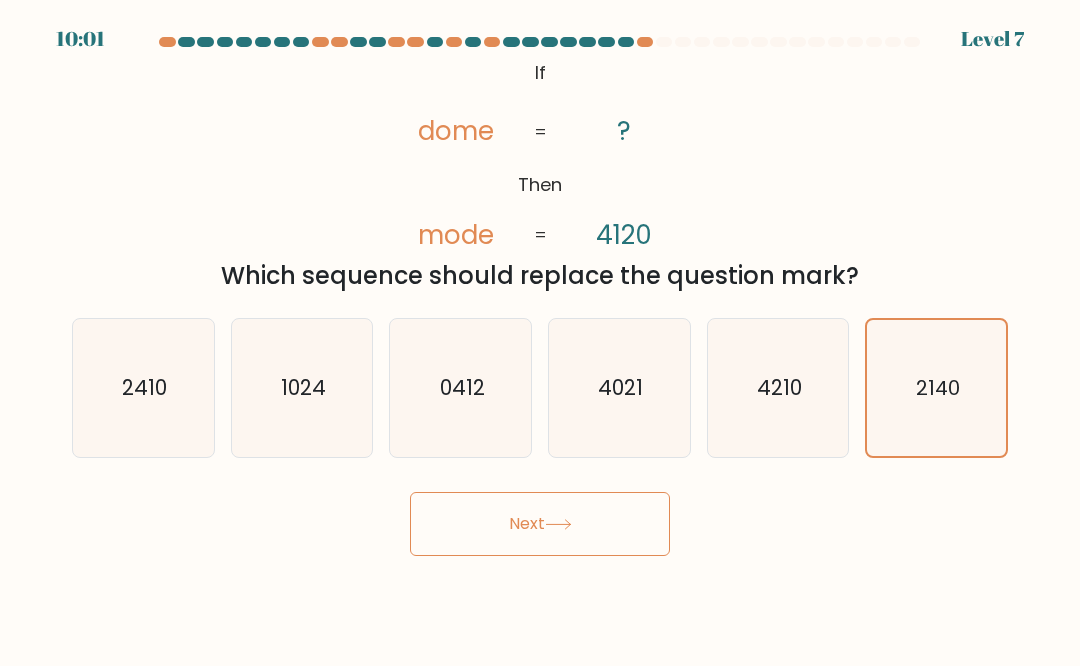 click on "Next" at bounding box center (540, 524) 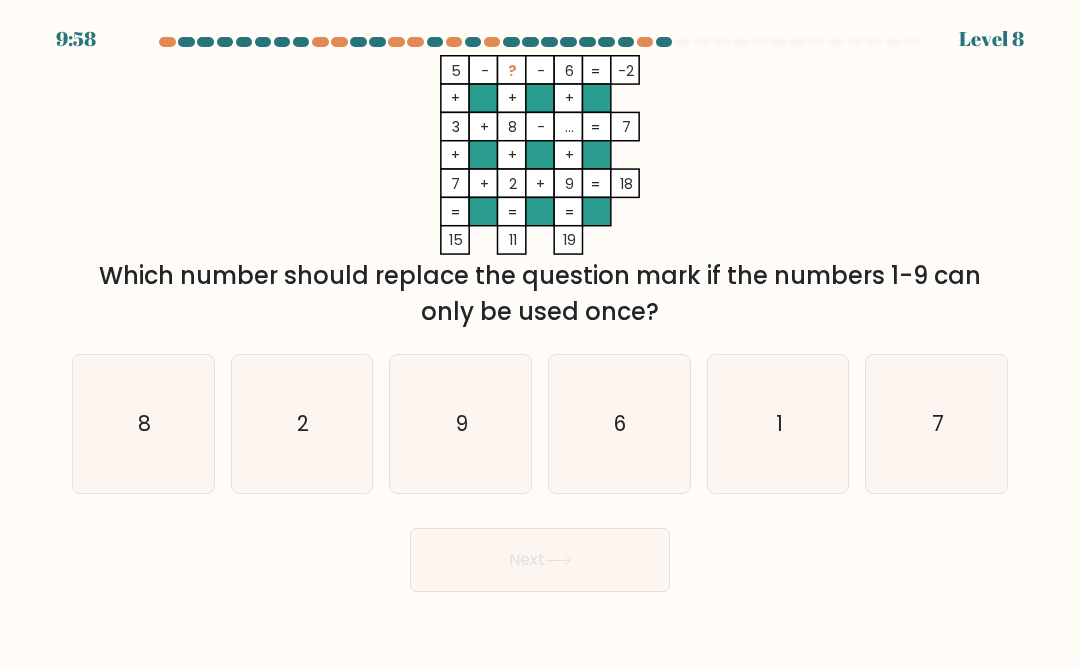 click on "1" 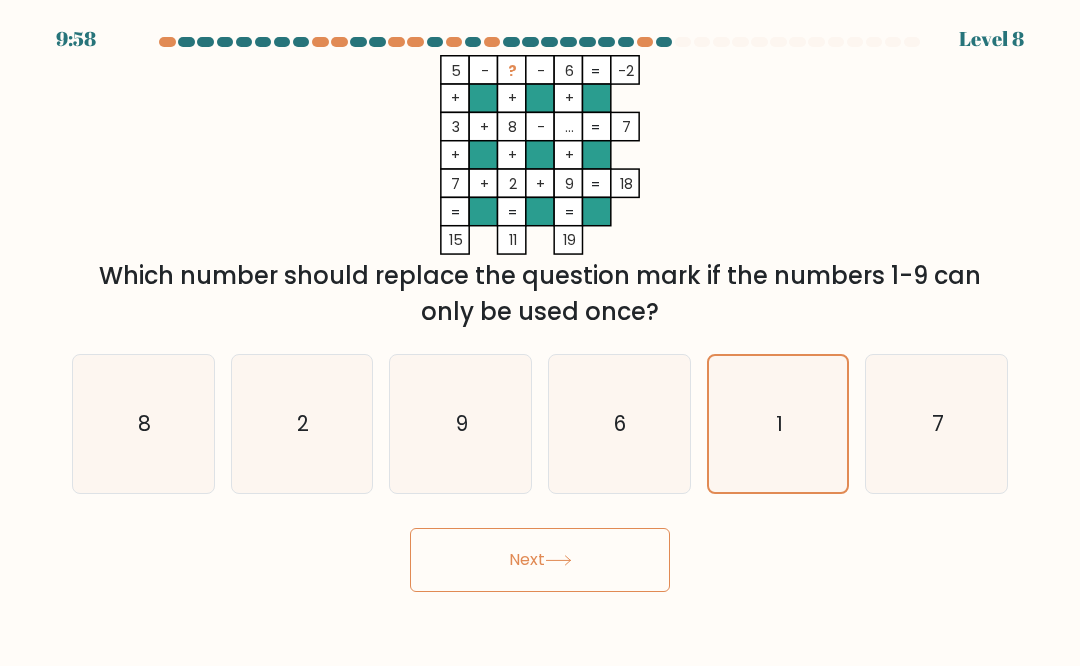 click on "Next" at bounding box center (540, 560) 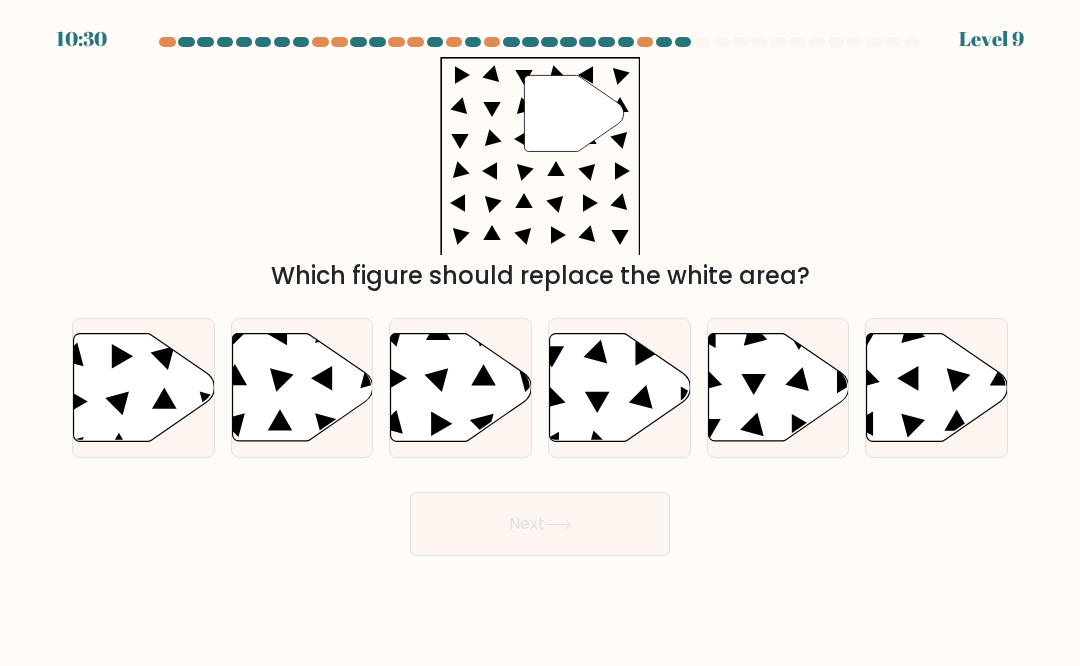 click 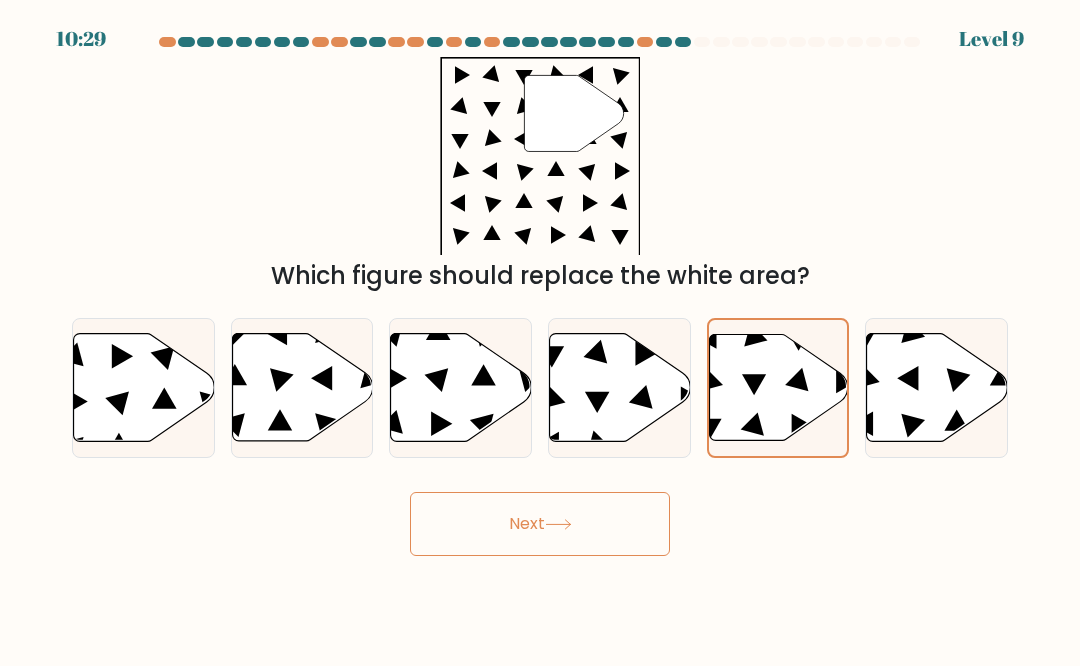 click on "Next" at bounding box center (540, 524) 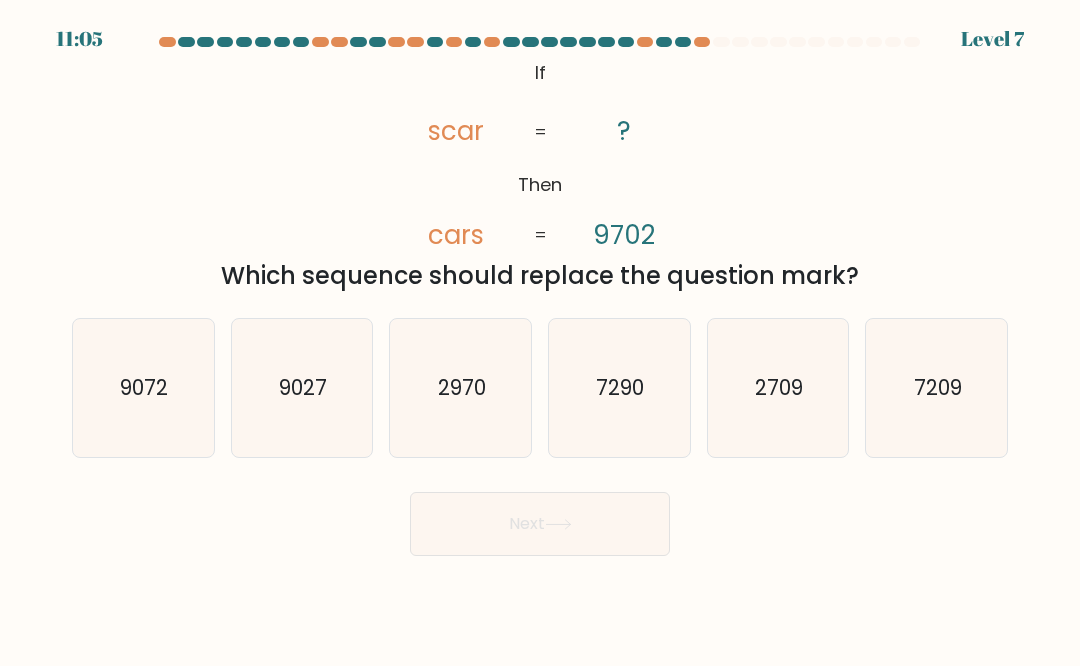 click on "2970" 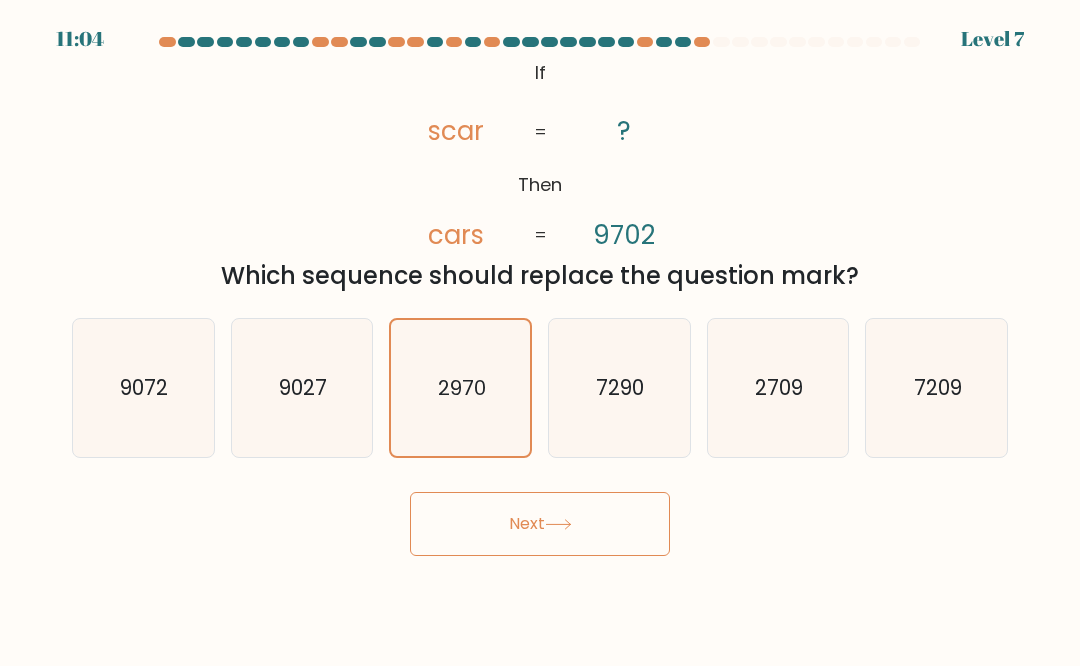 click on "Next" at bounding box center (540, 524) 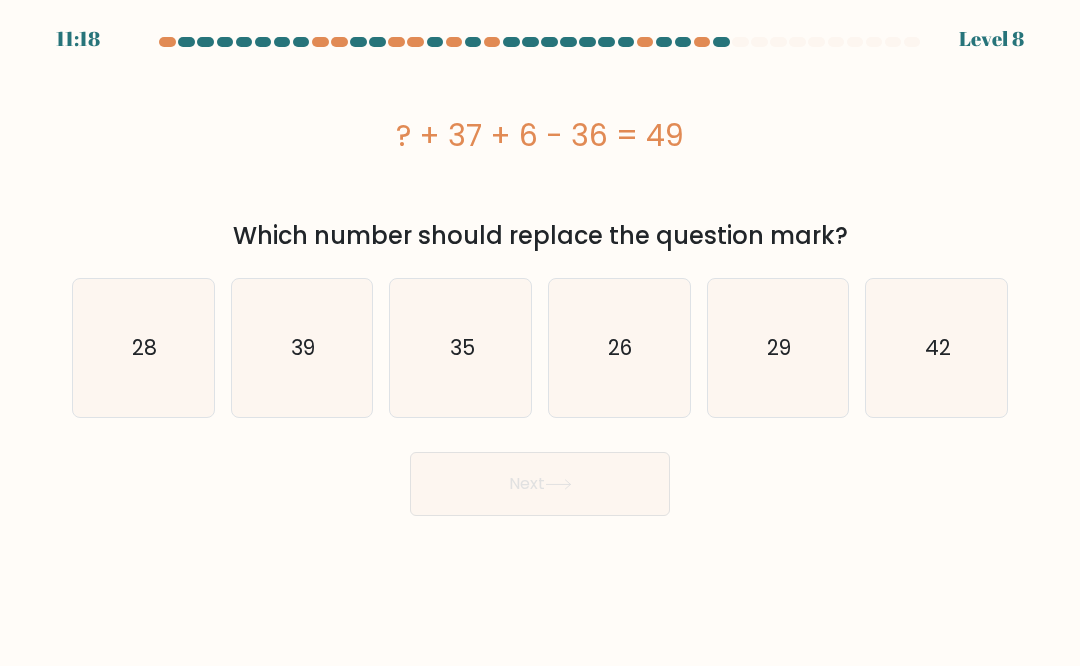 click on "42" 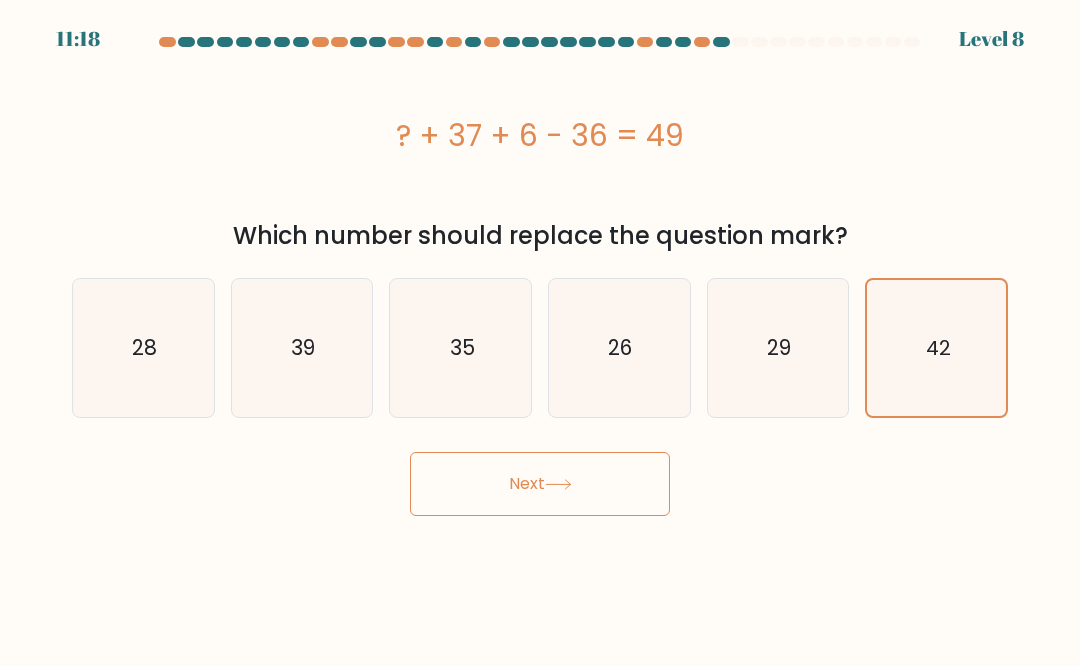 click on "Next" at bounding box center [540, 484] 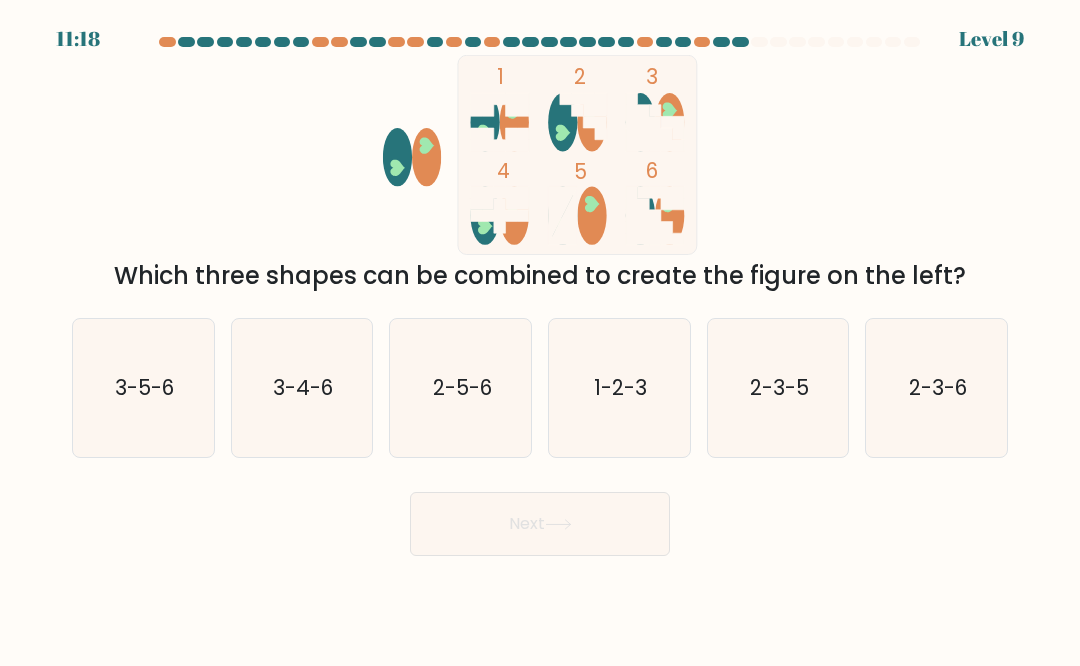 click on "2-5-6" 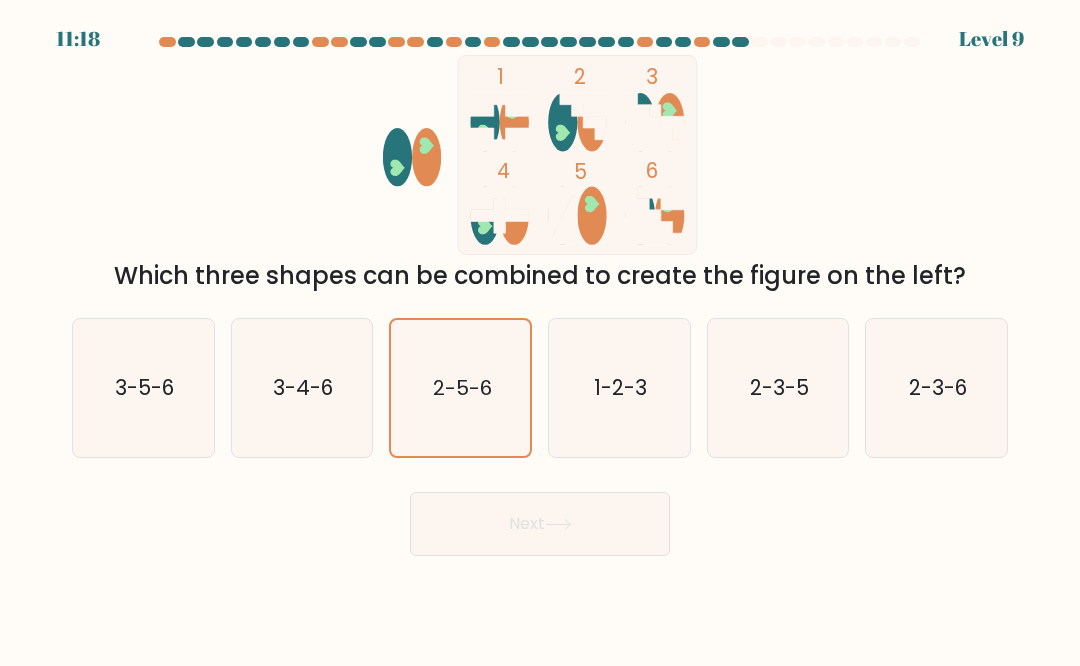 click on "Next" at bounding box center (540, 524) 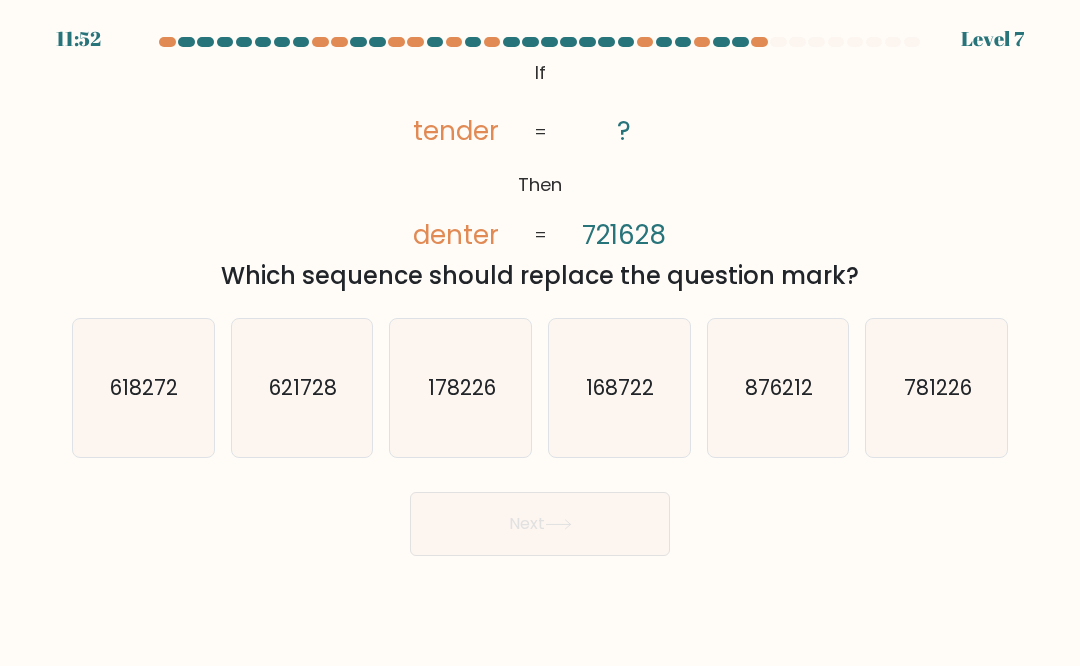 click on "621728" 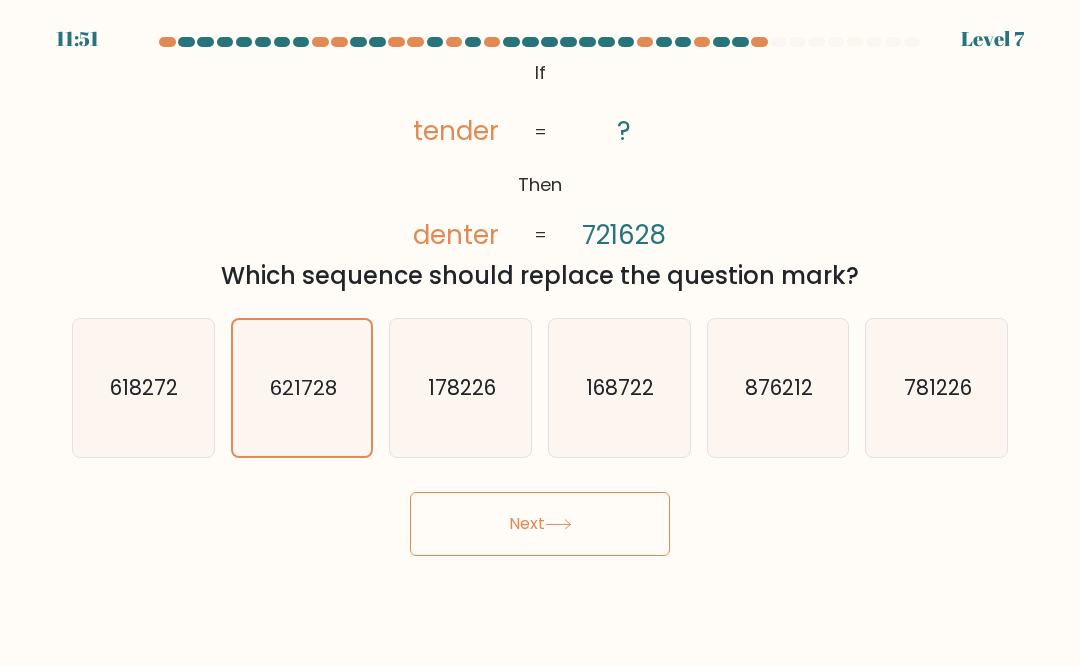 click on "Next" at bounding box center [540, 524] 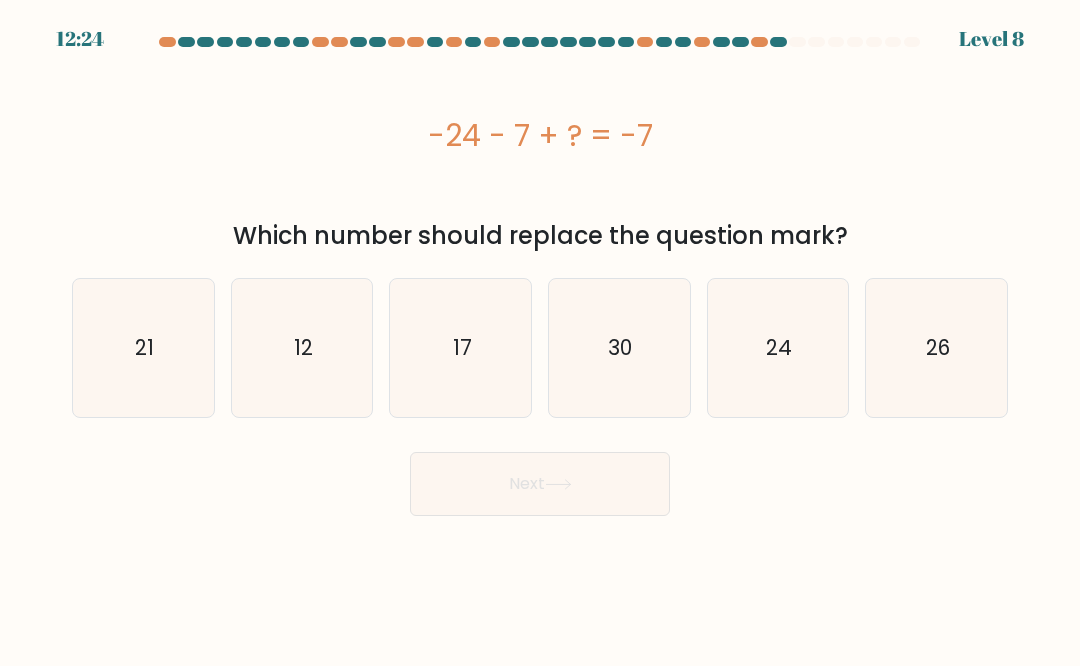 click on "24" 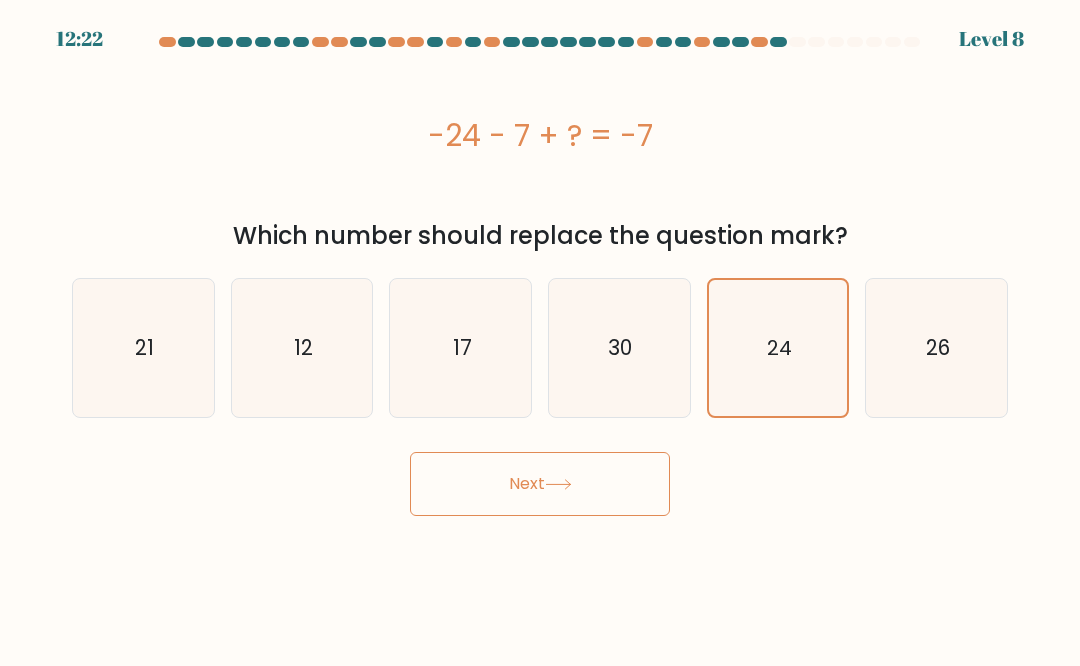 click on "Next" at bounding box center [540, 484] 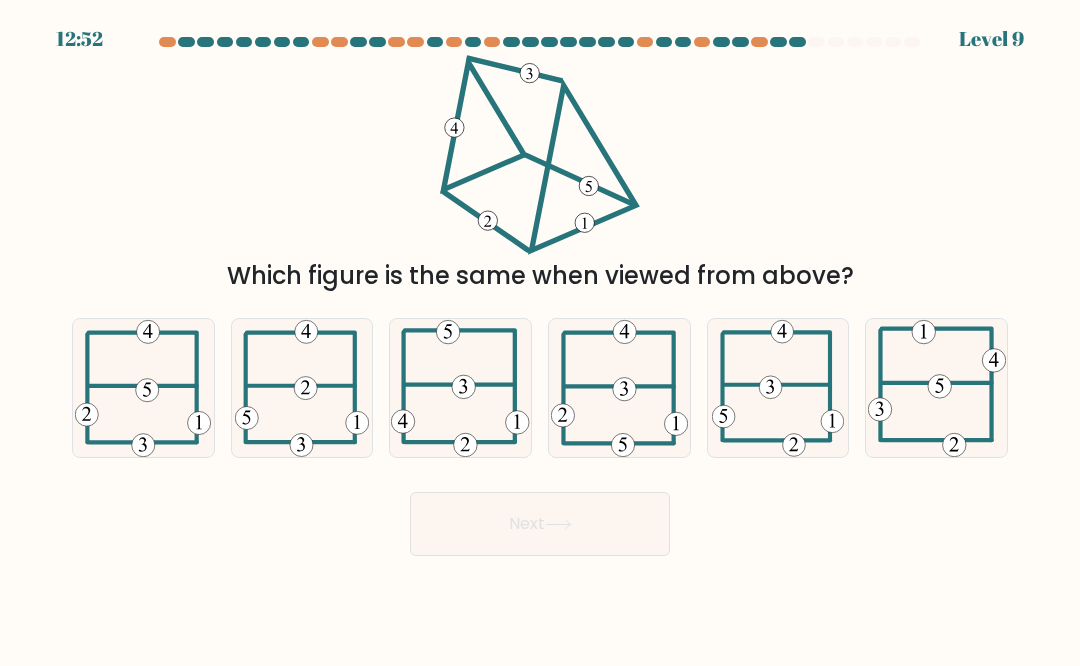 click 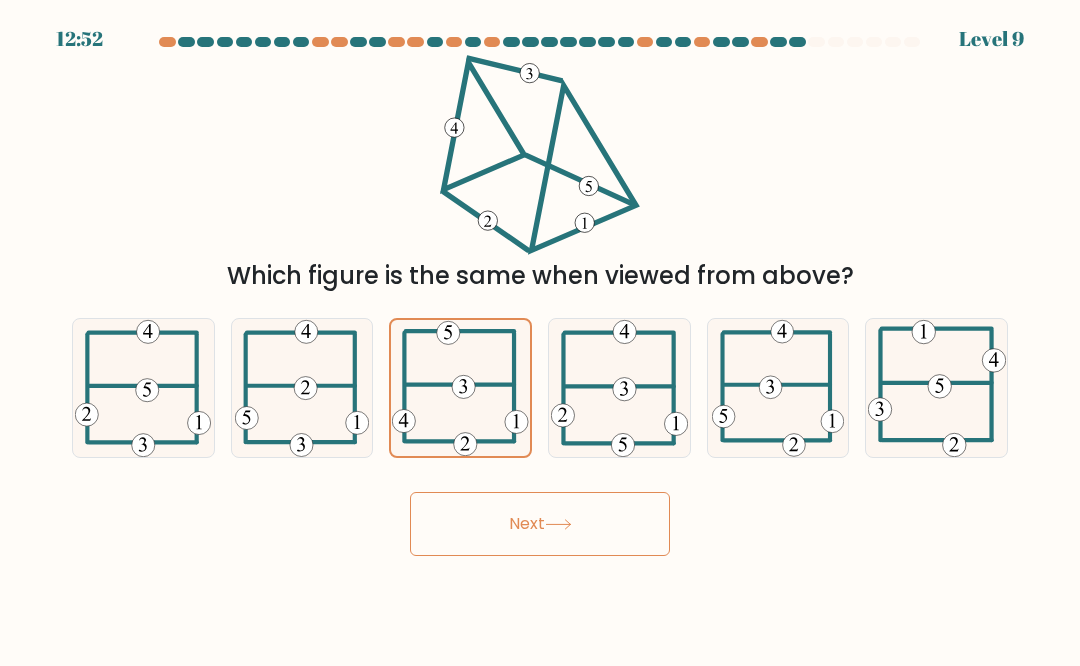 click on "Next" at bounding box center (540, 524) 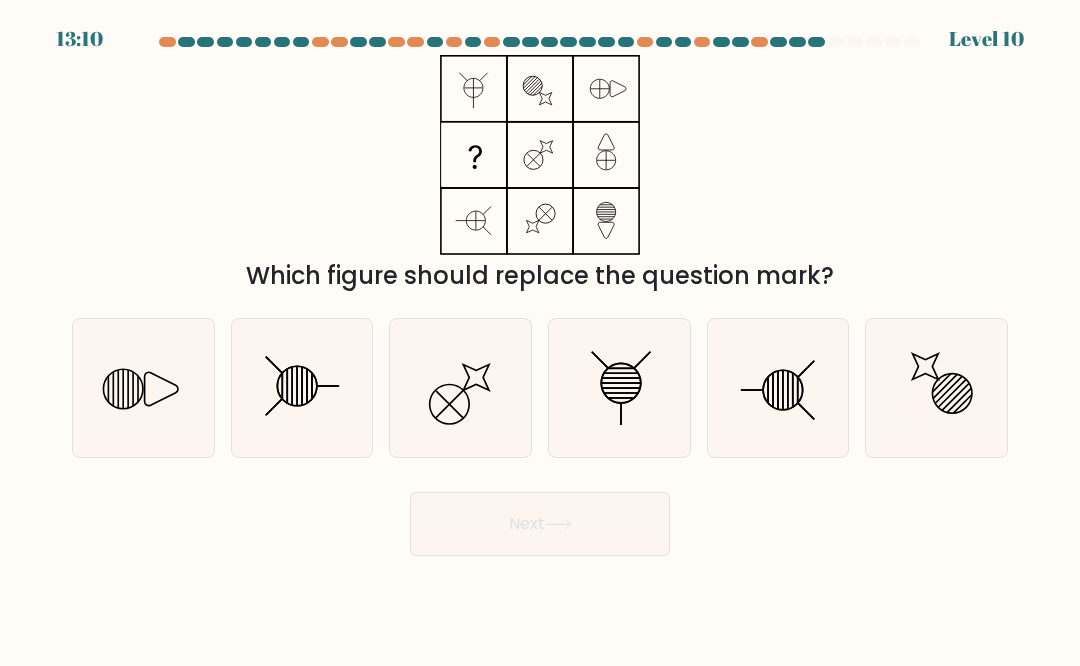click 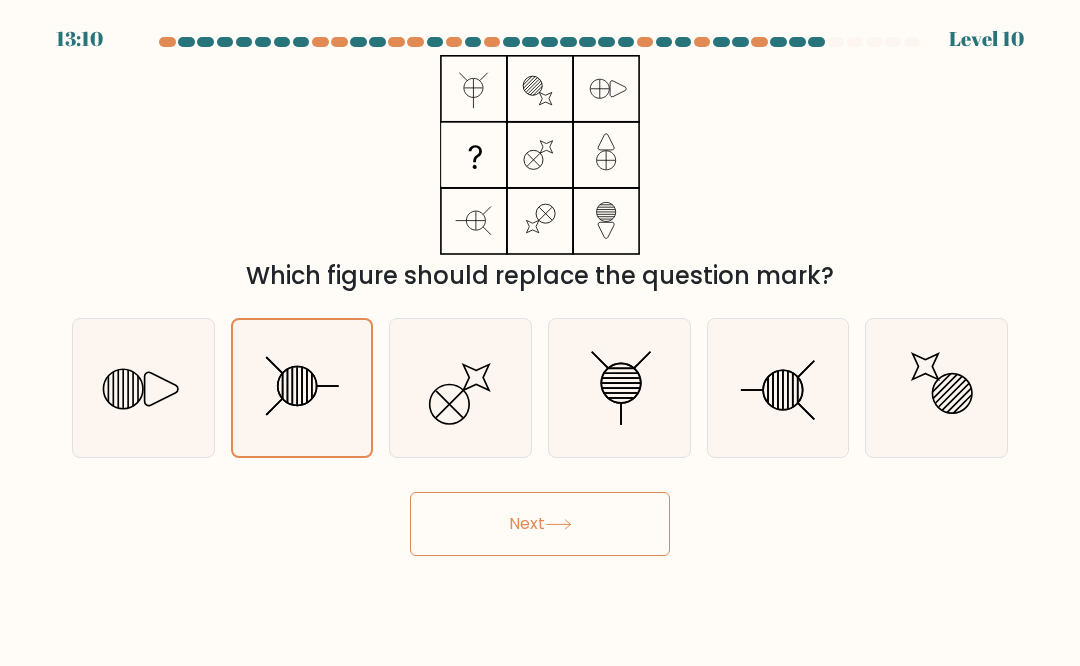 click on "Next" at bounding box center (540, 524) 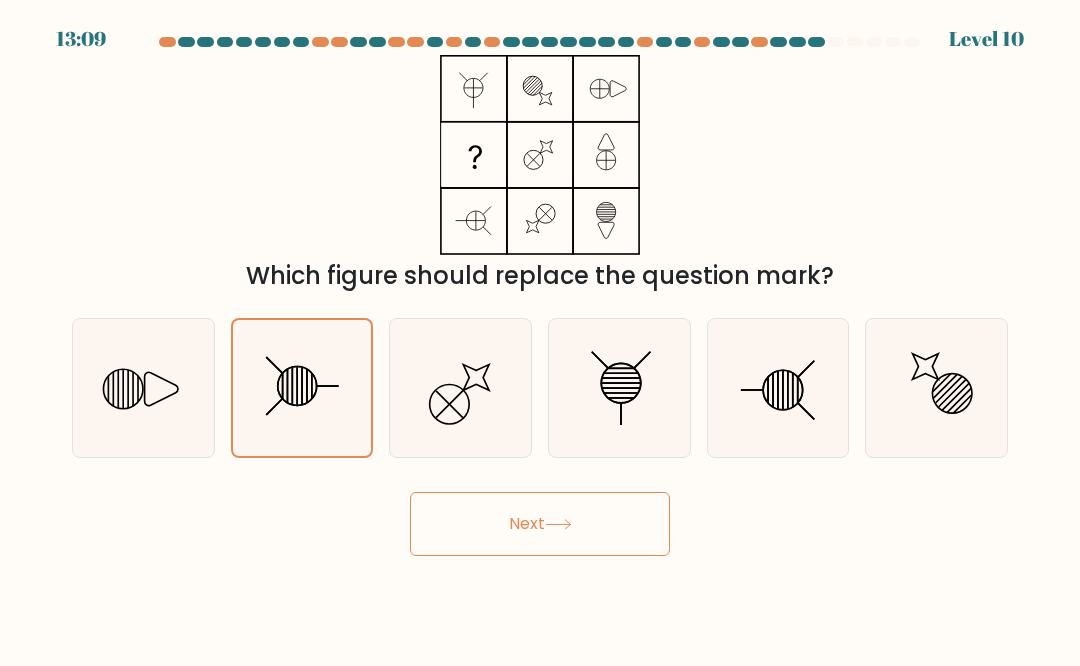 click on "Next" at bounding box center [540, 524] 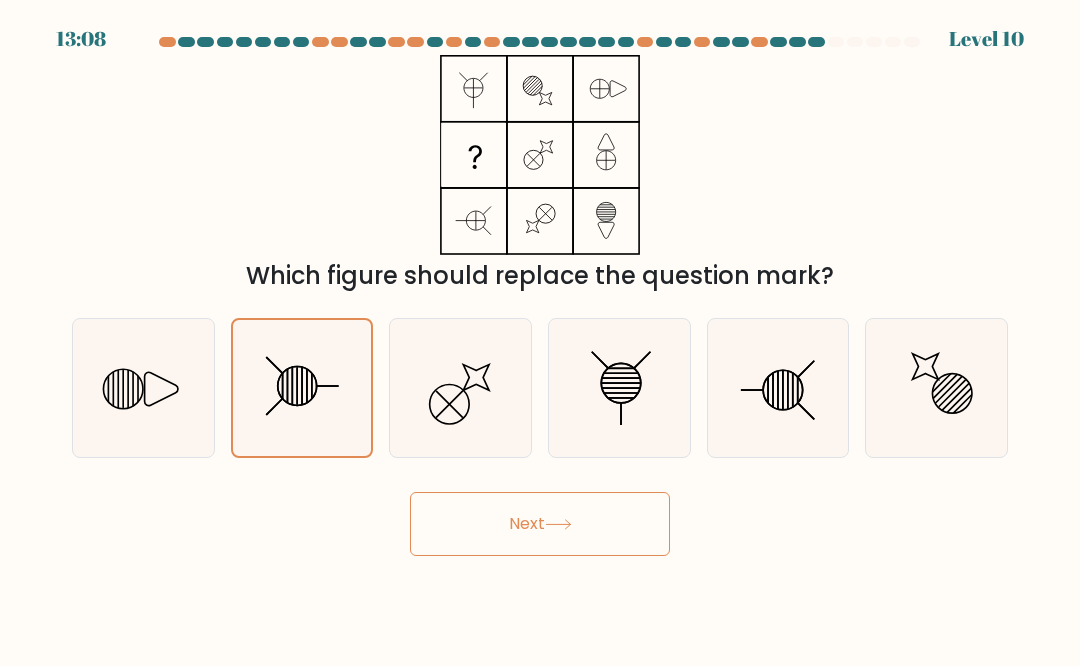 click on "Next" at bounding box center (540, 524) 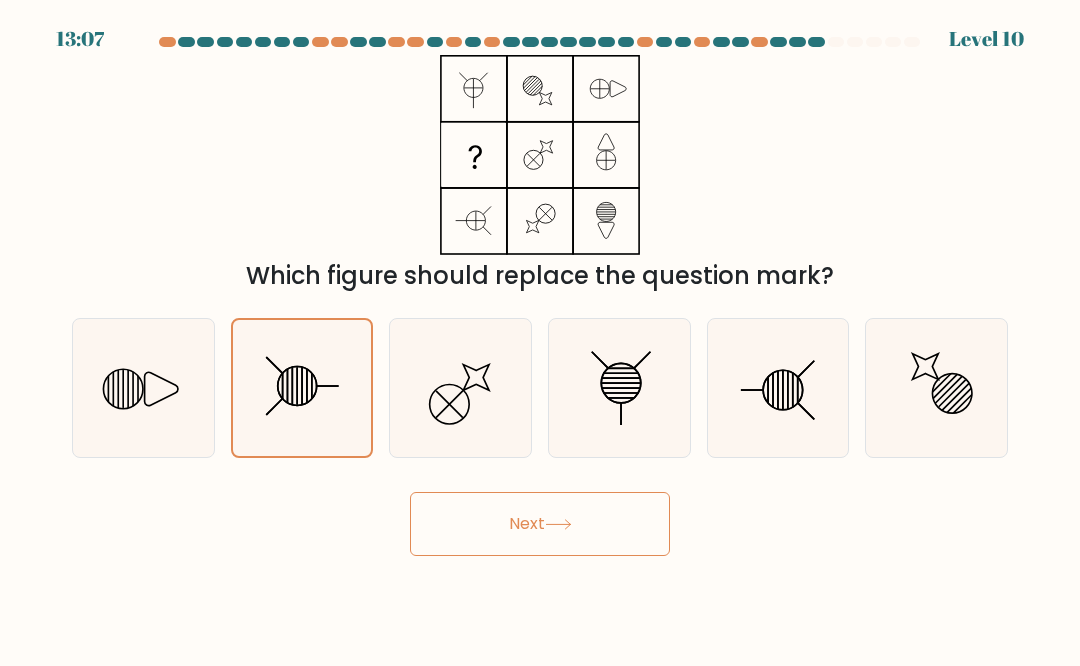 click on "Next" at bounding box center [540, 524] 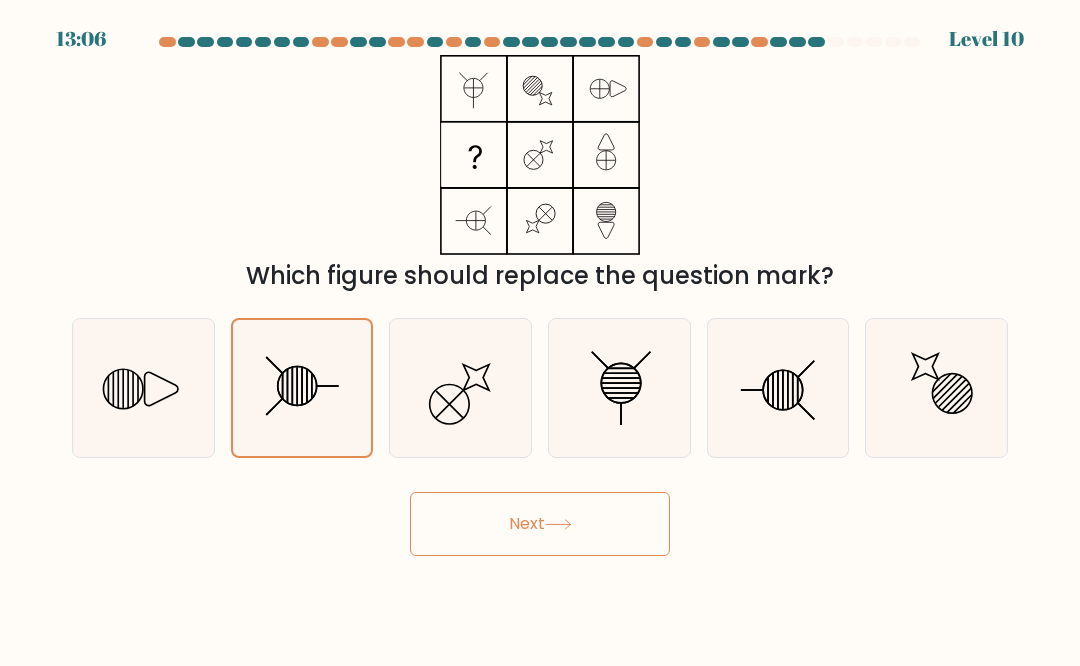 click on "Next" at bounding box center [540, 524] 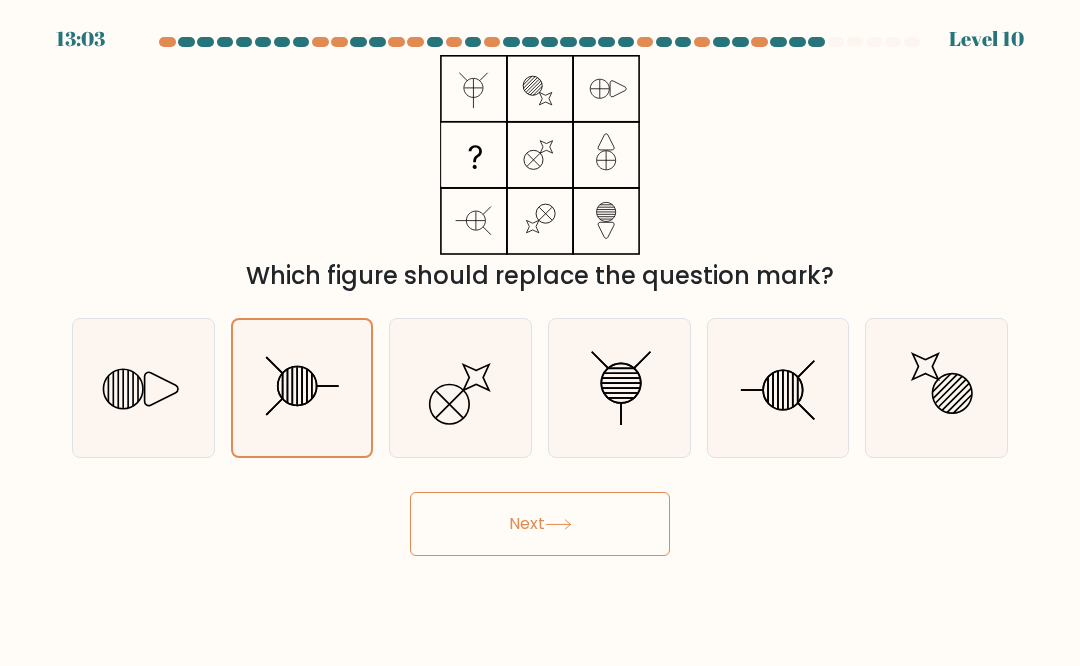click on "Next" at bounding box center (540, 524) 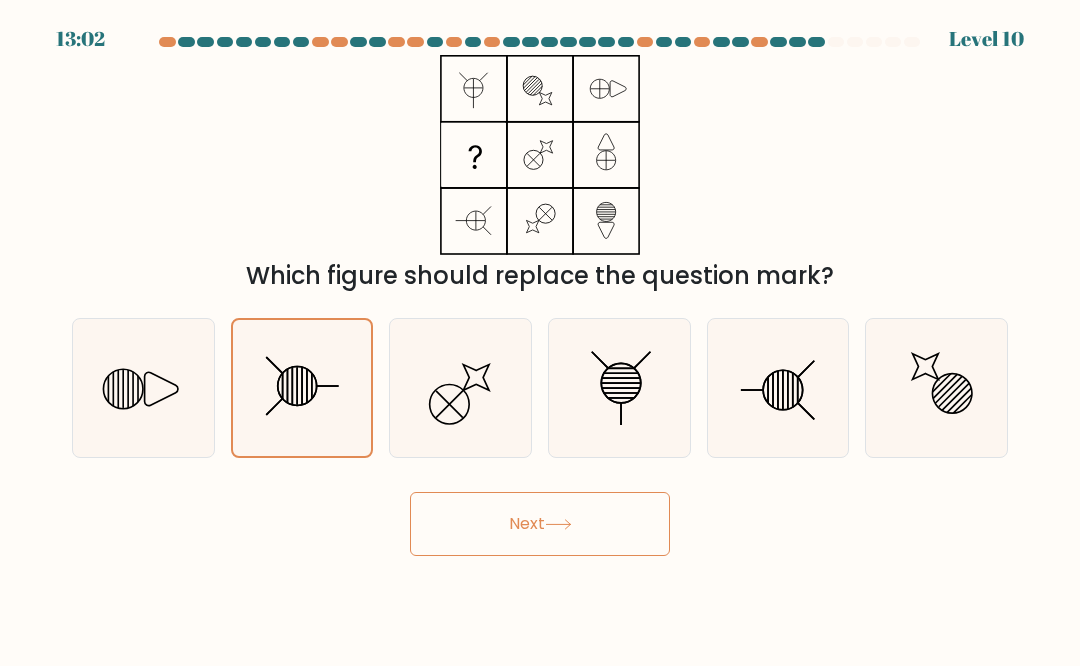click on "Next" at bounding box center (540, 524) 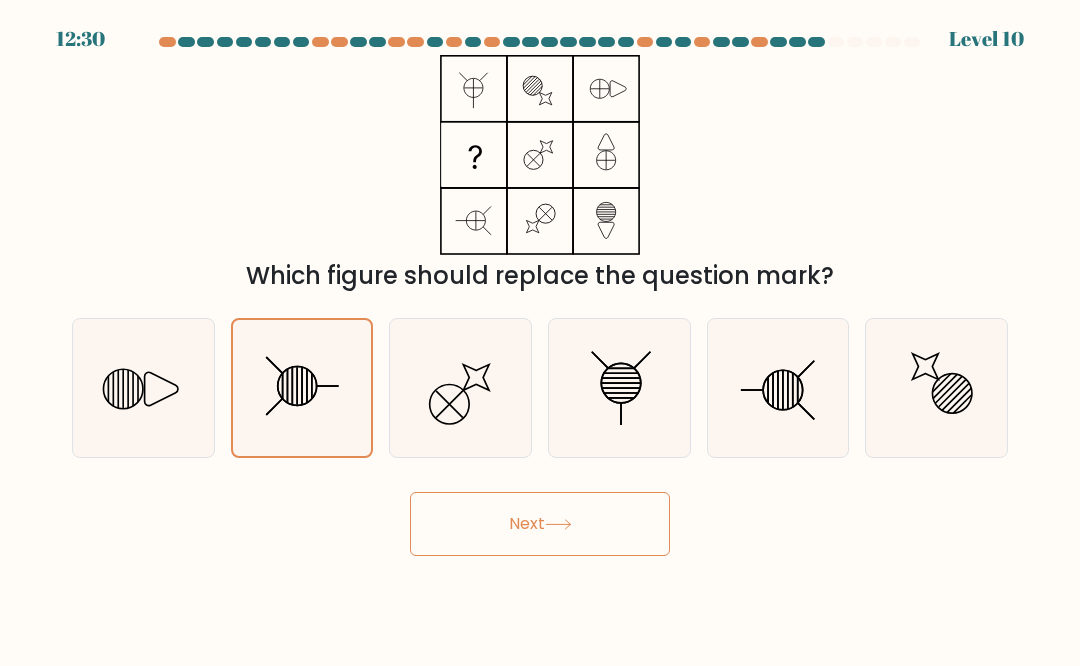 click on "Next" at bounding box center [540, 524] 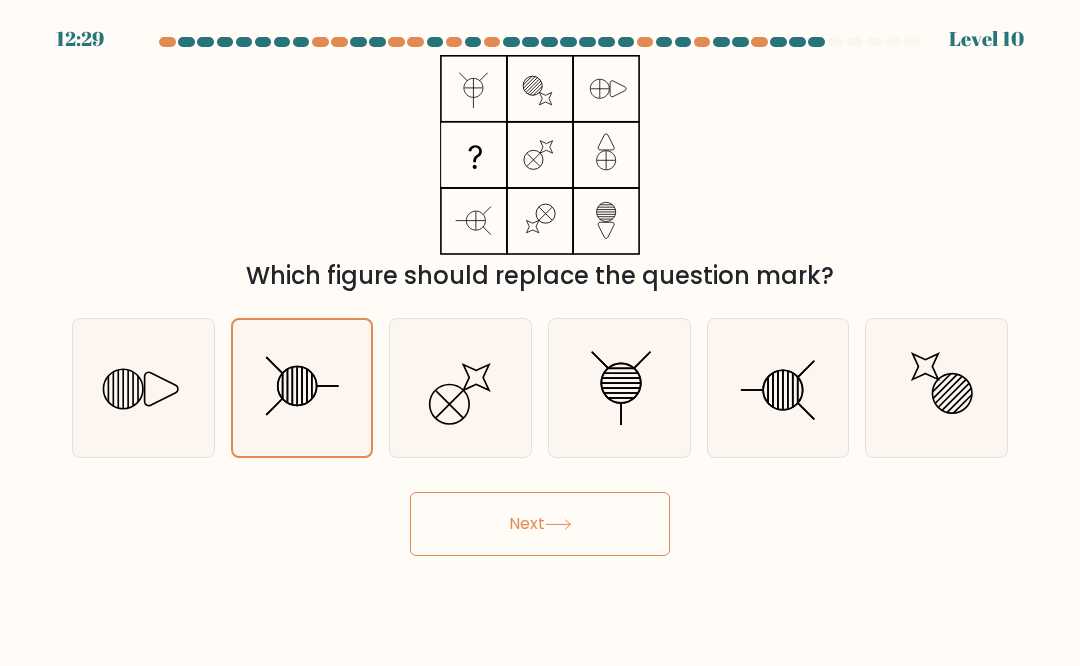 click on "Next" at bounding box center [540, 524] 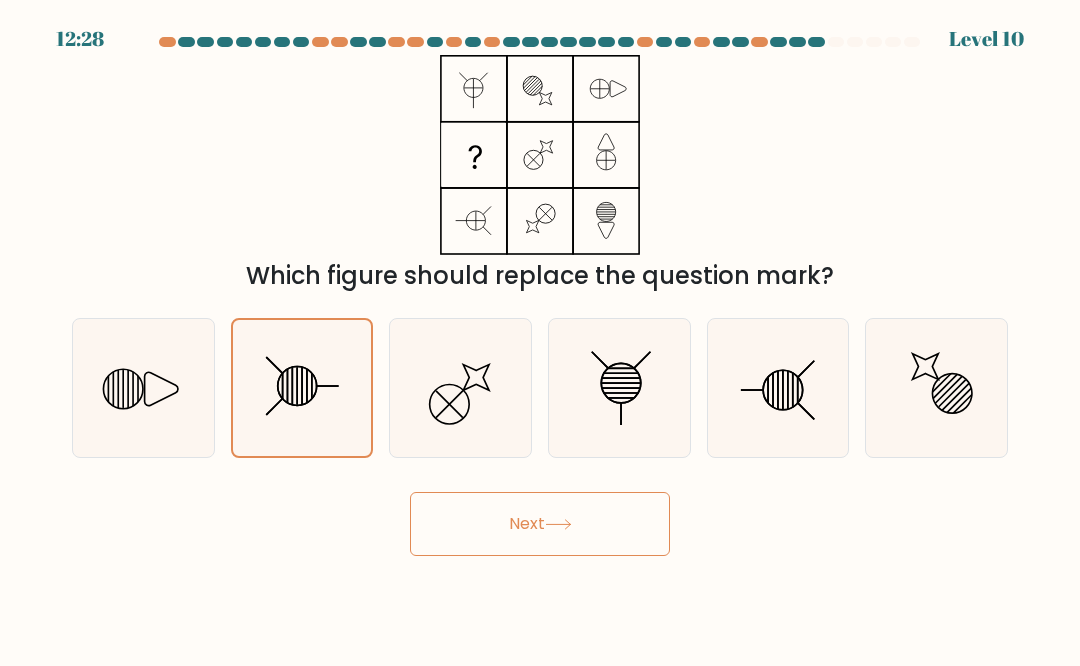 click on "Next" at bounding box center (540, 524) 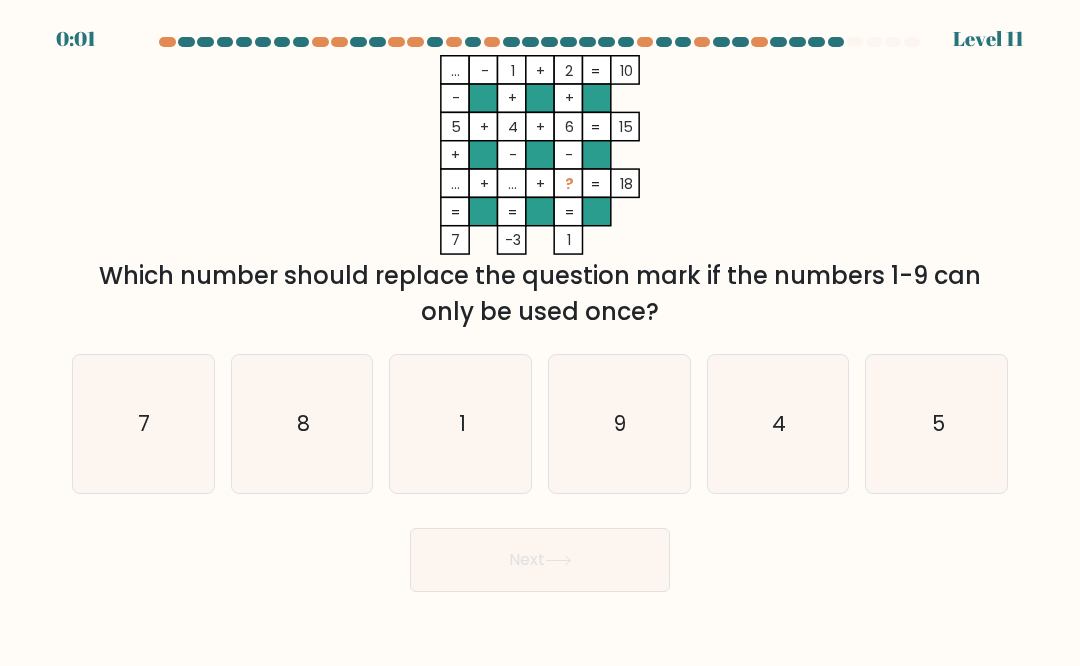 click on "8" 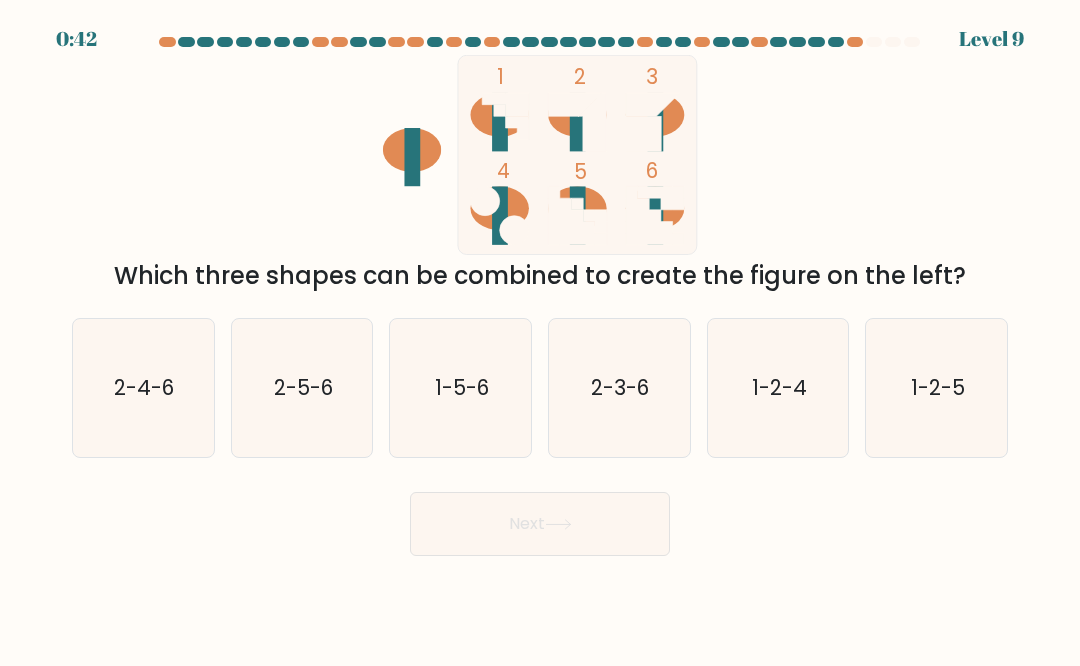 scroll, scrollTop: 0, scrollLeft: 0, axis: both 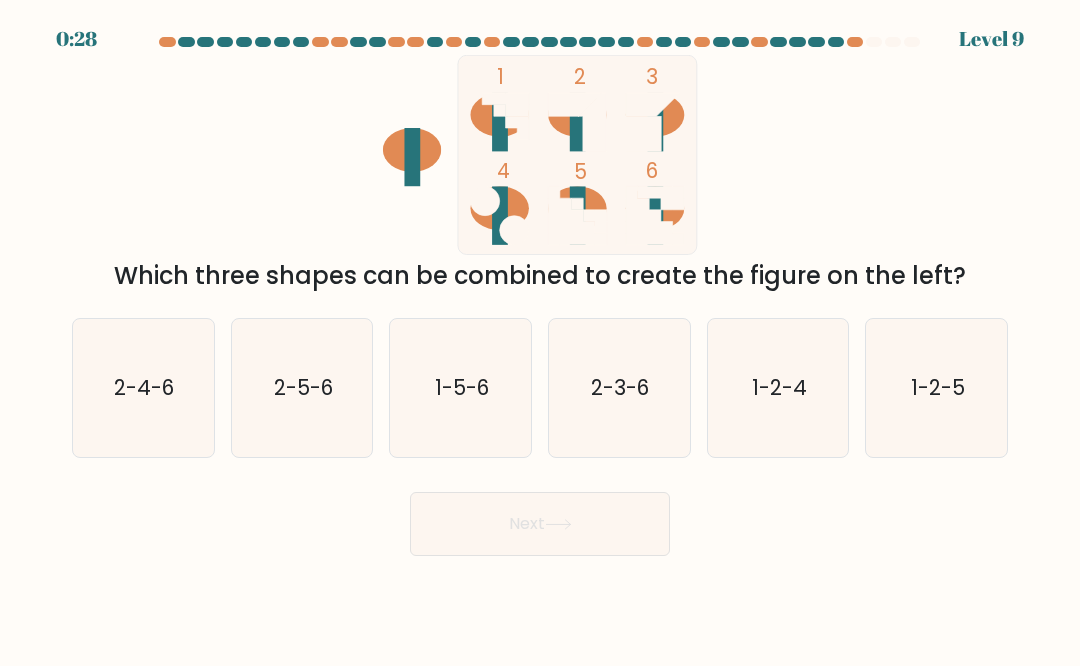 click on "1-5-6" 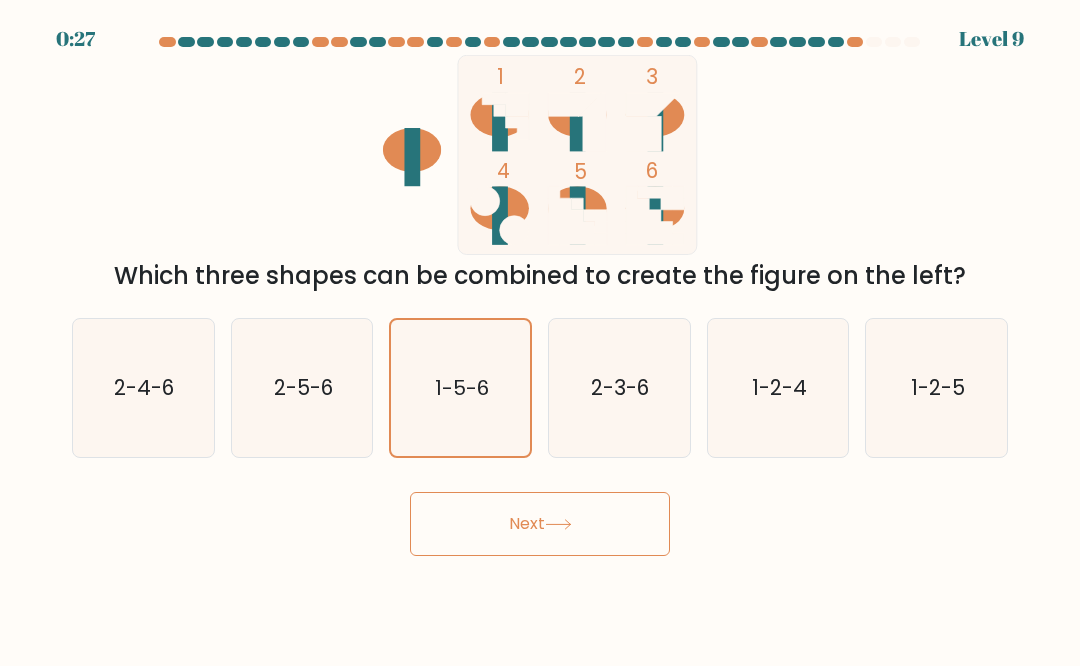 click on "Next" at bounding box center (540, 524) 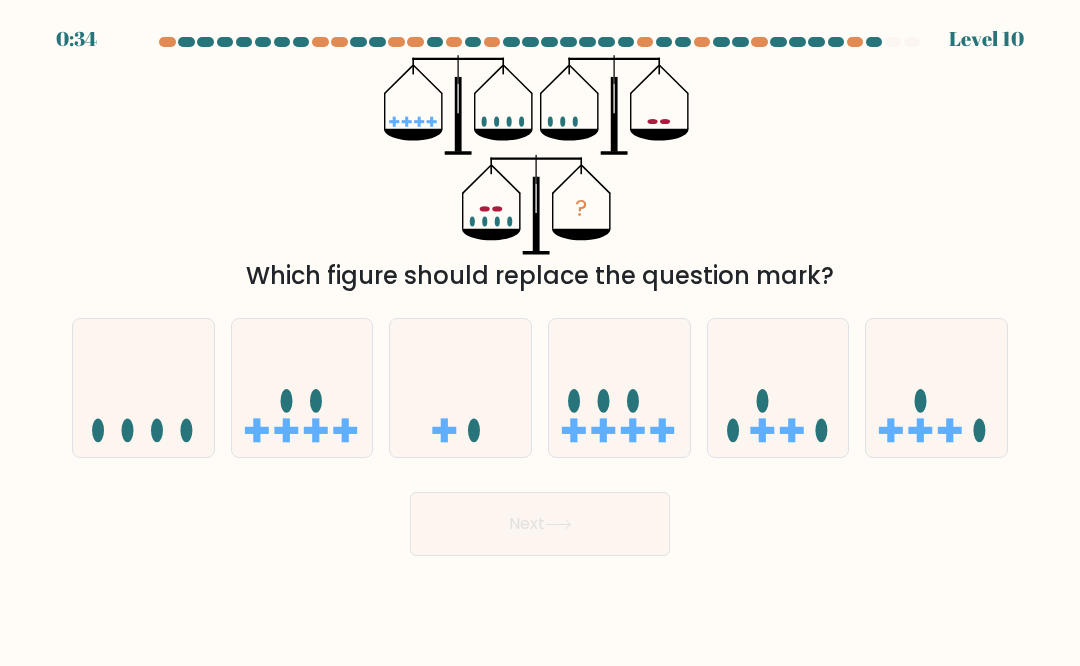 click 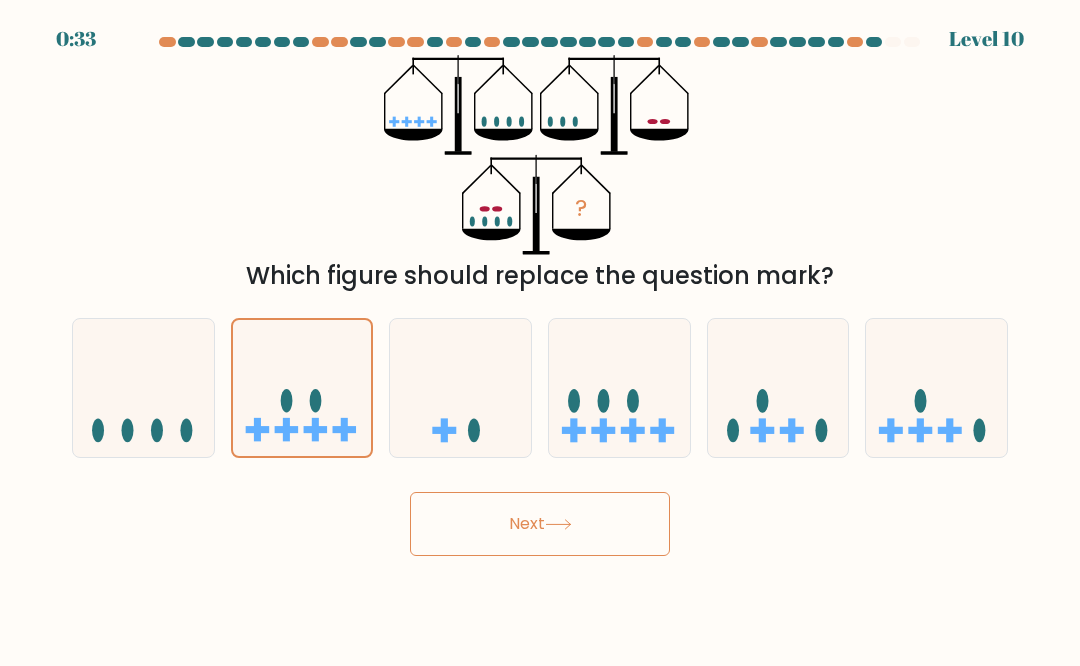 click on "Next" at bounding box center (540, 524) 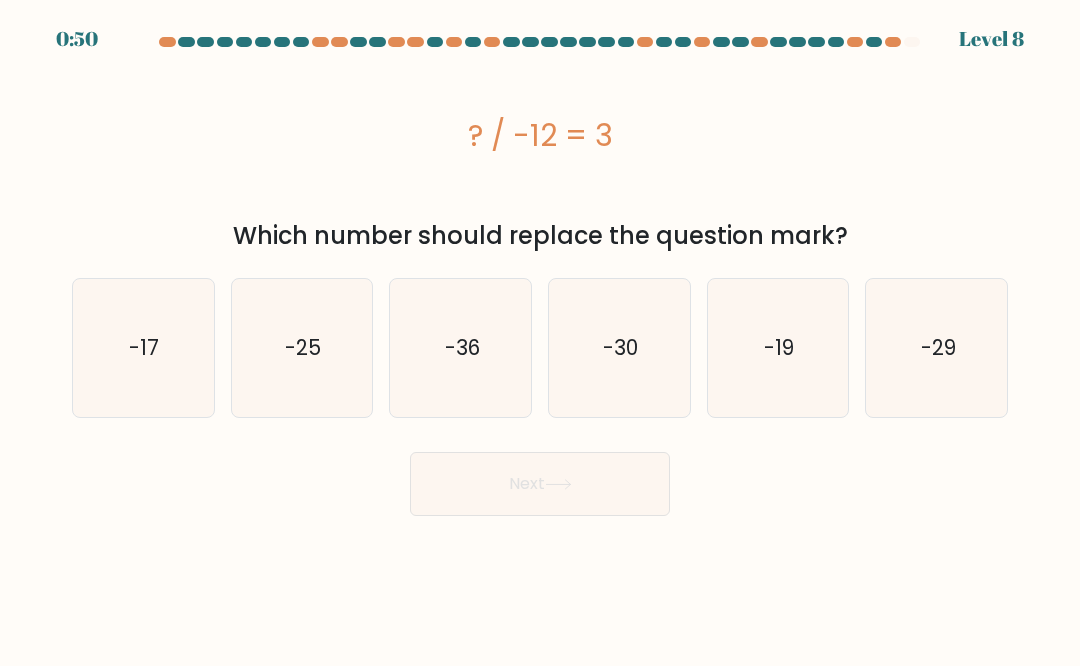 click on "-36" 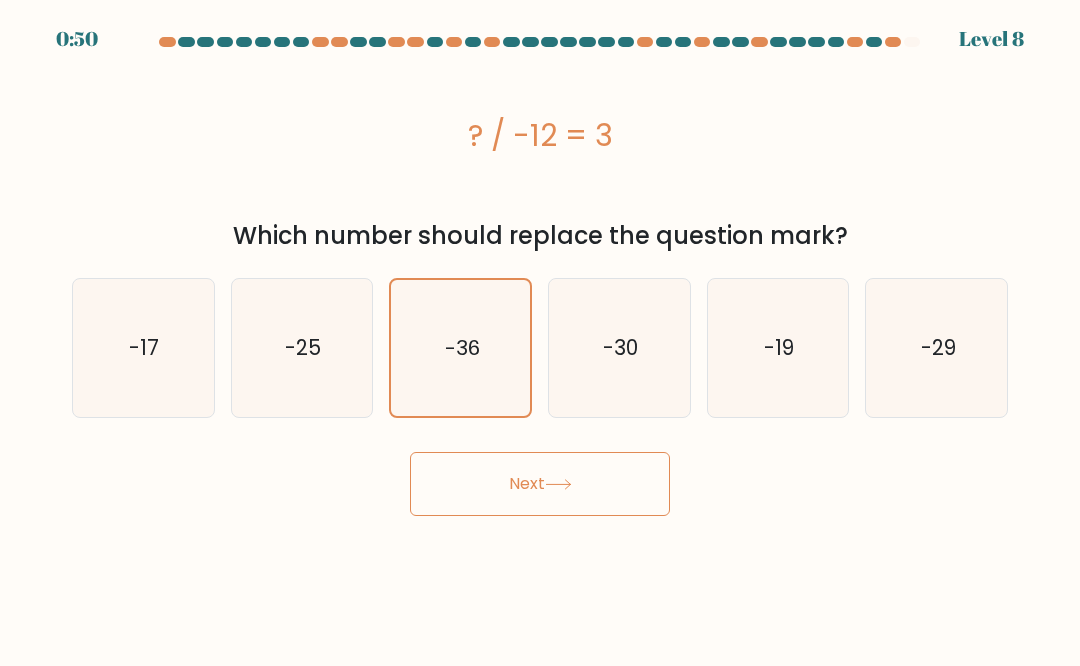 click on "Next" at bounding box center [540, 484] 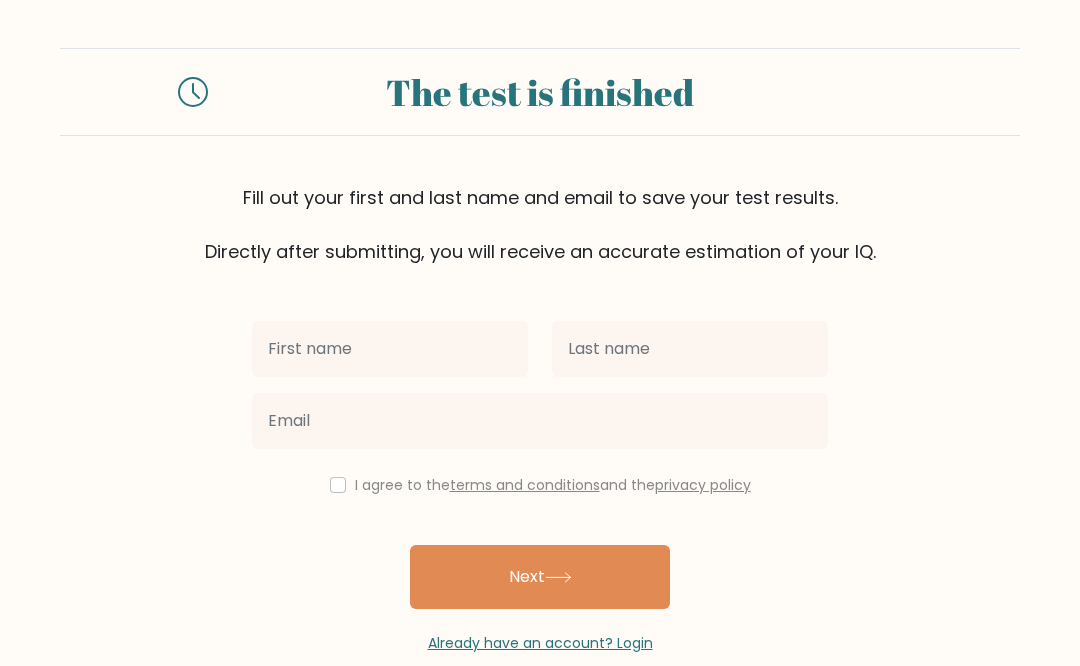 scroll, scrollTop: 0, scrollLeft: 0, axis: both 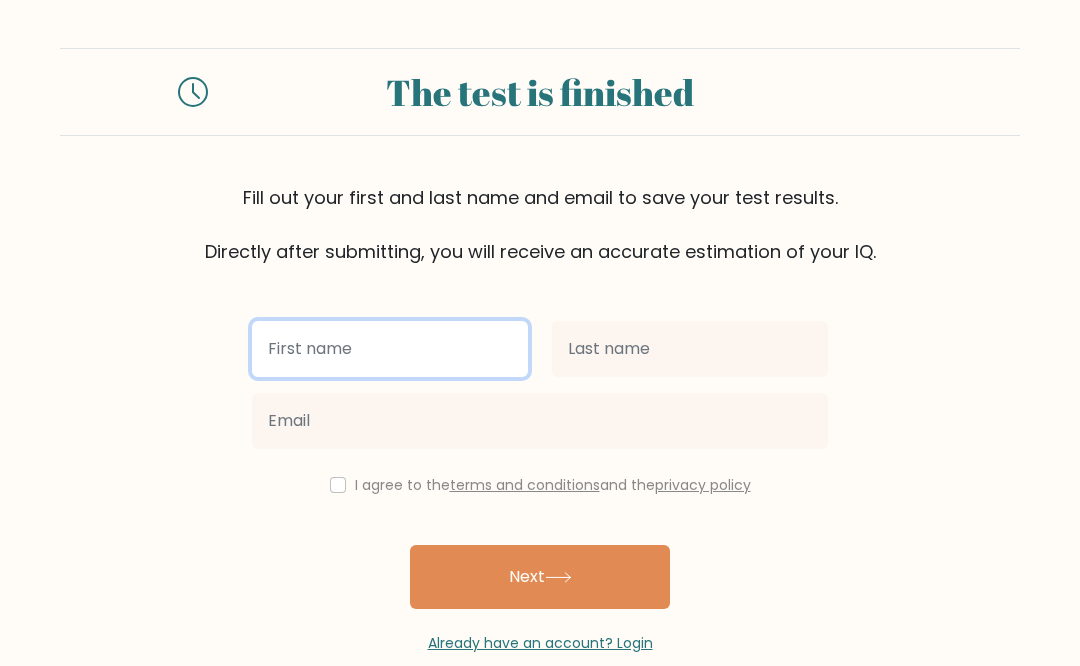 click at bounding box center [390, 349] 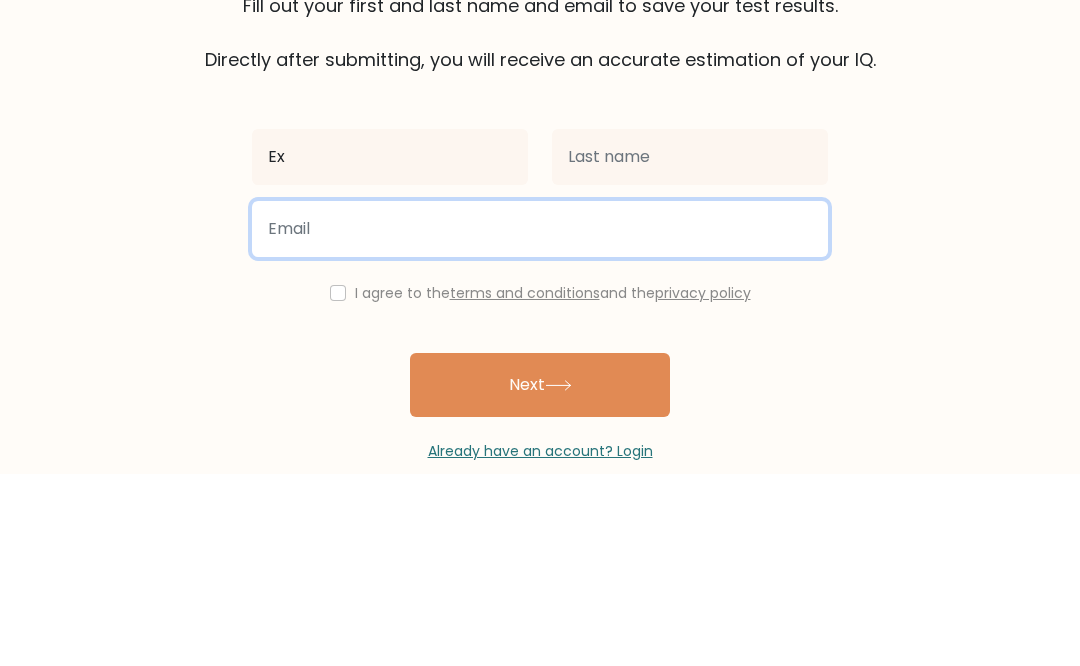 click at bounding box center (540, 421) 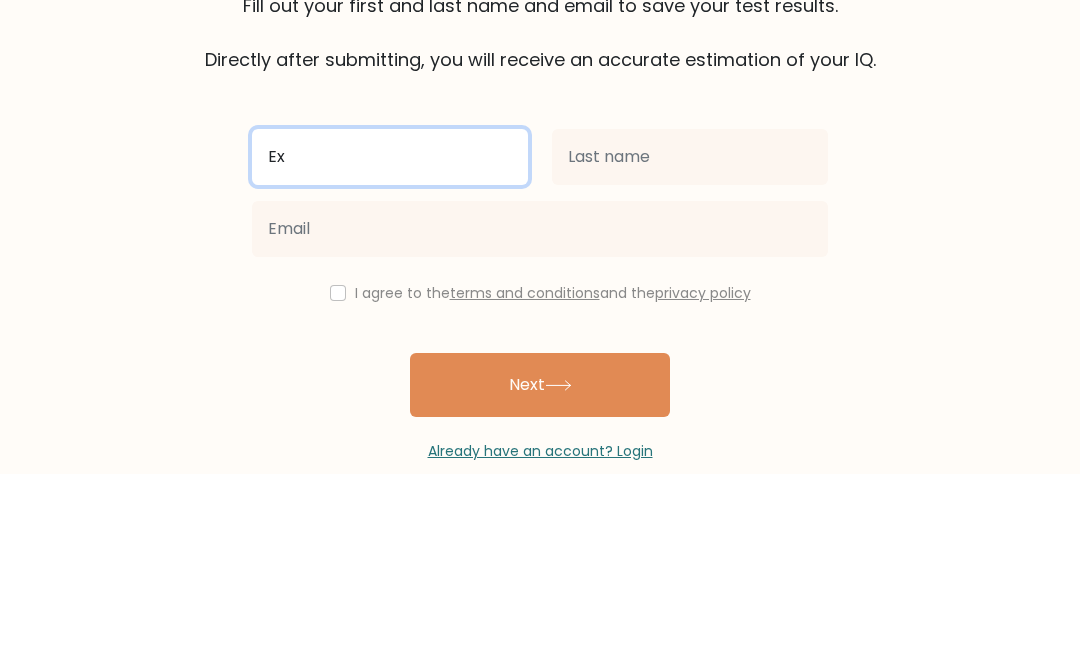 click on "Ex" at bounding box center (390, 349) 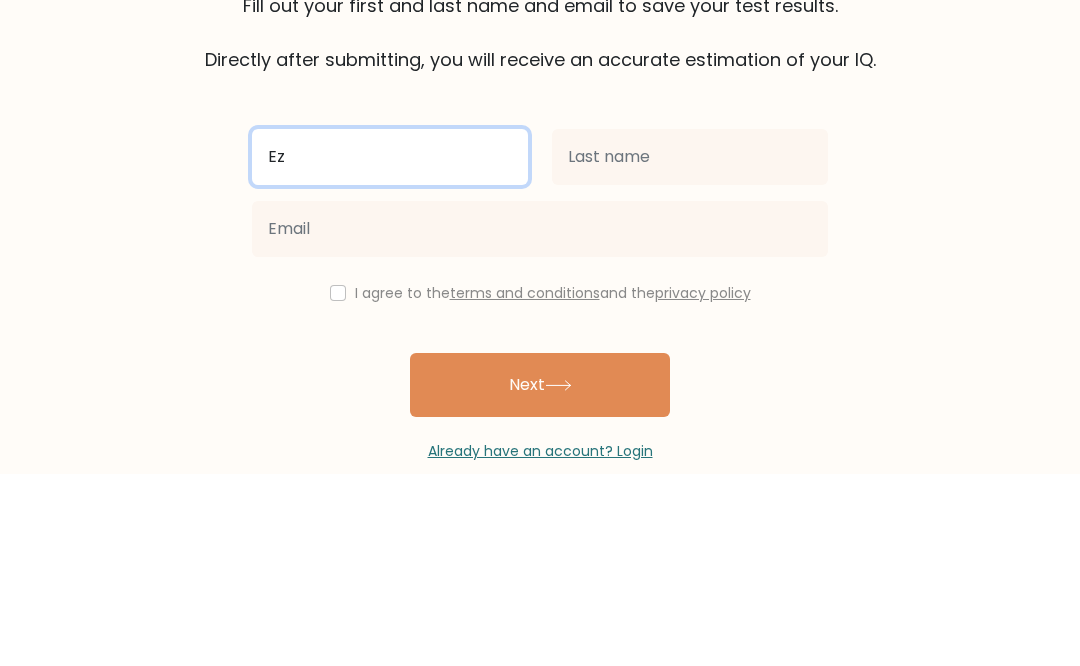 type on "Ez" 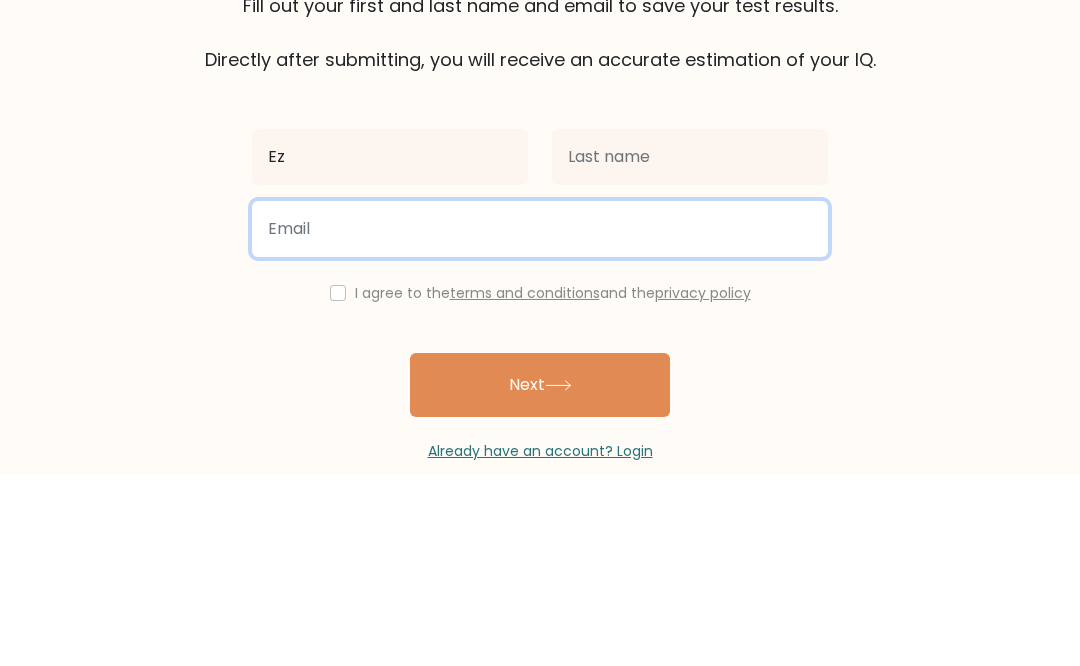 click at bounding box center (540, 421) 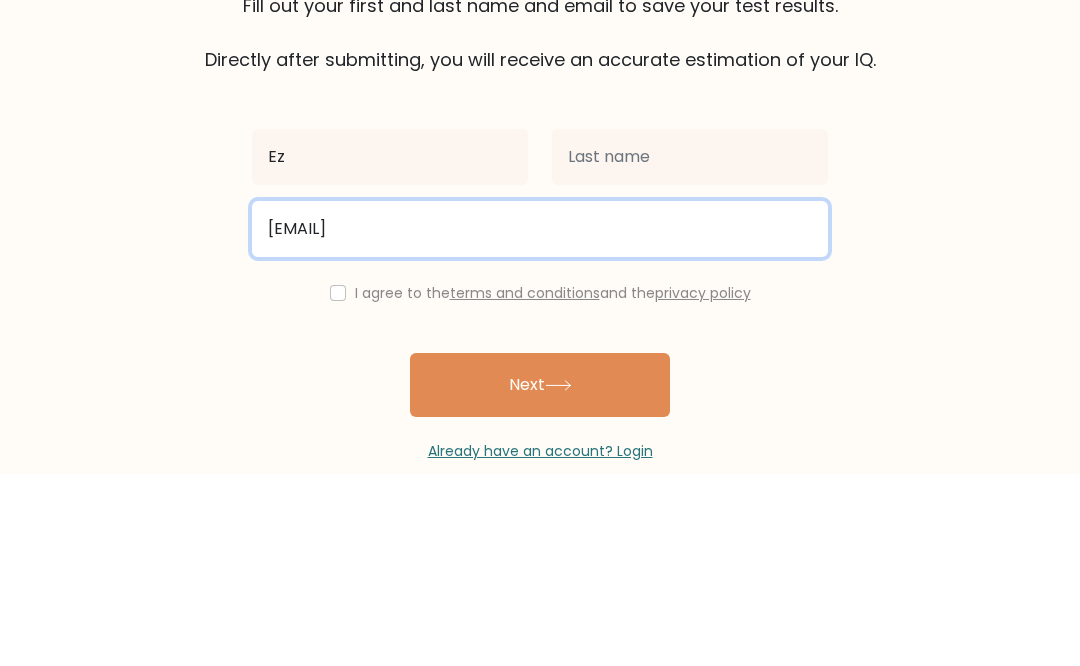 type on "[EMAIL]" 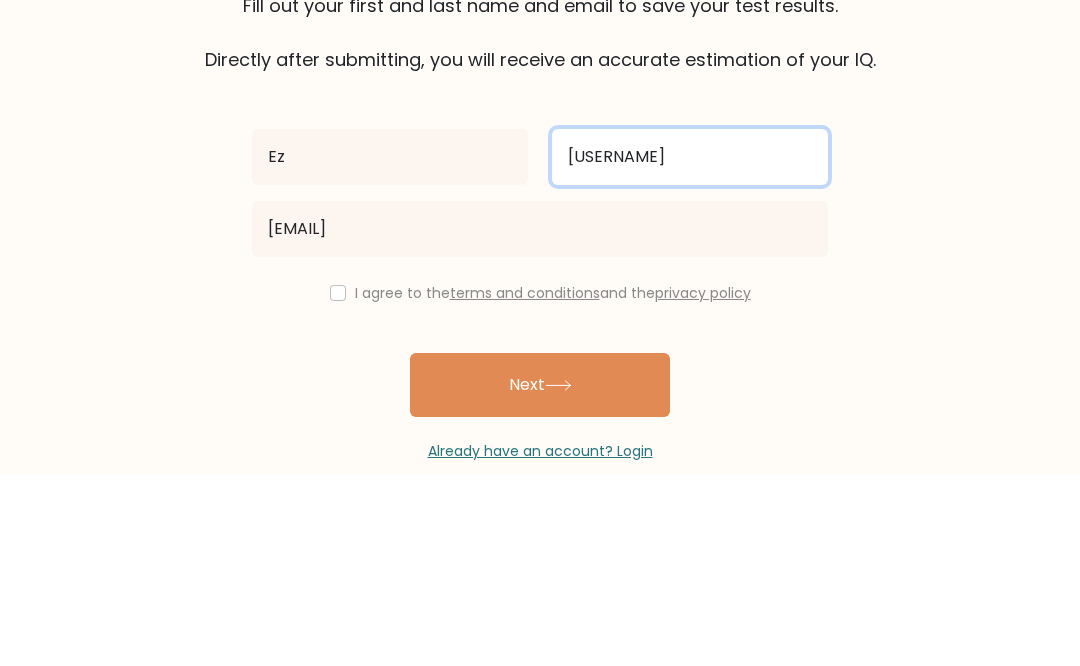 type on "[USERNAME]" 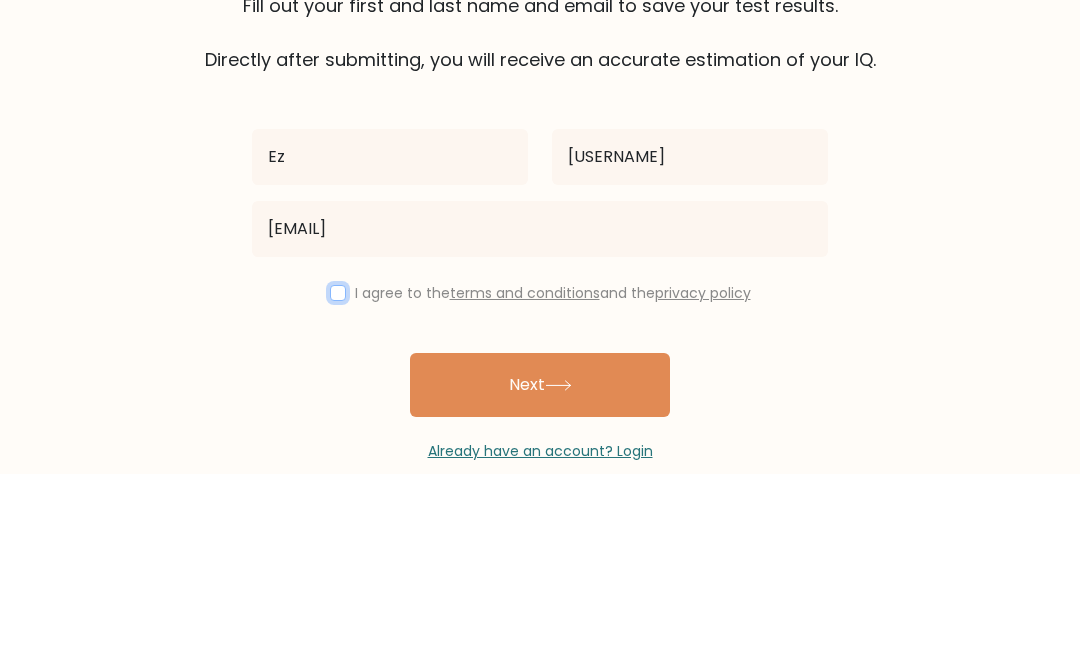 scroll, scrollTop: 38, scrollLeft: 0, axis: vertical 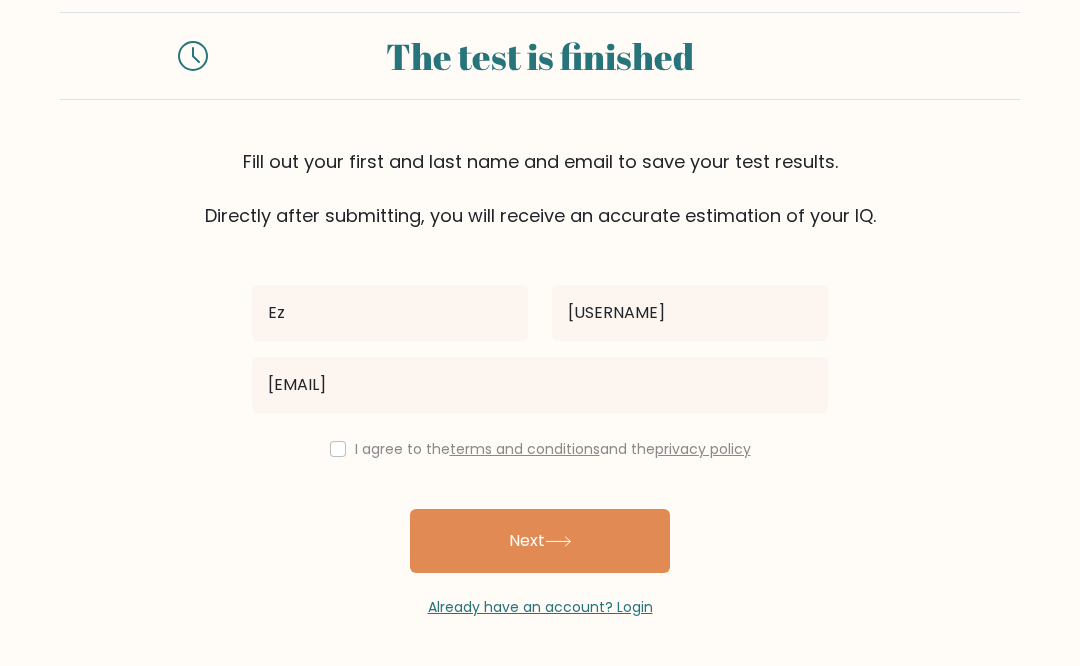 click at bounding box center [338, 449] 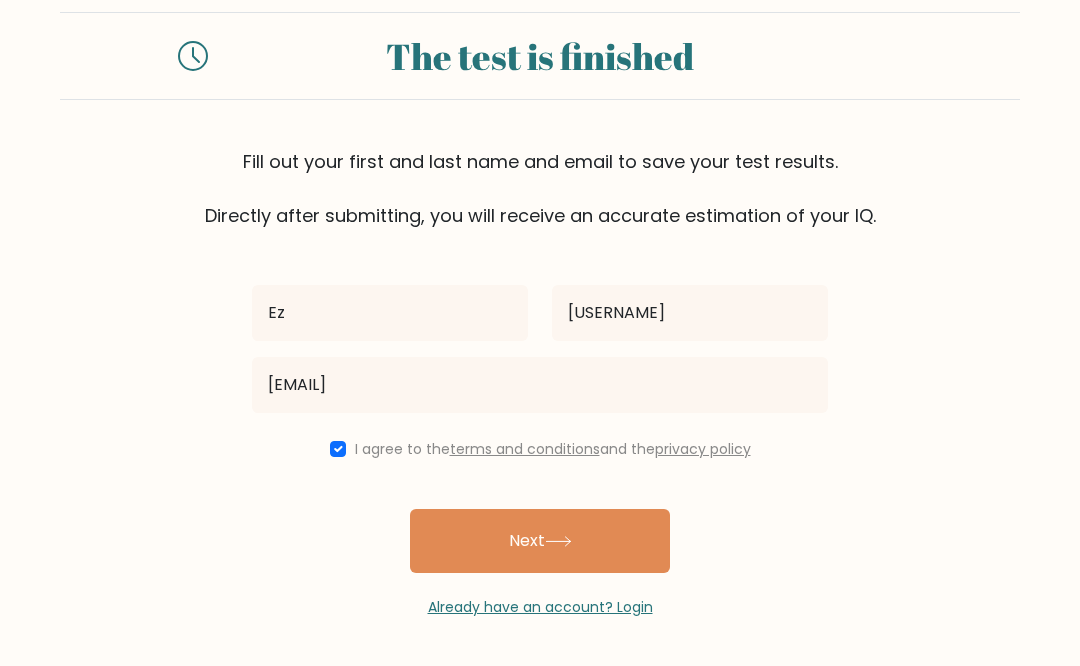 click on "Next" at bounding box center (540, 541) 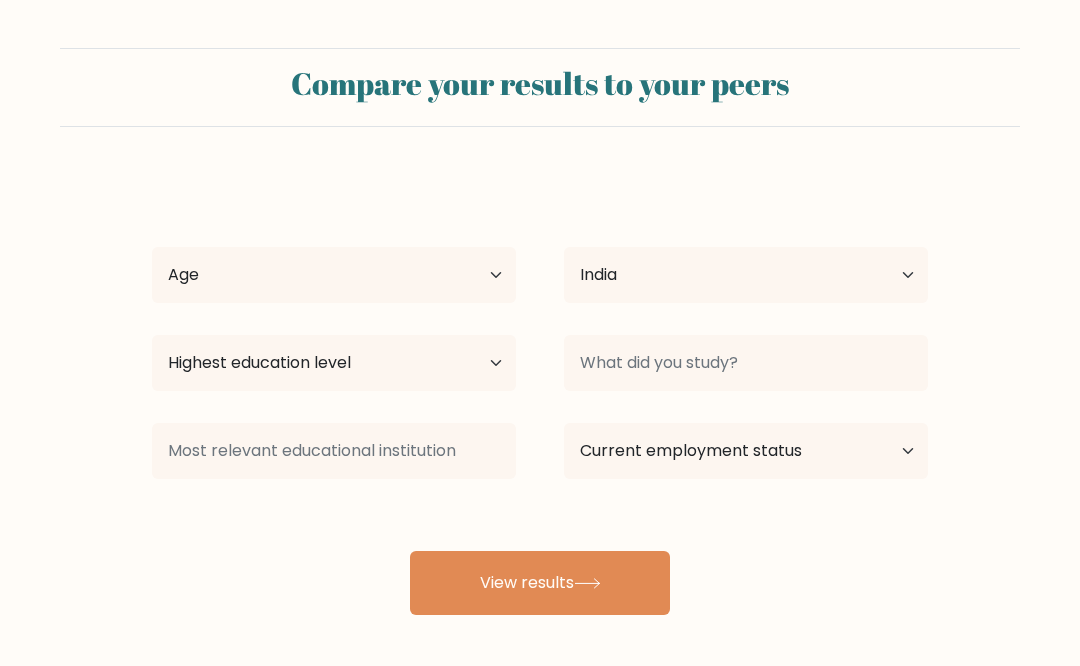 select on "IN" 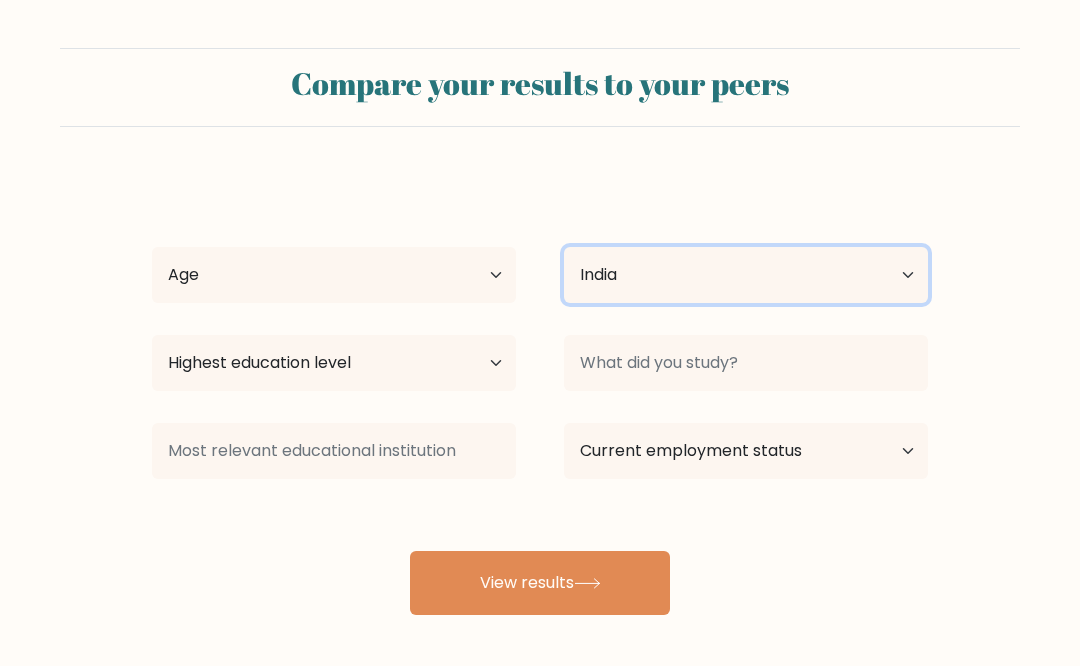 click on "Country
Afghanistan
Albania
Algeria
American Samoa
Andorra
Angola
Anguilla
Antarctica
Antigua and Barbuda
Argentina
Armenia
Aruba
Australia
Austria
Azerbaijan
Bahamas
Bahrain
Bangladesh
Barbados
Belarus
Belgium
Belize
Benin
Bermuda
Bhutan
Bolivia
Bonaire, Sint Eustatius and Saba
Bosnia and Herzegovina
Botswana
Bouvet Island
Brazil
British Indian Ocean Territory
Brunei
Bulgaria
Burkina Faso
Burundi
Cabo Verde
Cambodia
Cameroon
Canada
Cayman Islands
Central African Republic
Chad
Chile
China
Christmas Island
Cocos (Keeling) Islands
Colombia
Comoros
Congo
Congo (the Democratic Republic of the)
Cook Islands
Costa Rica
Côte d'Ivoire
Croatia
Cuba" at bounding box center (746, 275) 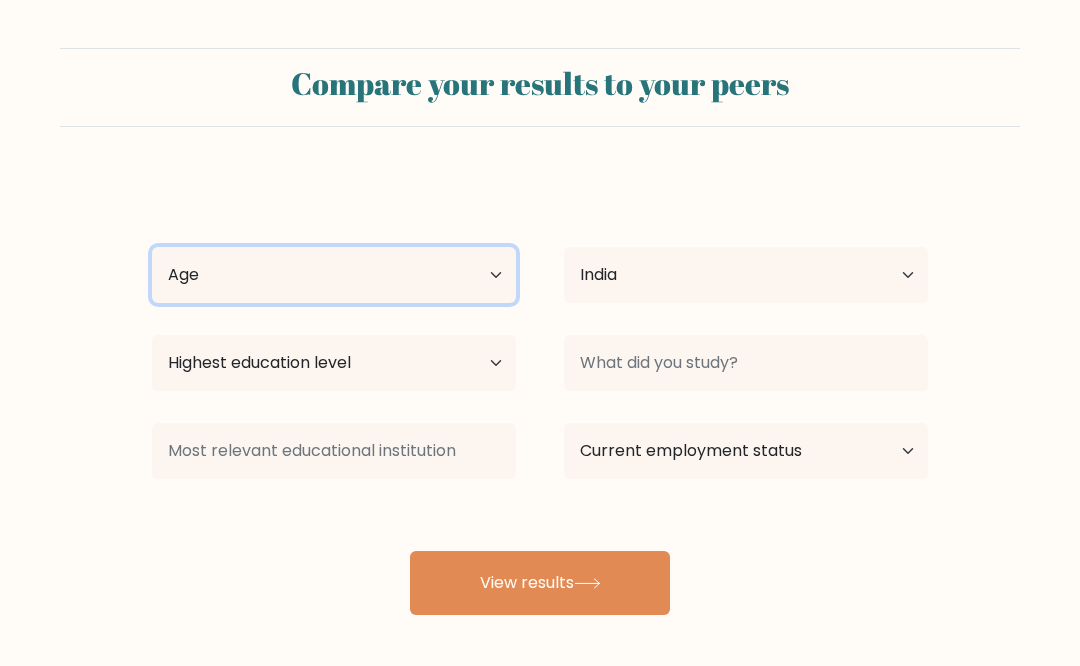 click on "Age
Under 18 years old
18-24 years old
25-34 years old
35-44 years old
45-54 years old
55-64 years old
65 years old and above" at bounding box center [334, 275] 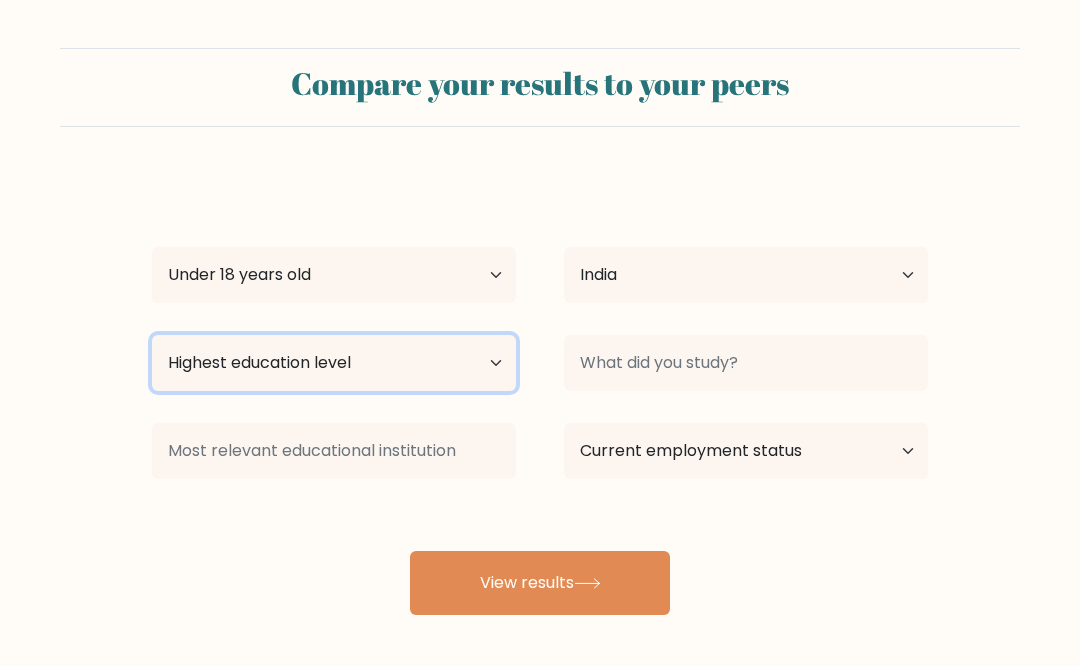 click on "Highest education level
No schooling
Primary
Lower Secondary
Upper Secondary
Occupation Specific
Bachelor's degree
Master's degree
Doctoral degree" at bounding box center [334, 363] 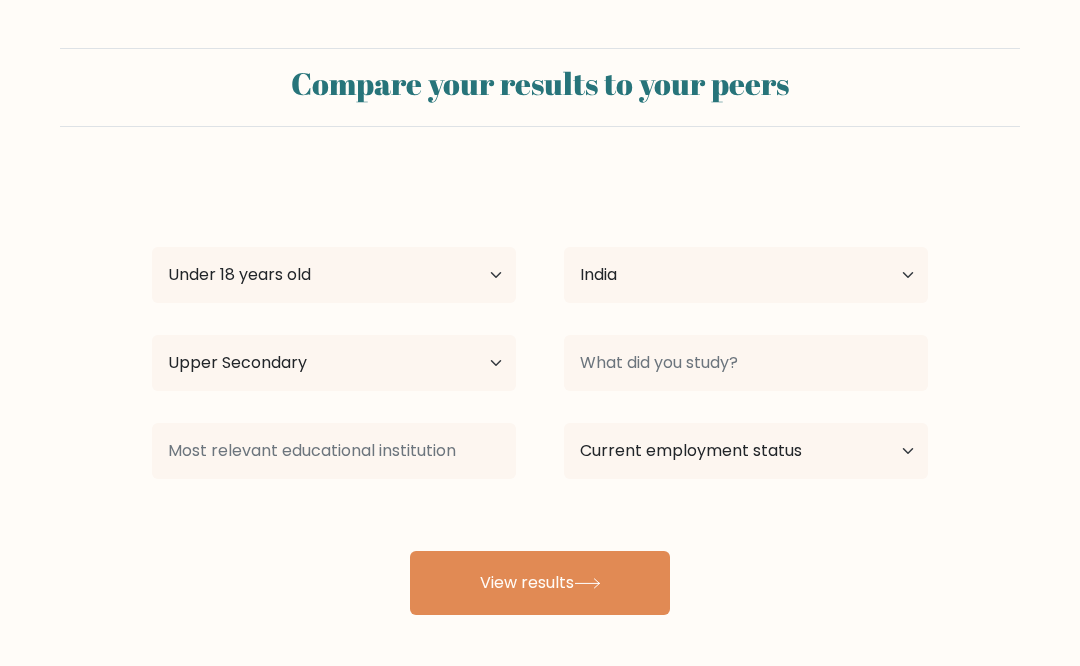 click on "View results" at bounding box center (540, 583) 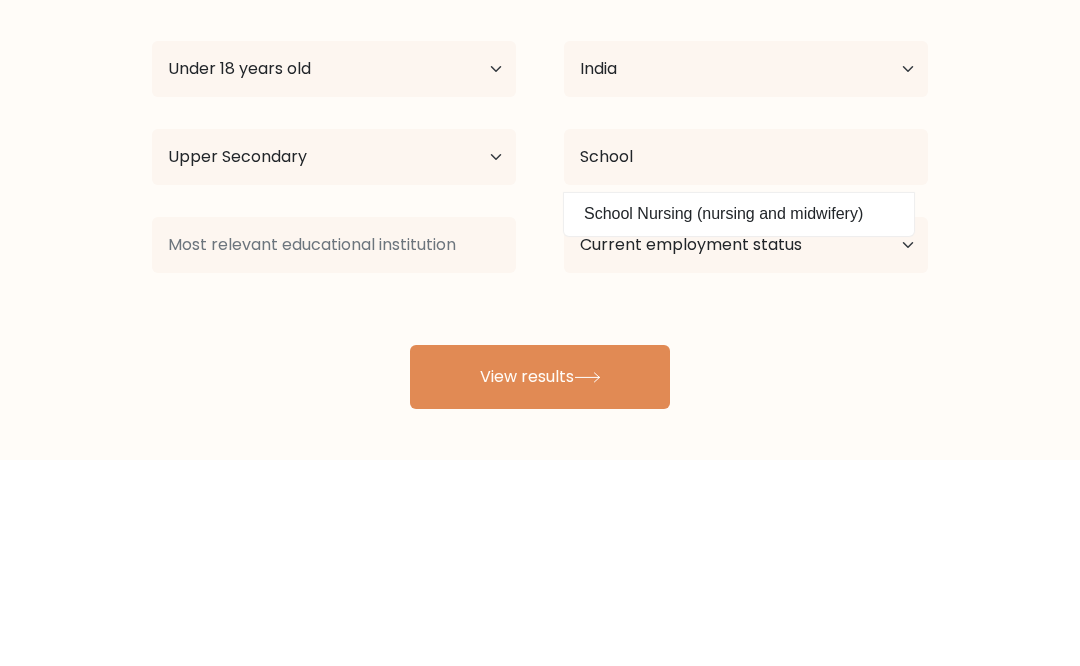 scroll, scrollTop: 92, scrollLeft: 0, axis: vertical 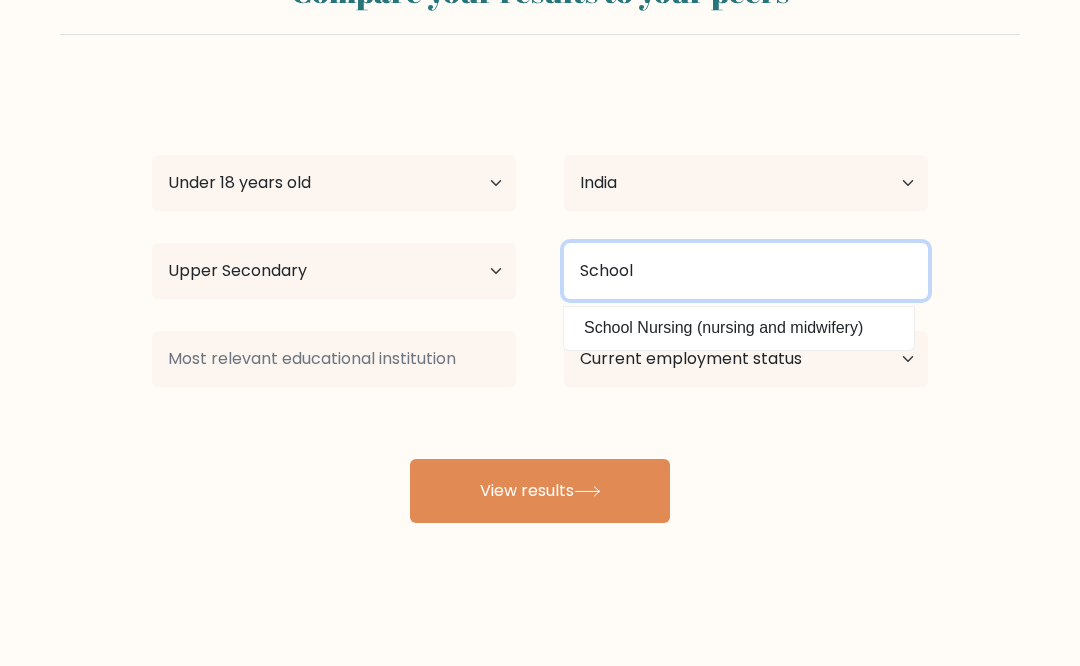 type on "School" 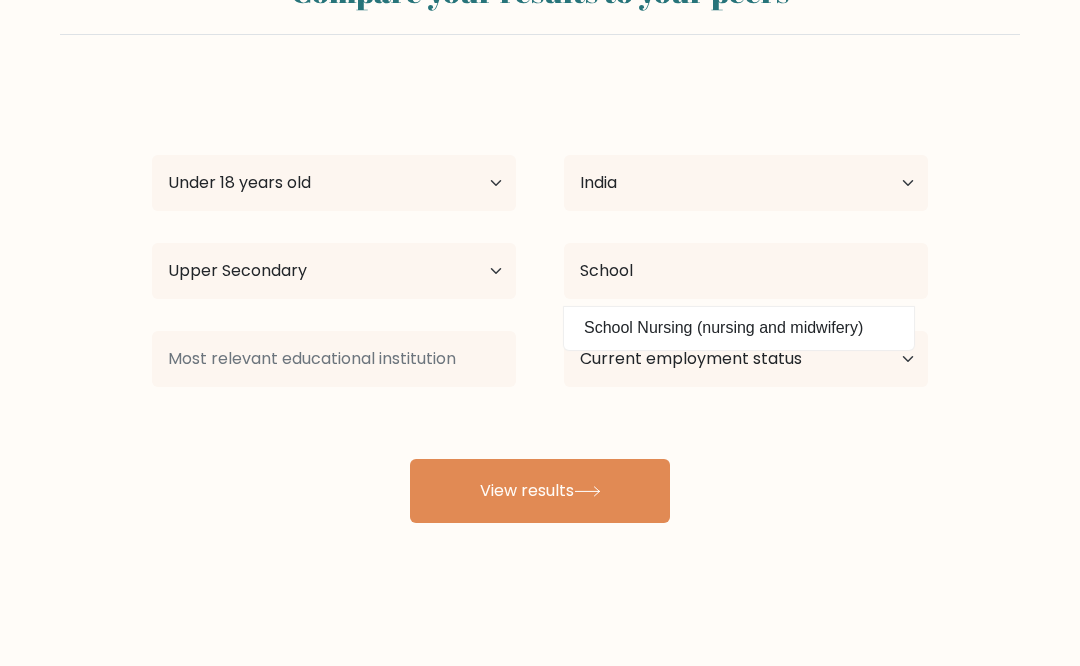 click on "View results" at bounding box center [540, 491] 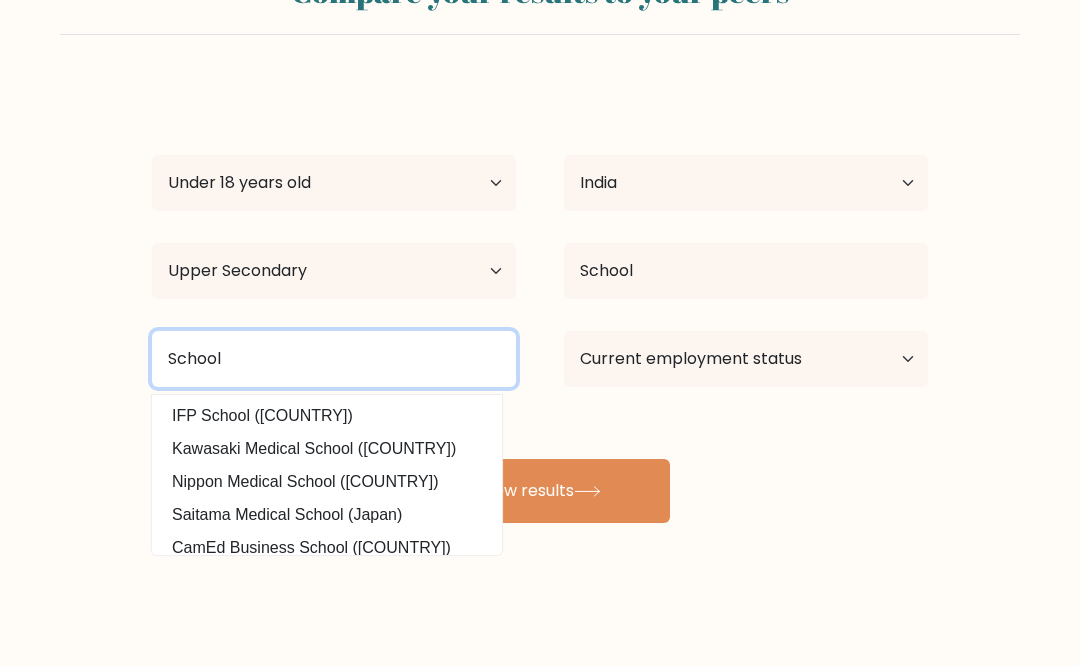 type on "School" 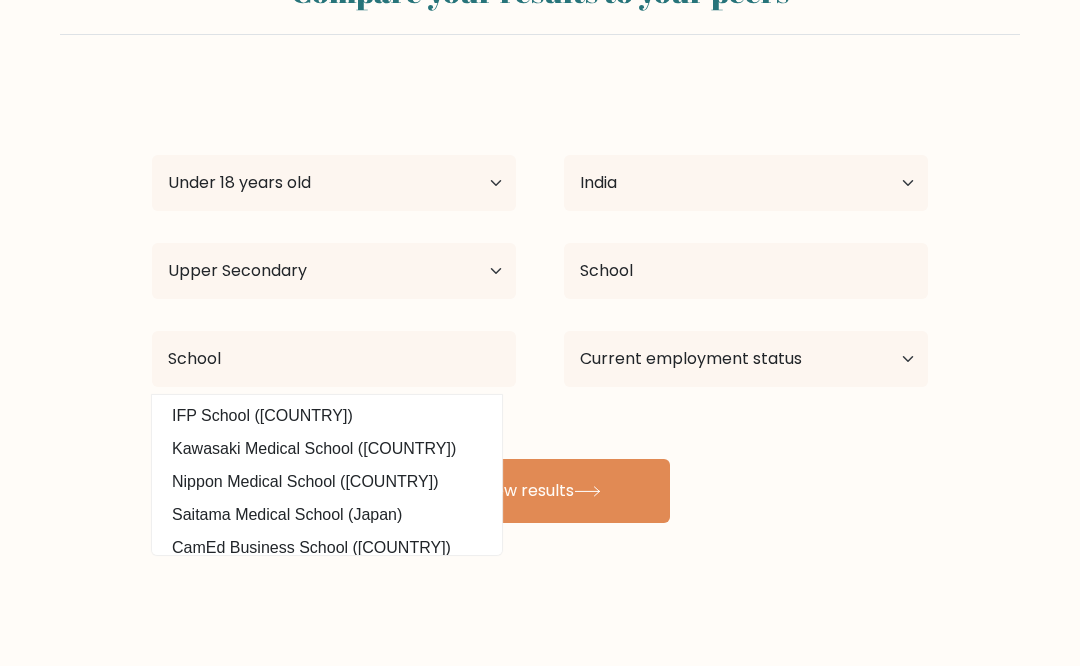 click on "View results" at bounding box center [540, 491] 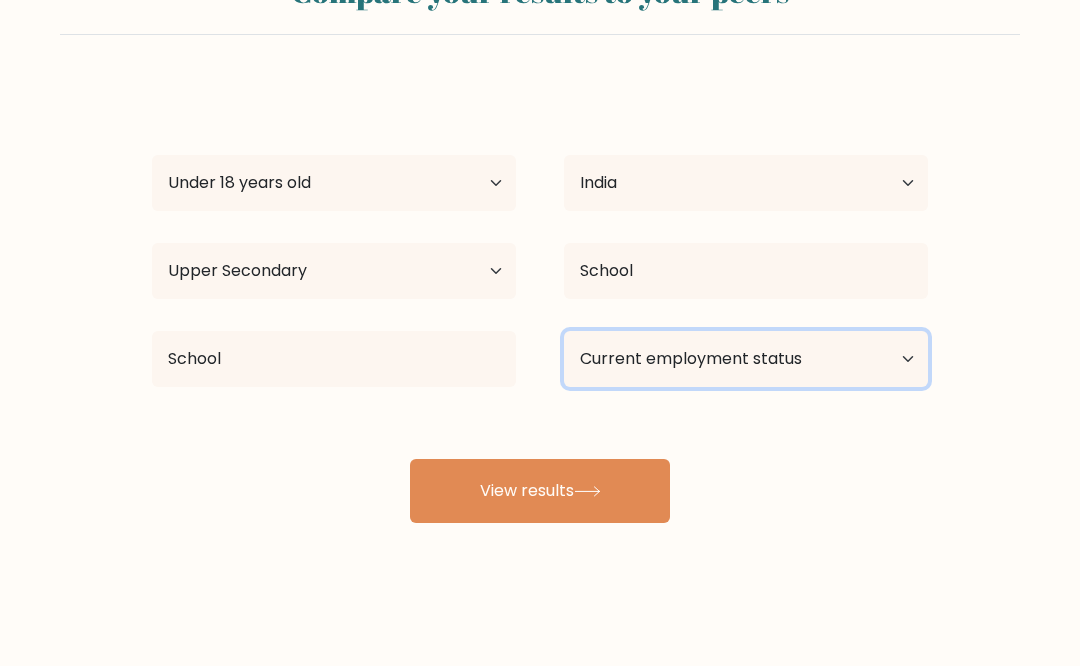 click on "Current employment status
Employed
Student
Retired
Other / prefer not to answer" at bounding box center [746, 359] 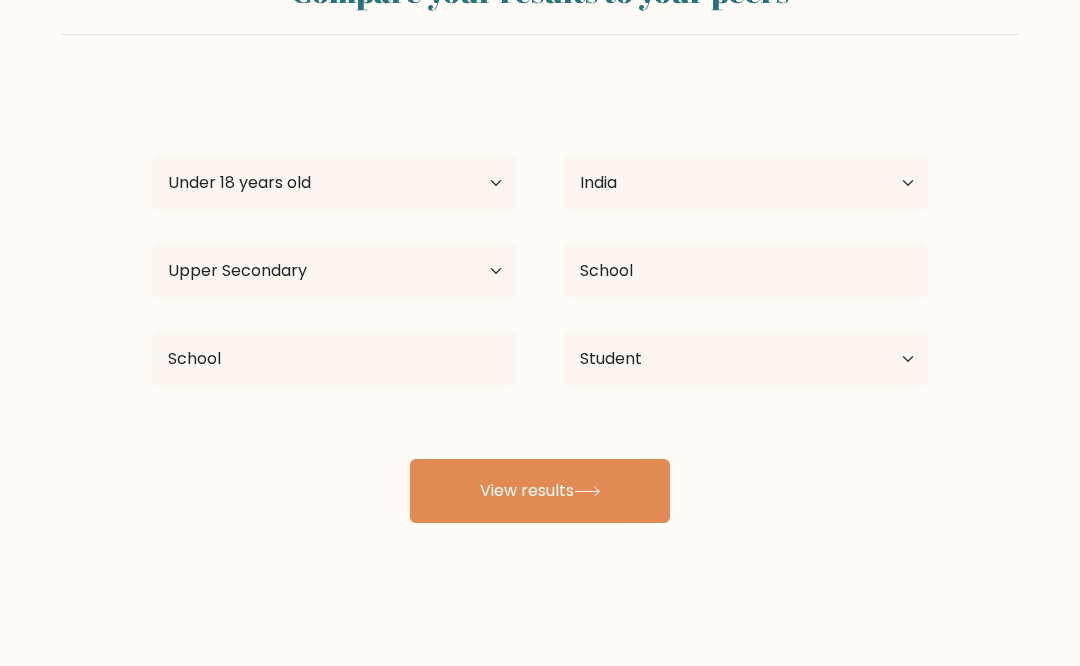 click on "View results" at bounding box center [540, 491] 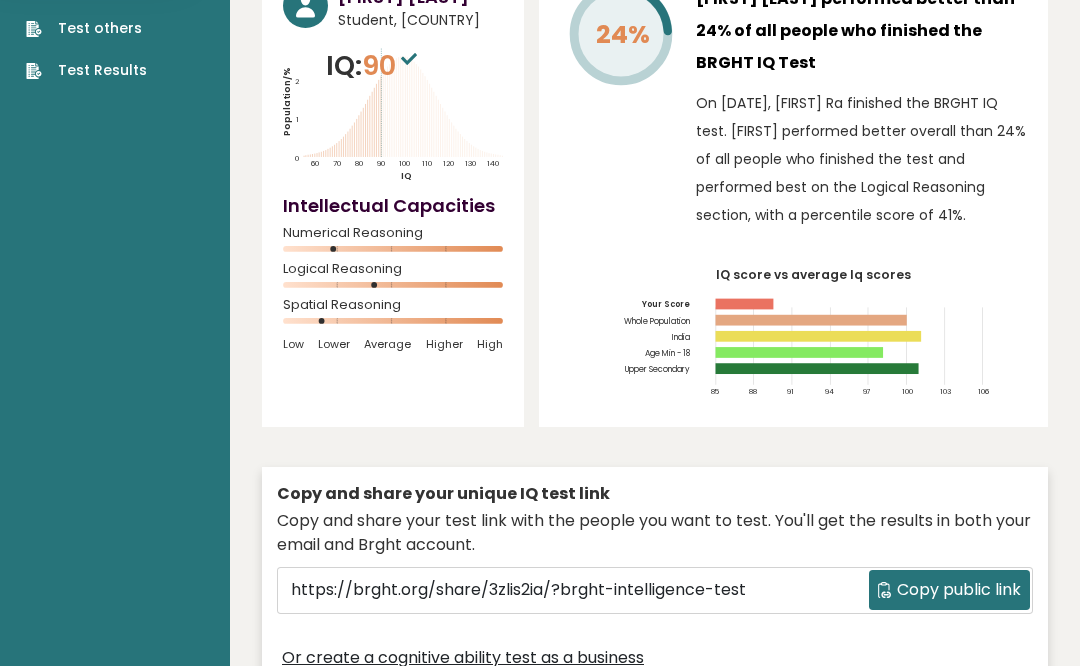 scroll, scrollTop: 0, scrollLeft: 0, axis: both 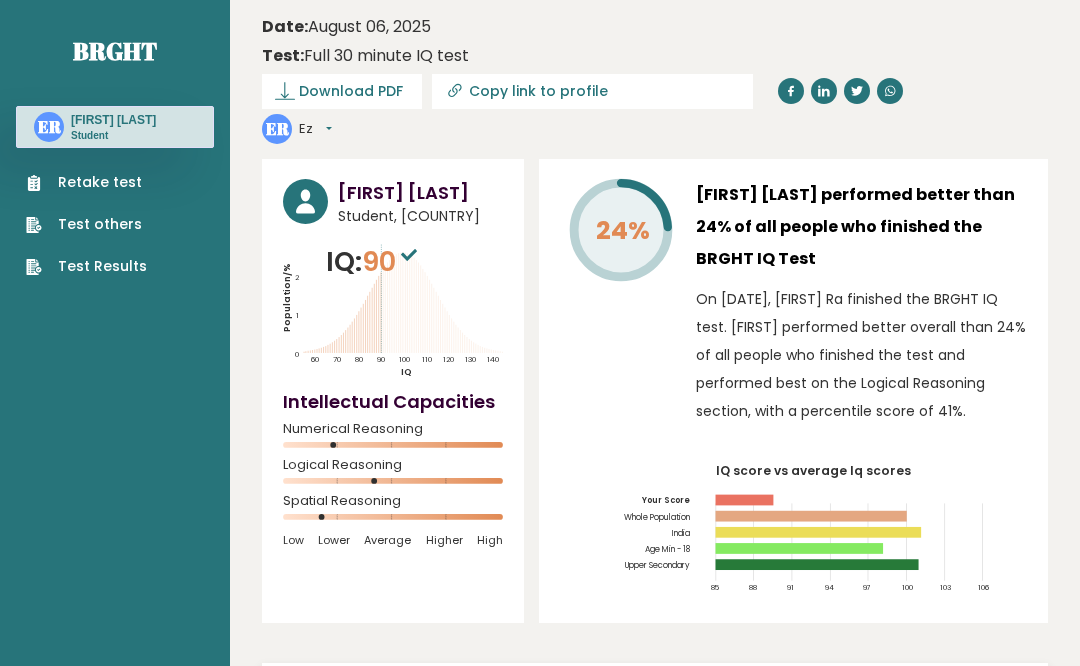 click on "Retake test" at bounding box center (86, 182) 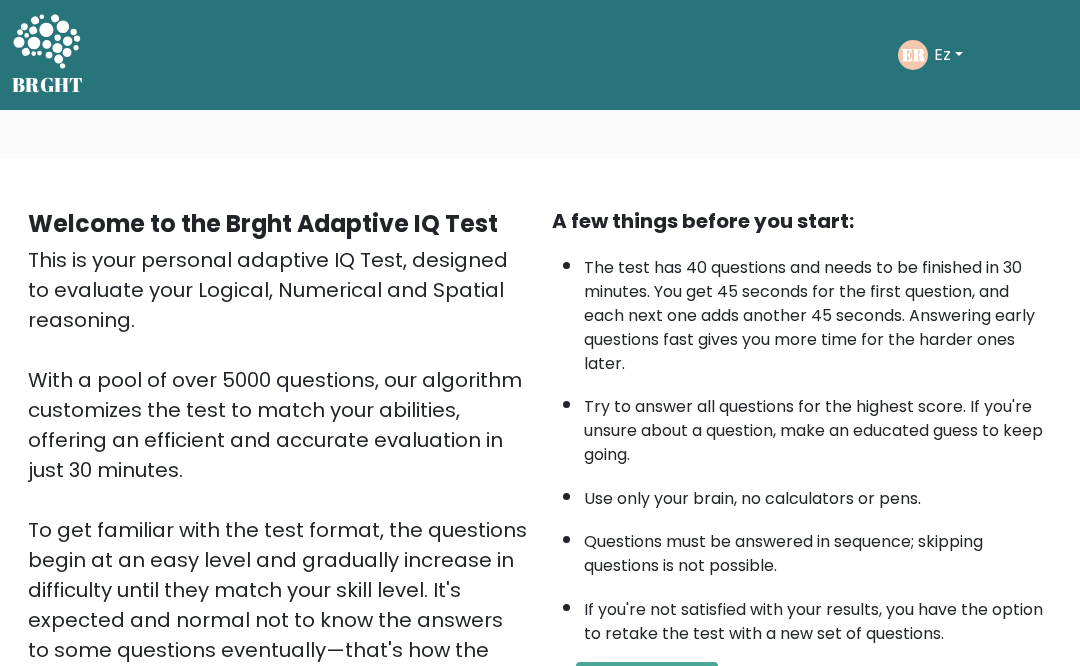 scroll, scrollTop: 0, scrollLeft: 0, axis: both 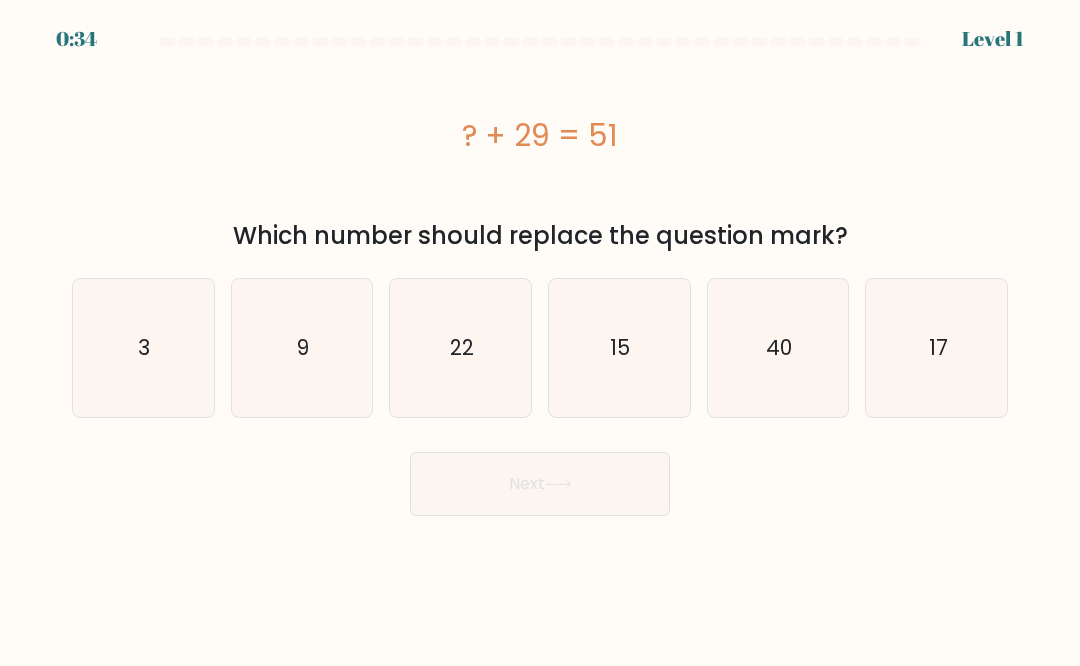 click on "22" 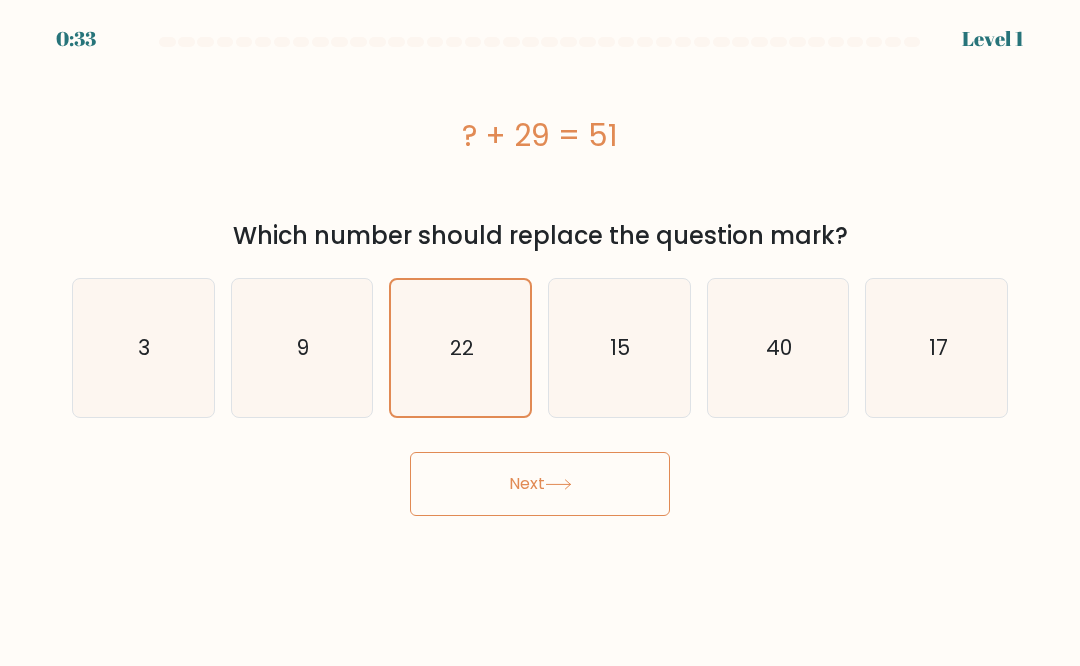 click on "Next" at bounding box center (540, 484) 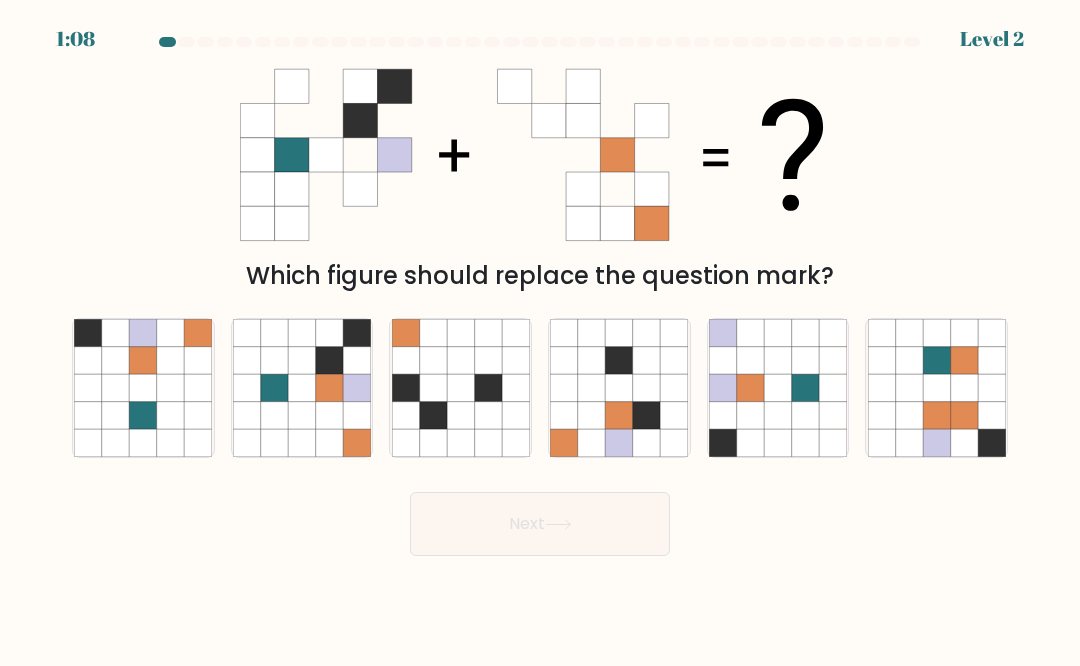 click 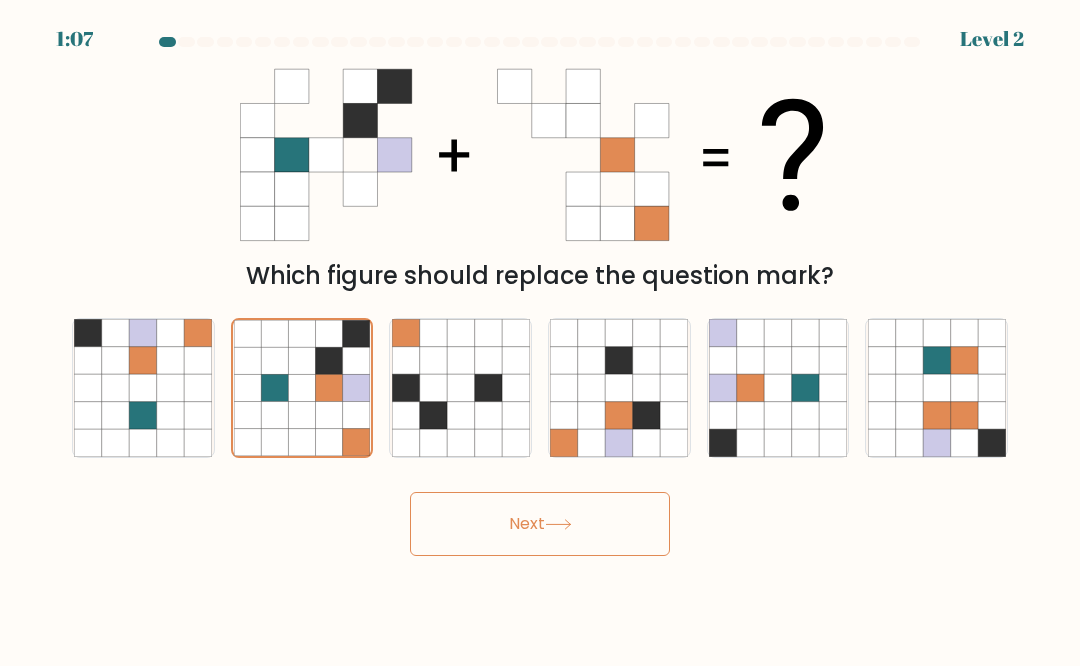click on "Next" at bounding box center (540, 524) 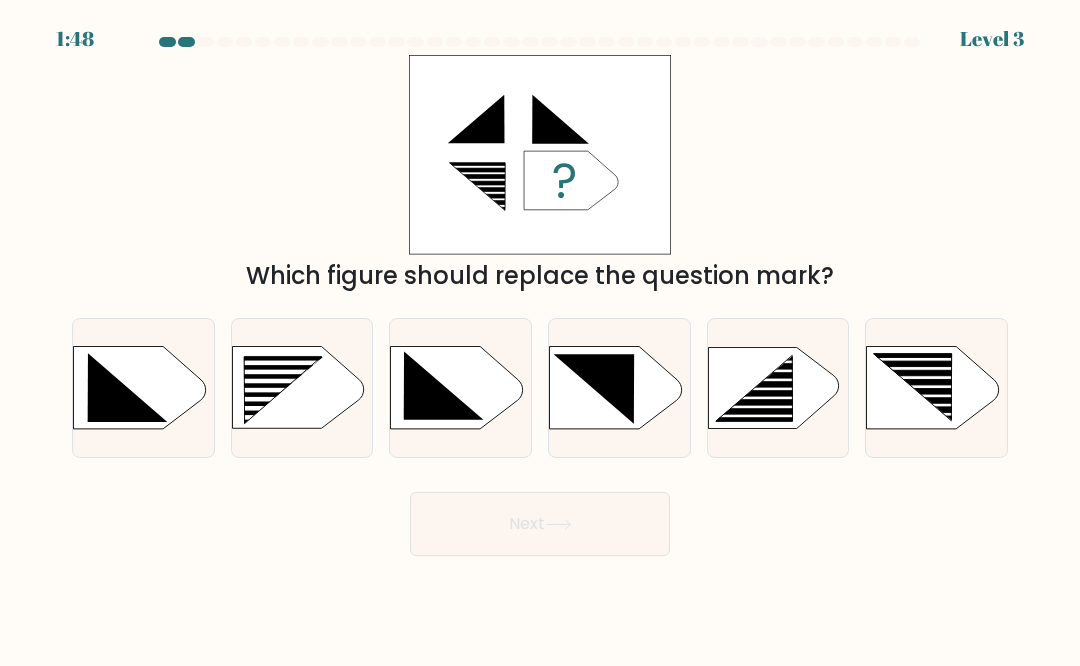 click 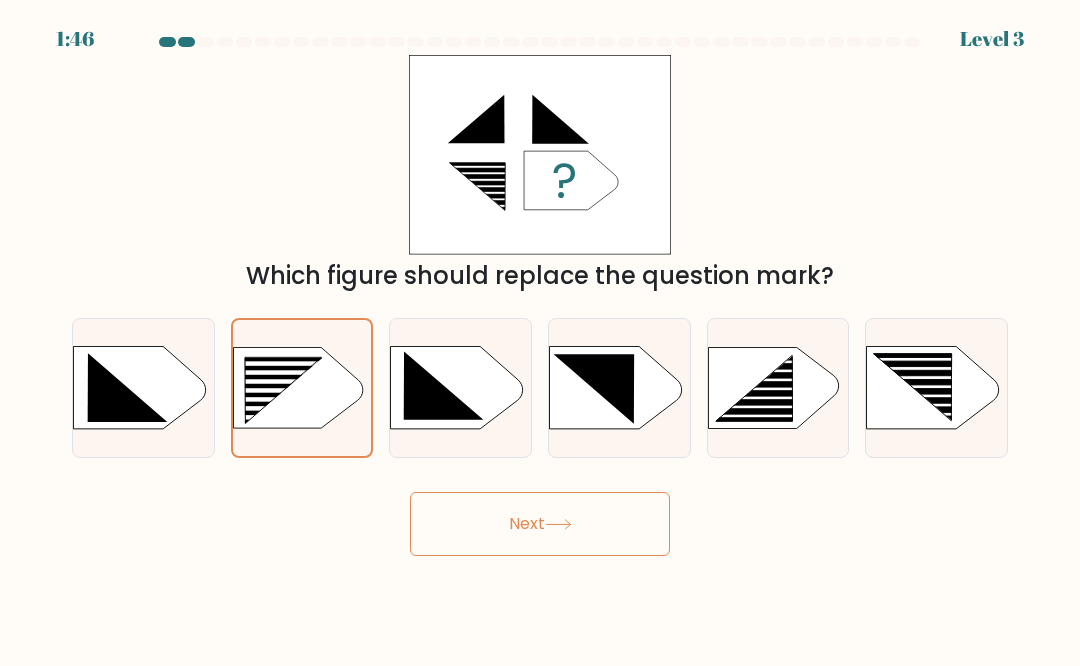 click 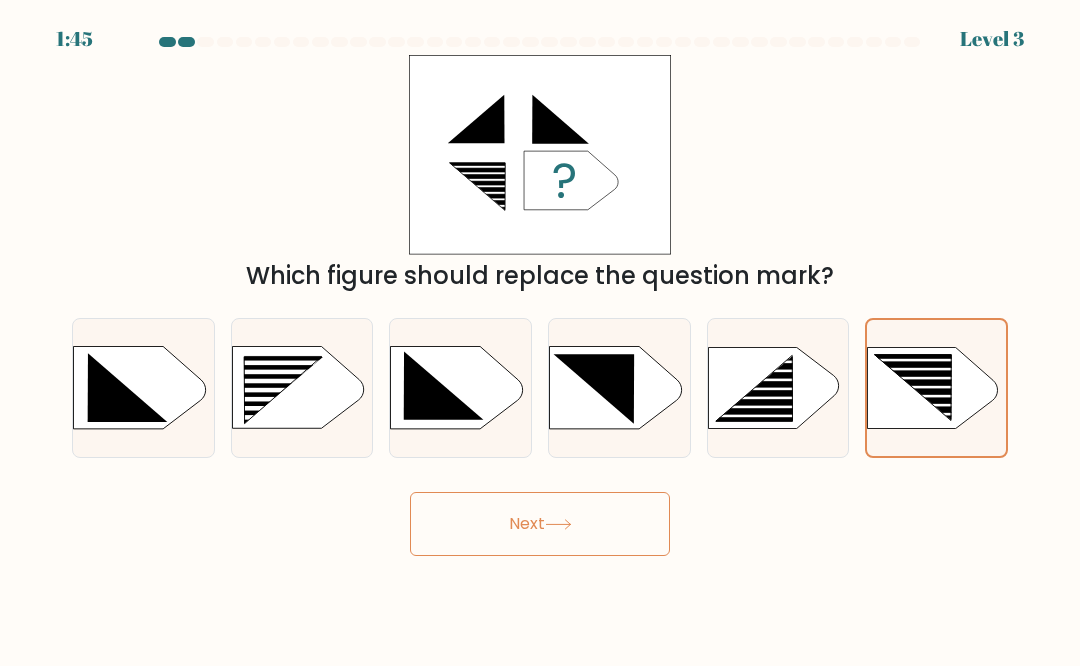 click on "Next" at bounding box center [540, 524] 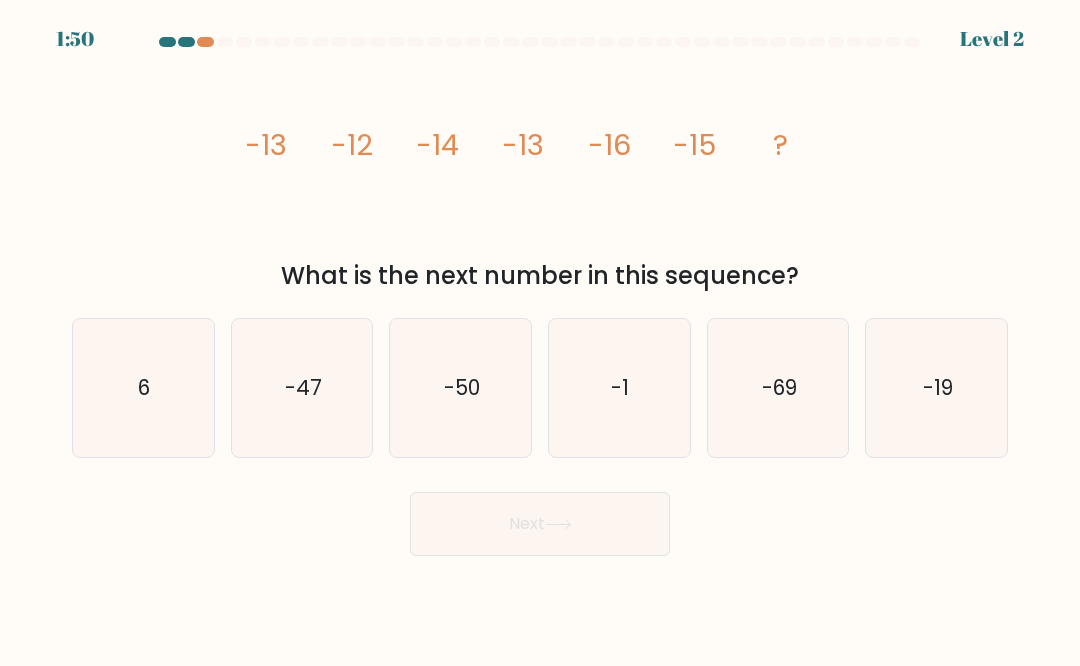click on "-19" 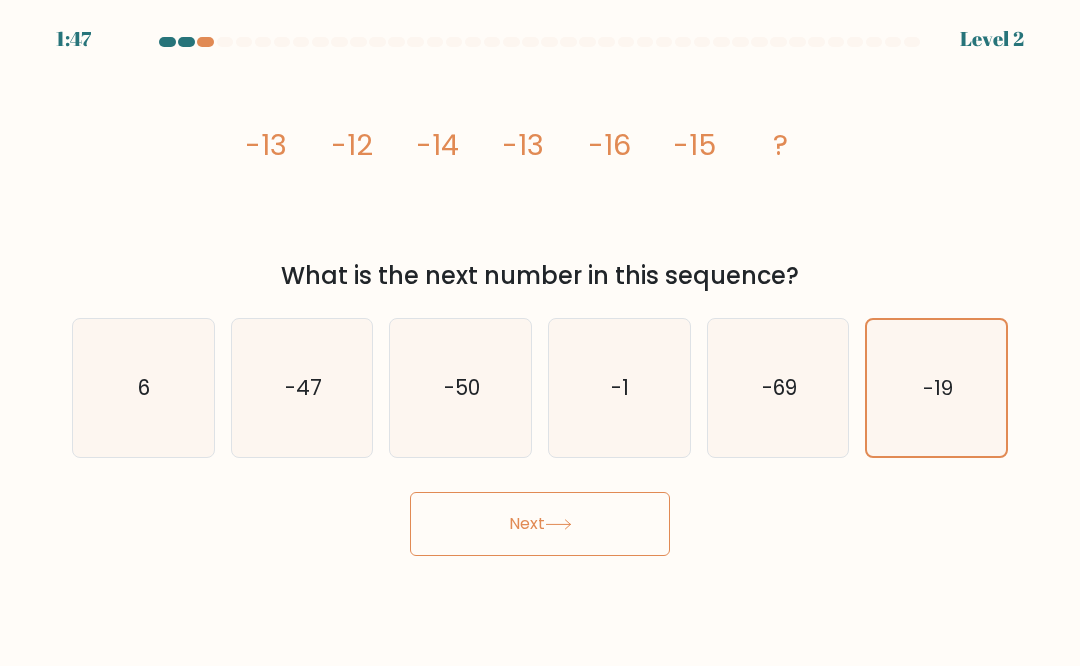 click on "Next" at bounding box center [540, 524] 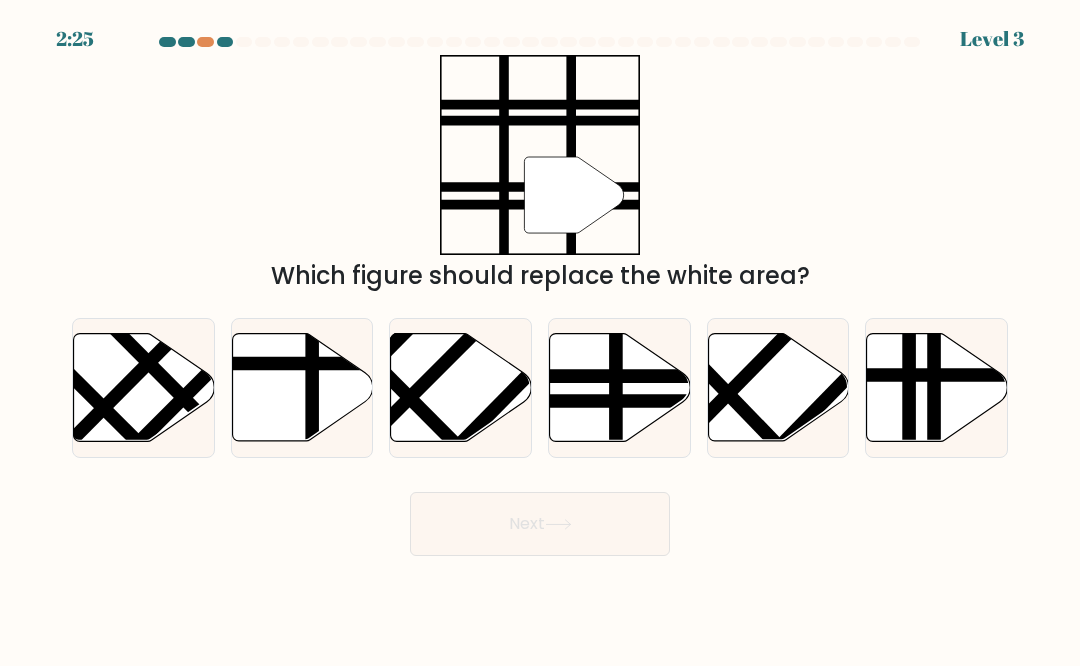 click 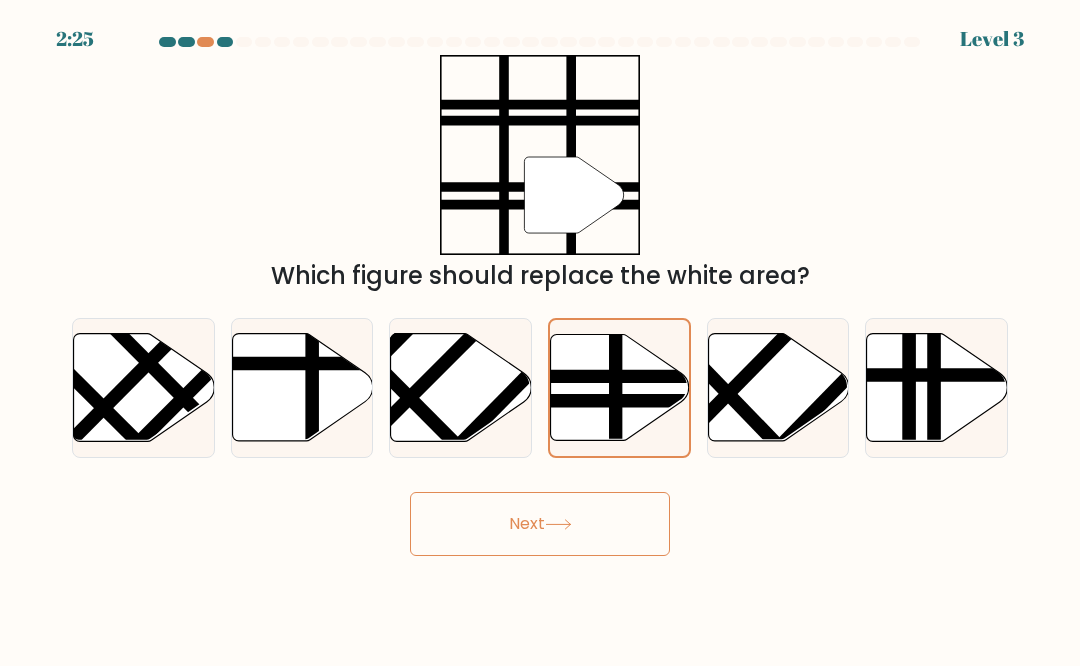 click on "Next" at bounding box center (540, 524) 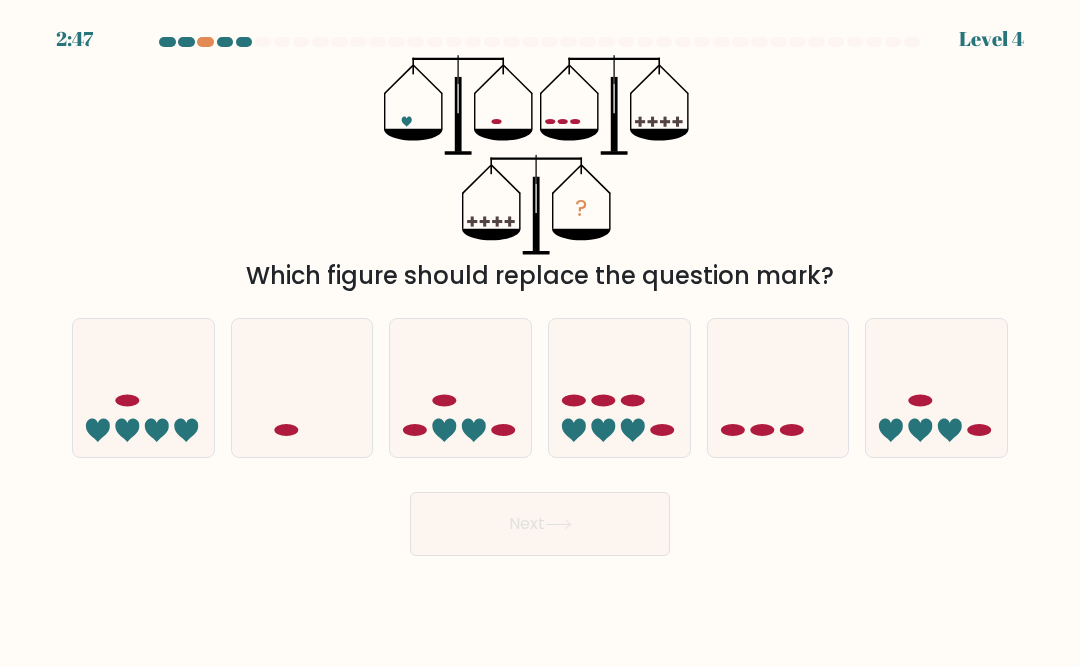 click 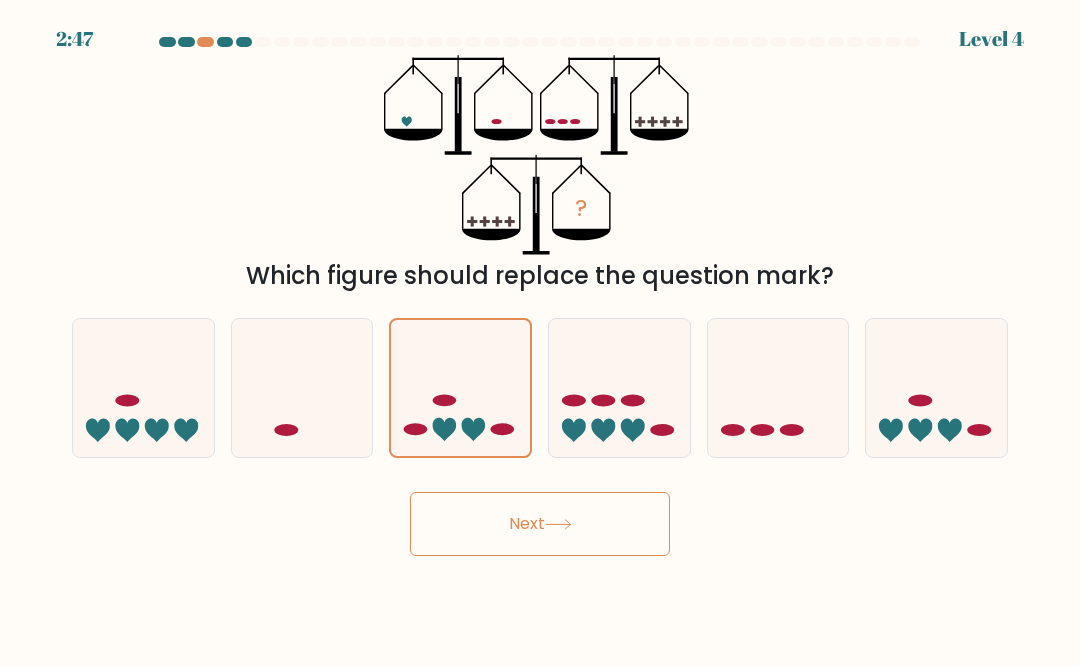 click on "Next" at bounding box center [540, 524] 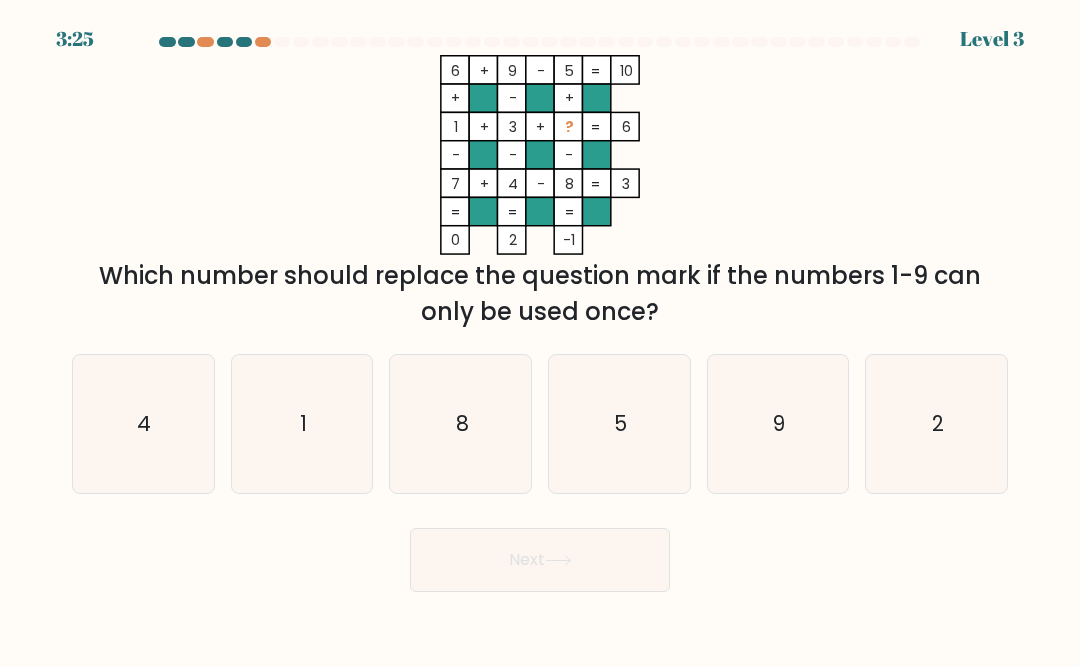 click on "2" 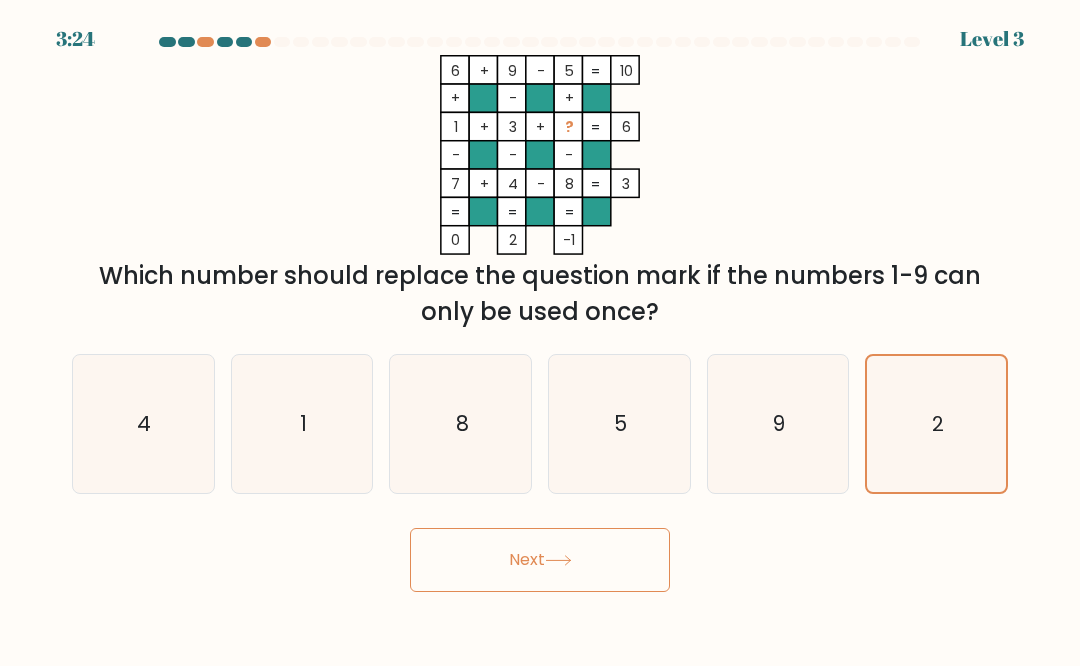click on "Next" at bounding box center [540, 560] 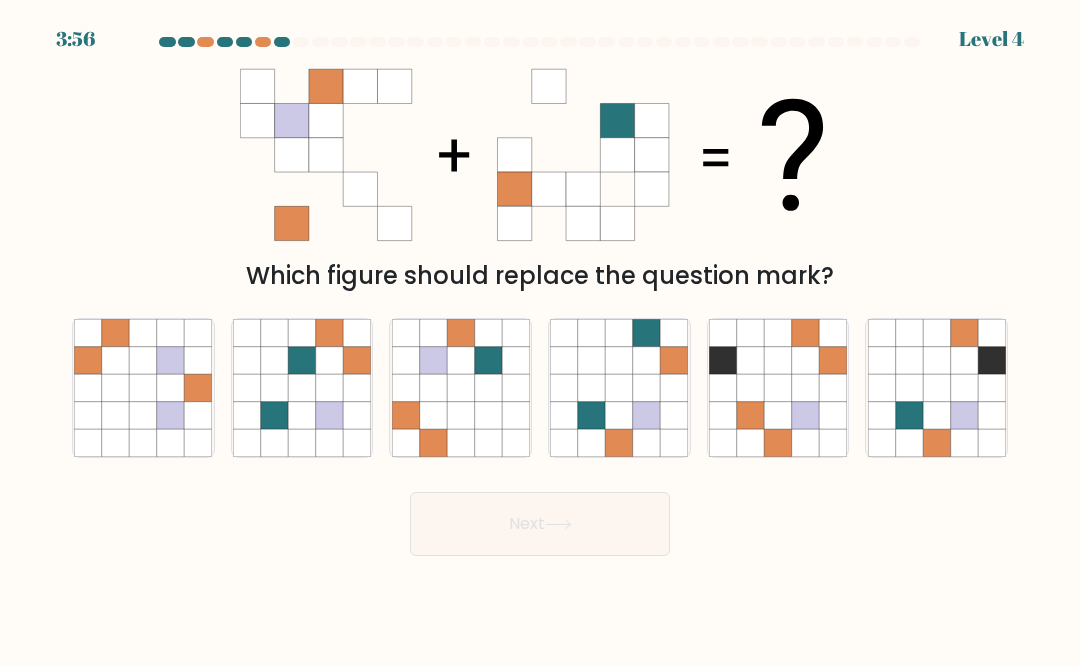 click 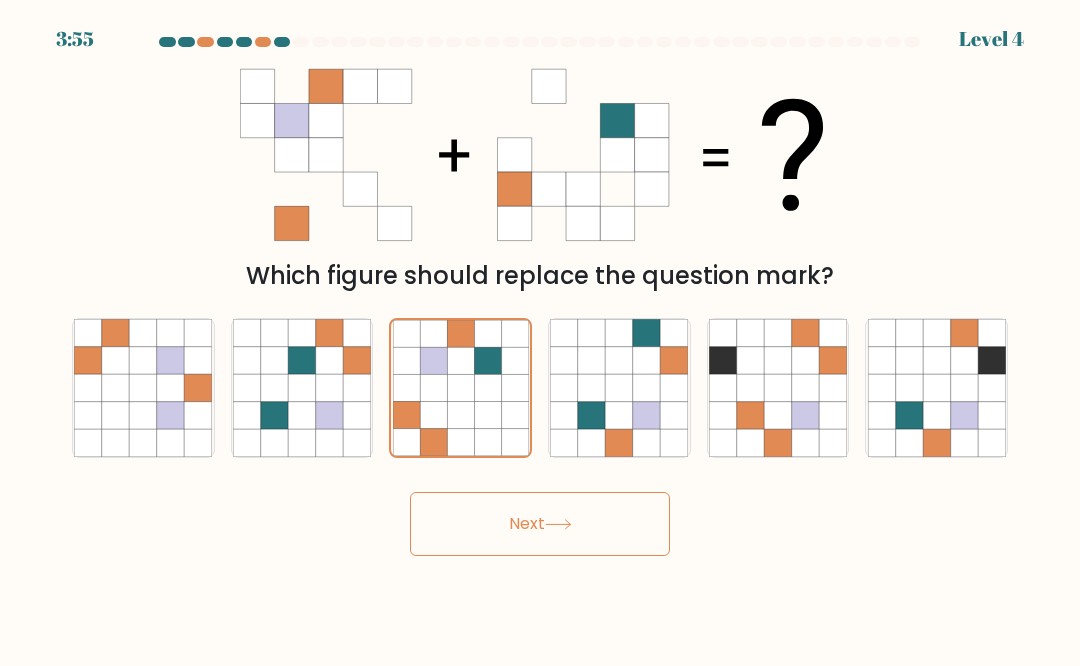 click on "Next" at bounding box center (540, 524) 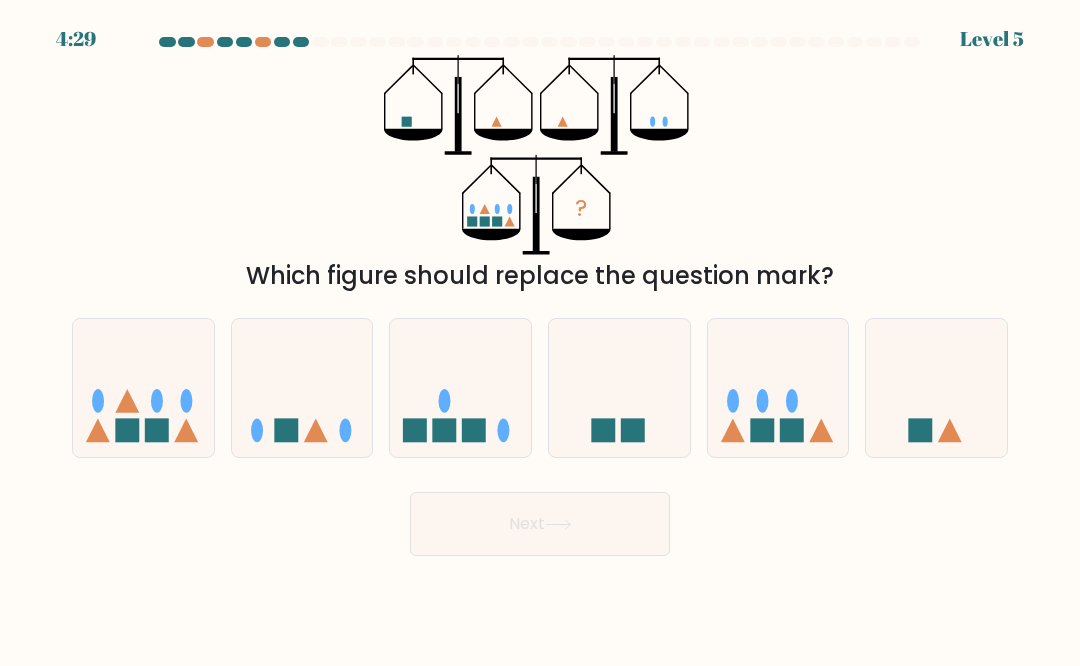 click 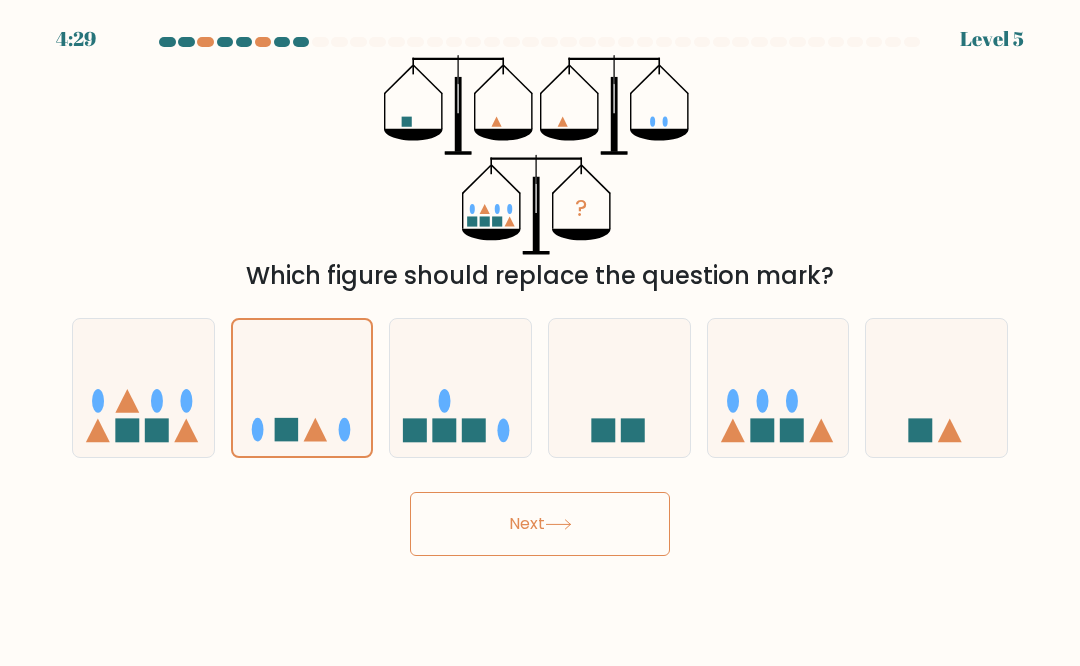 click on "Next" at bounding box center (540, 524) 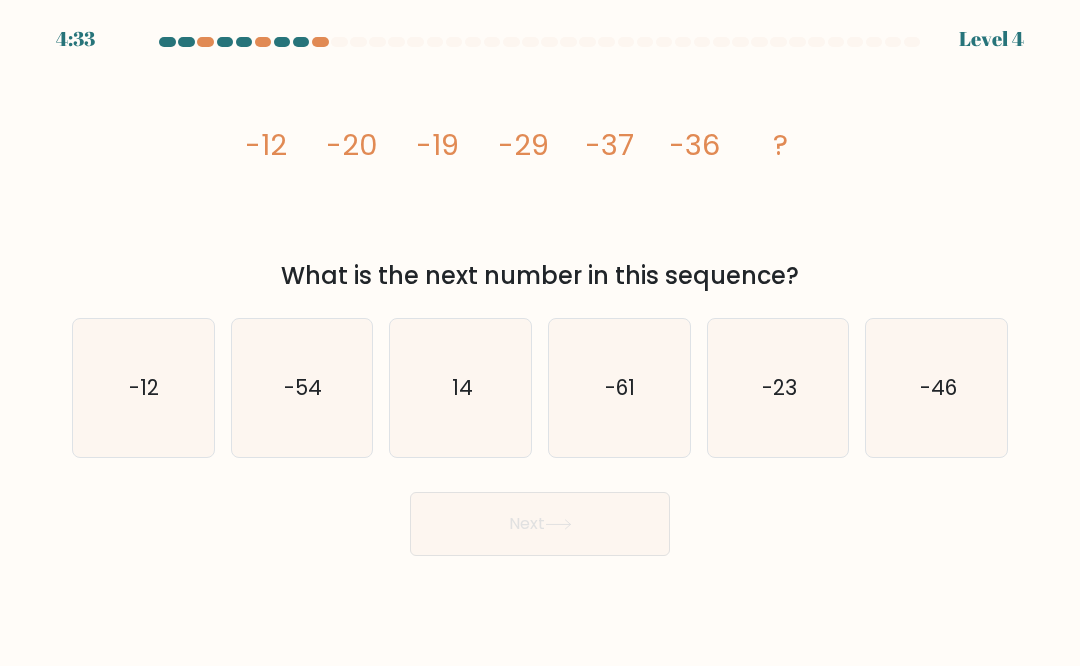 click on "-23" 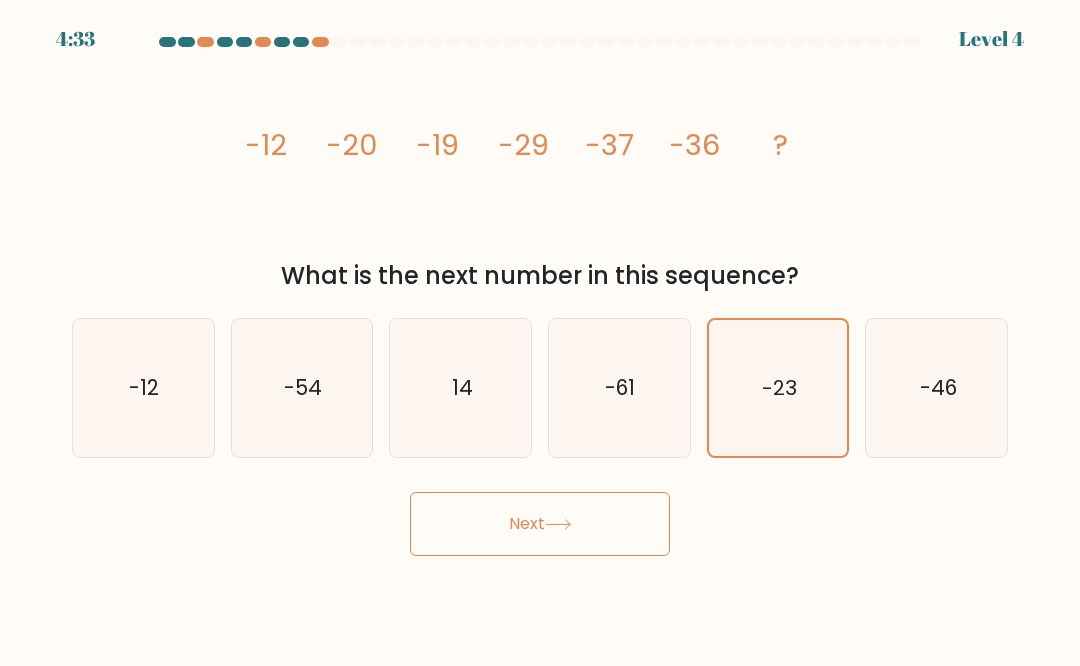 click on "Next" at bounding box center [540, 524] 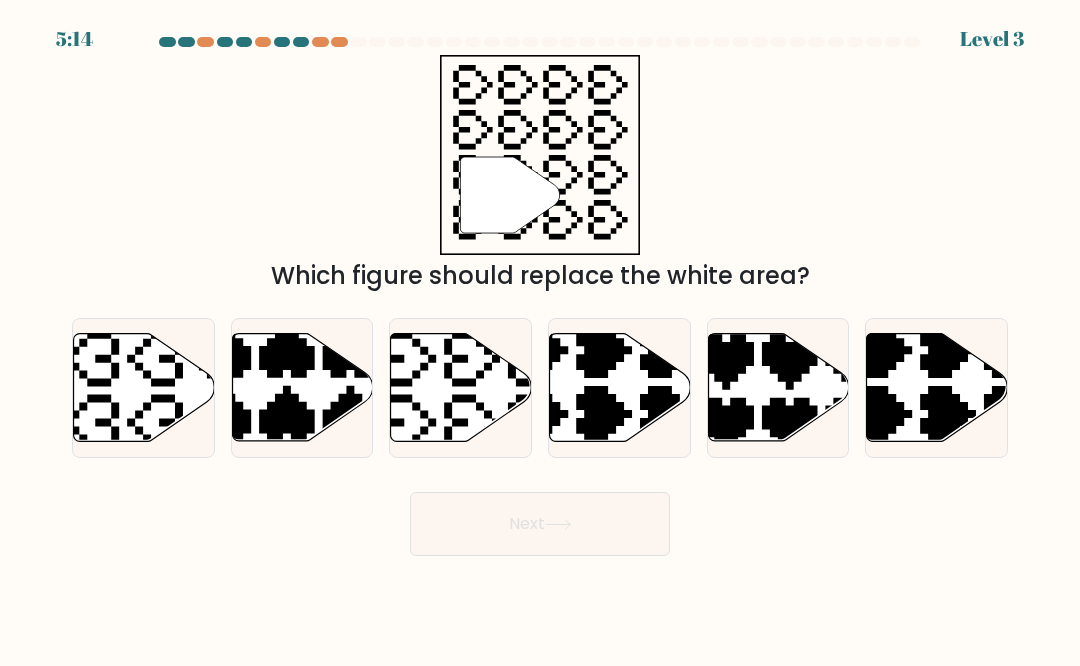 click 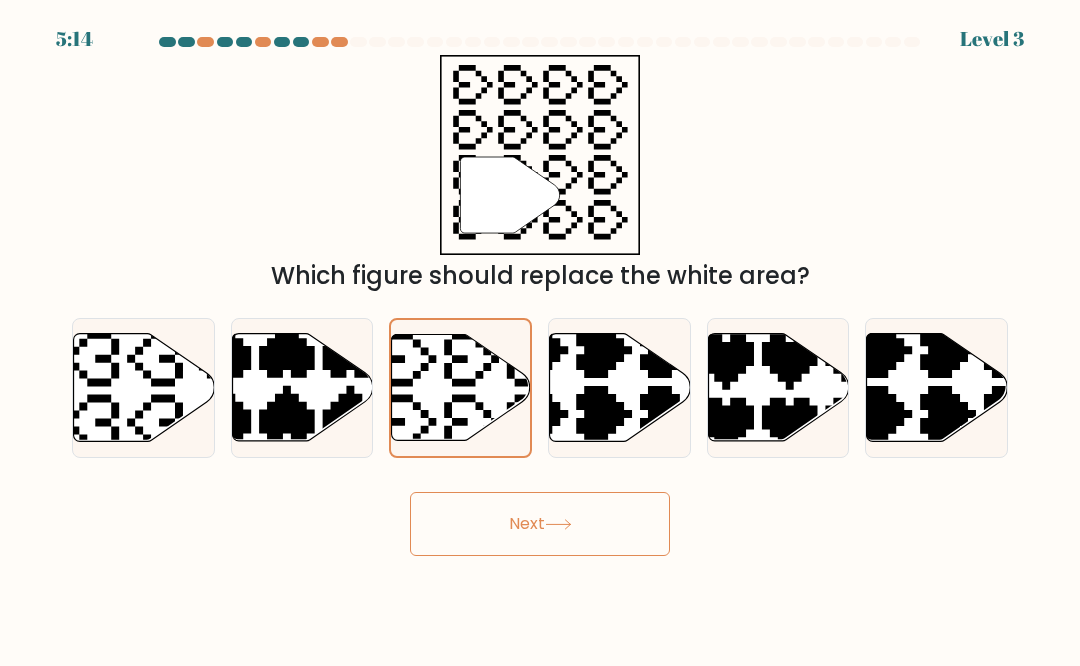 click on "Next" at bounding box center (540, 524) 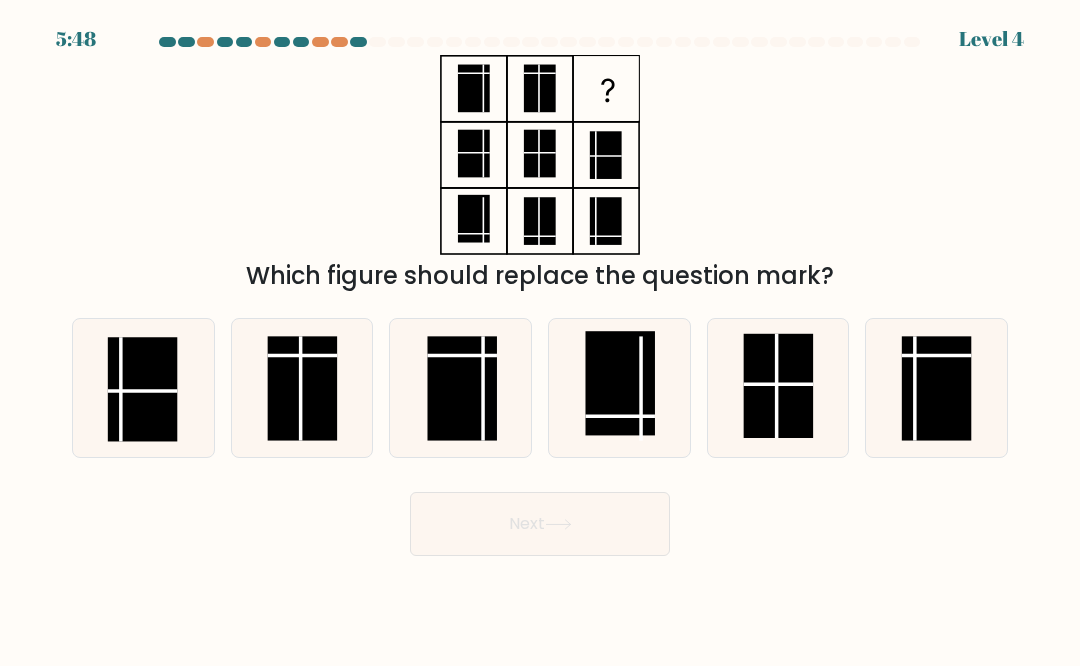 click 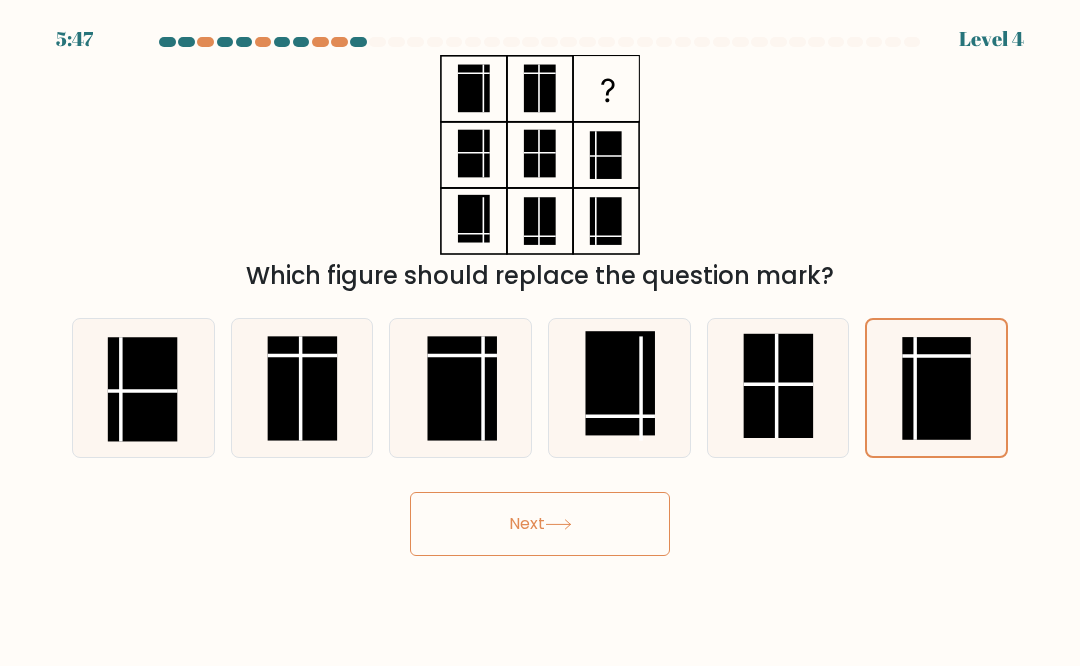 click on "Next" at bounding box center [540, 524] 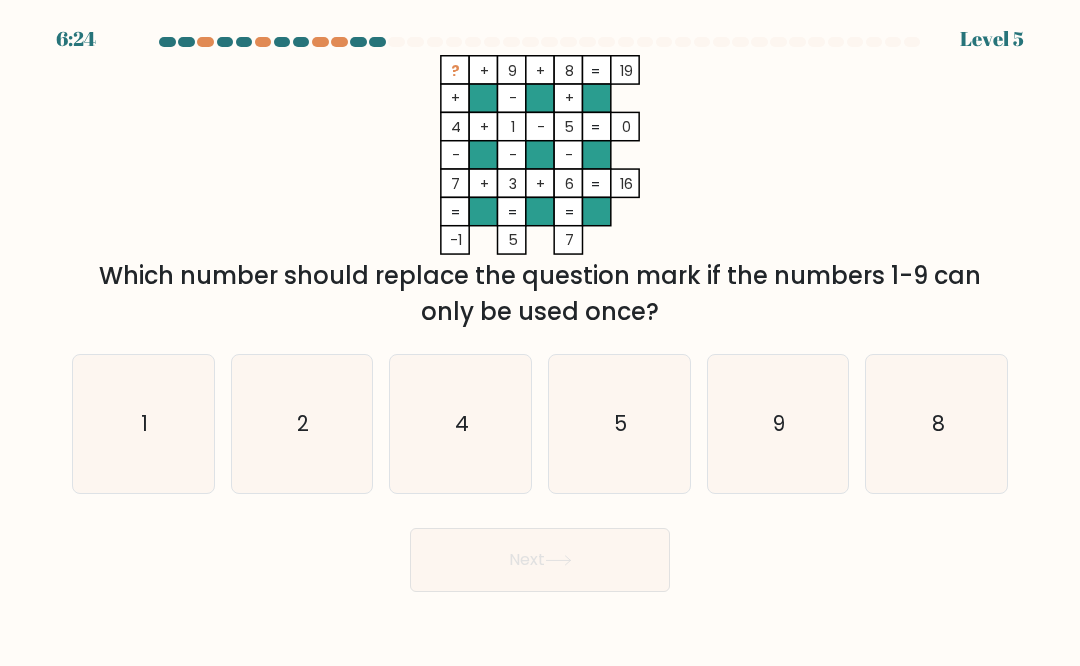 click on "2" 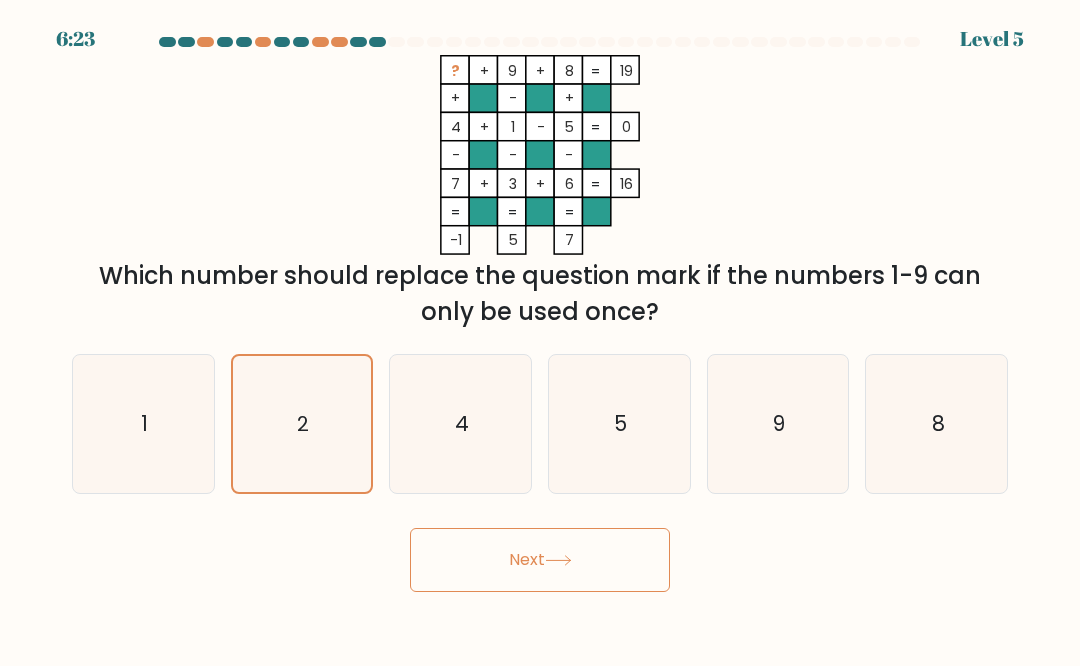 click on "Next" at bounding box center (540, 560) 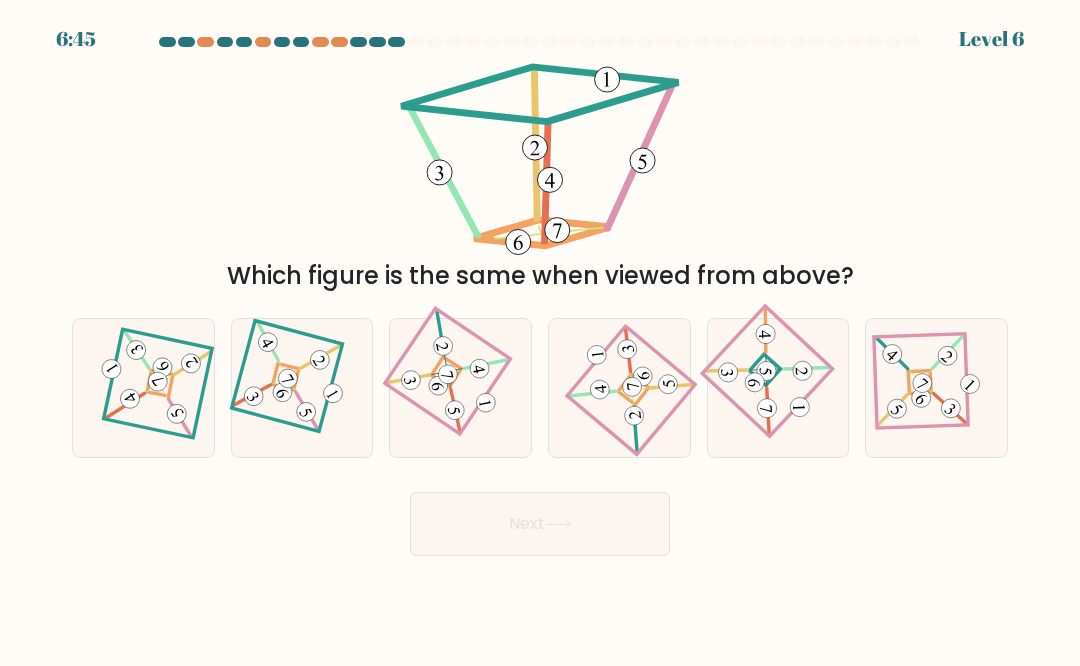 click 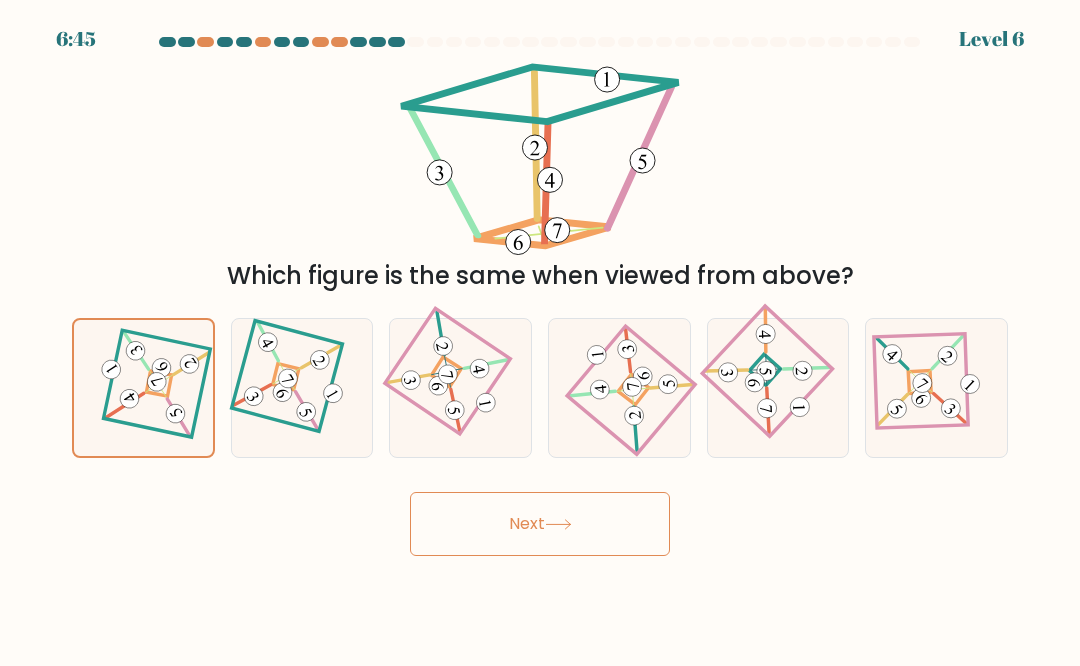 click on "Next" at bounding box center [540, 524] 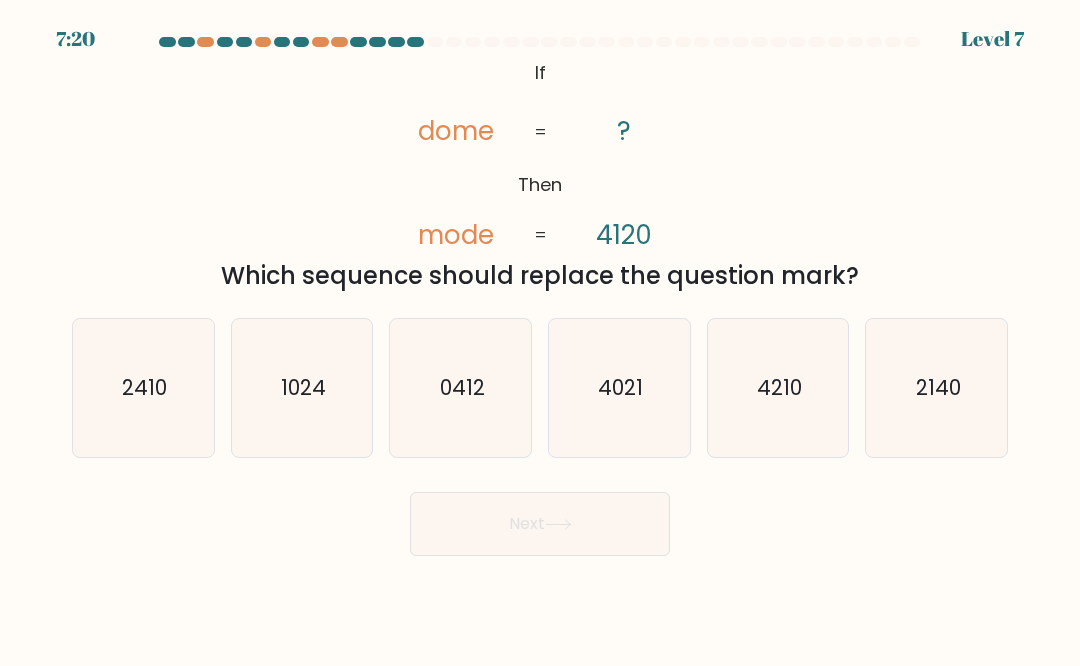 click on "2140" 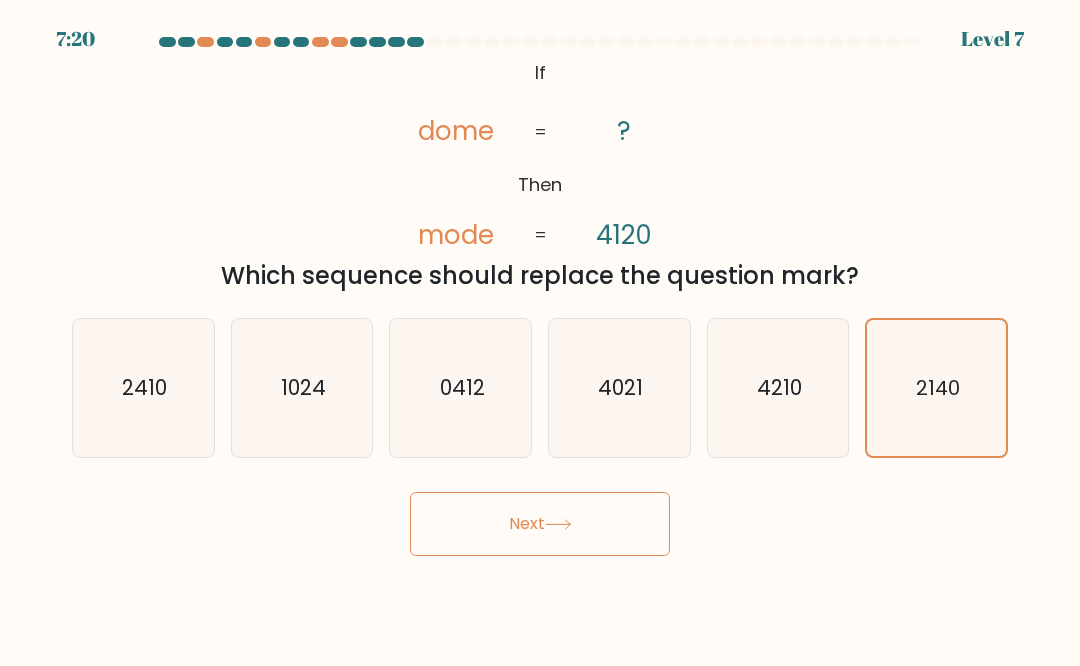 click on "Next" at bounding box center [540, 524] 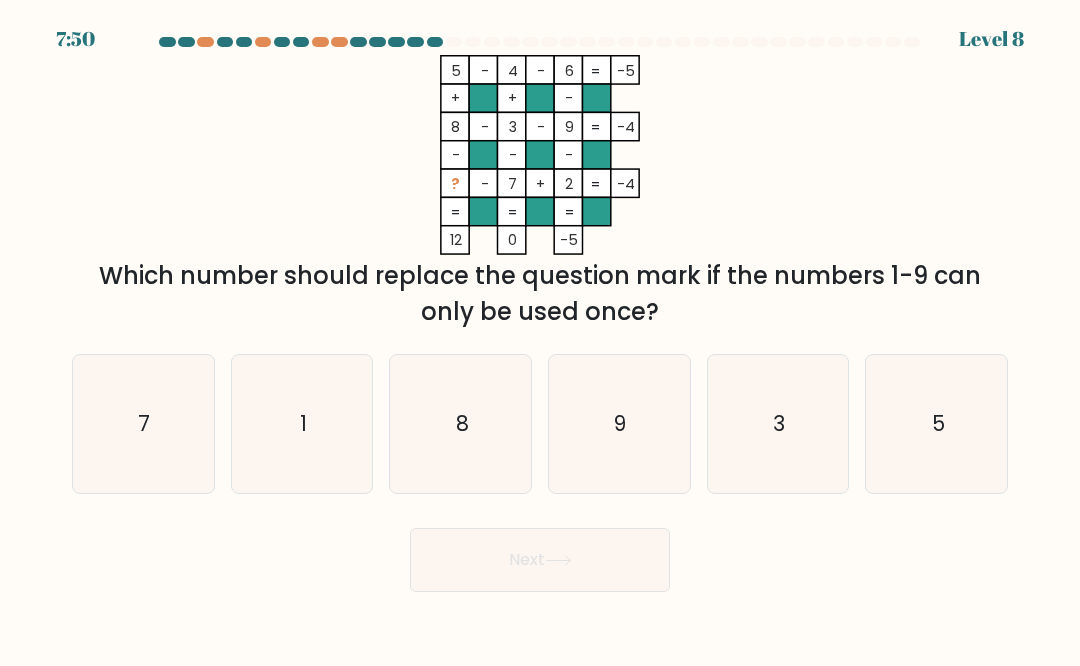 click on "1" 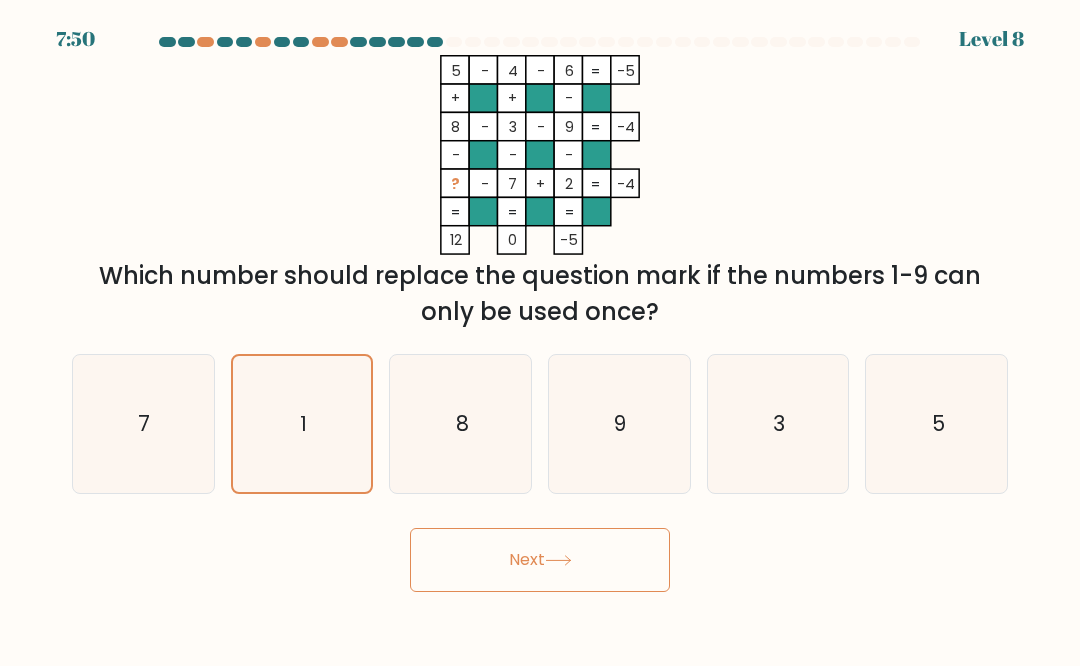 click on "Next" at bounding box center [540, 560] 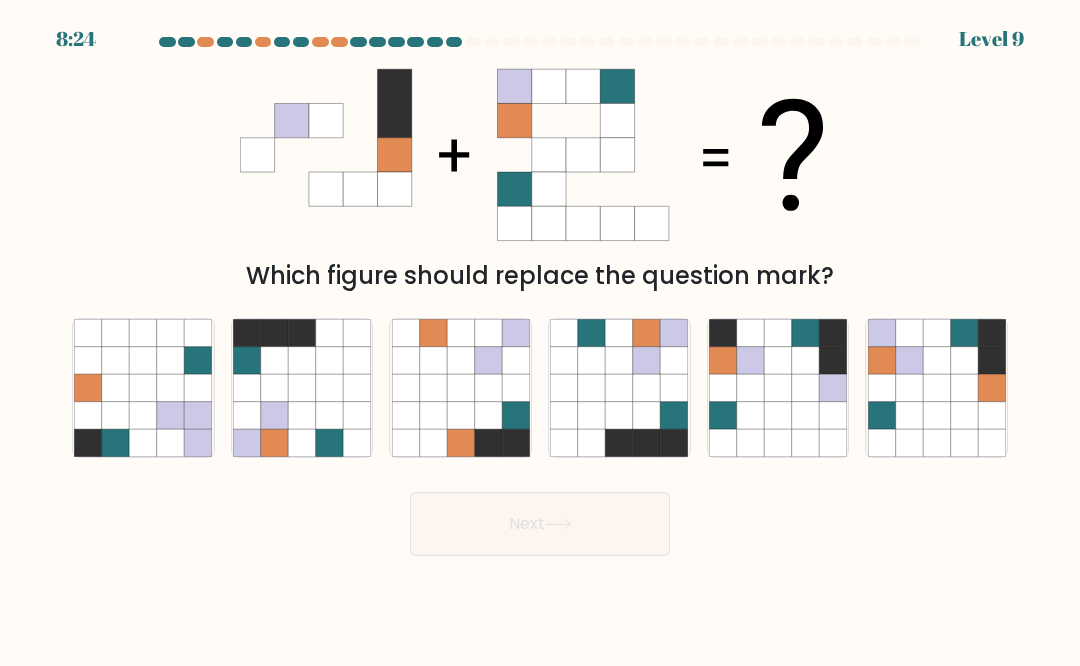 click 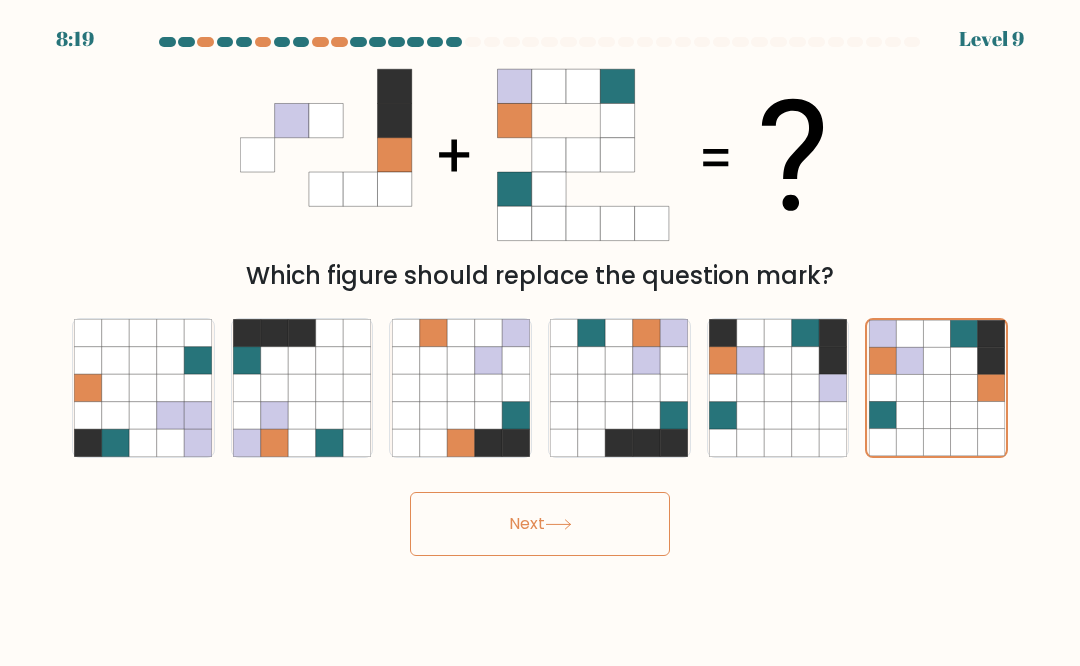 click on "Next" at bounding box center [540, 524] 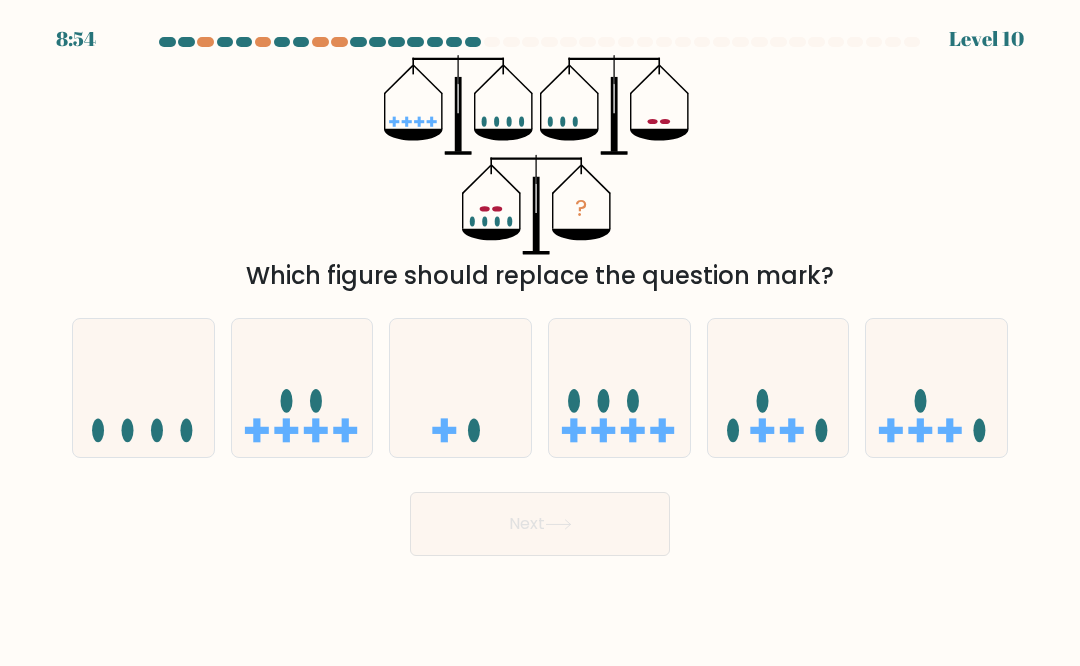 click 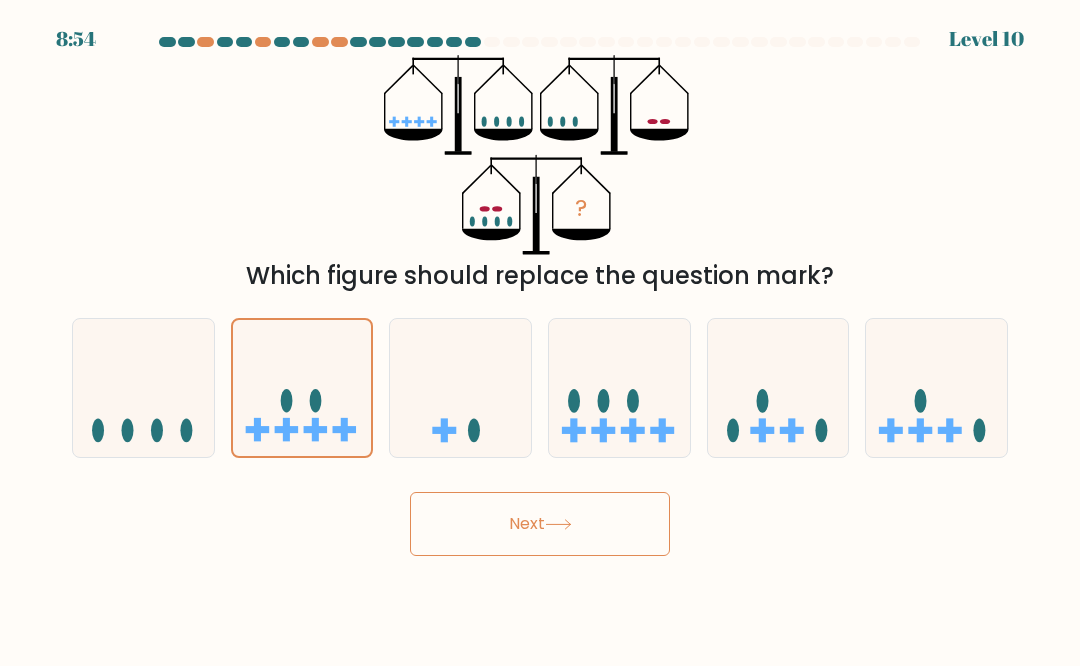 click on "Next" at bounding box center [540, 524] 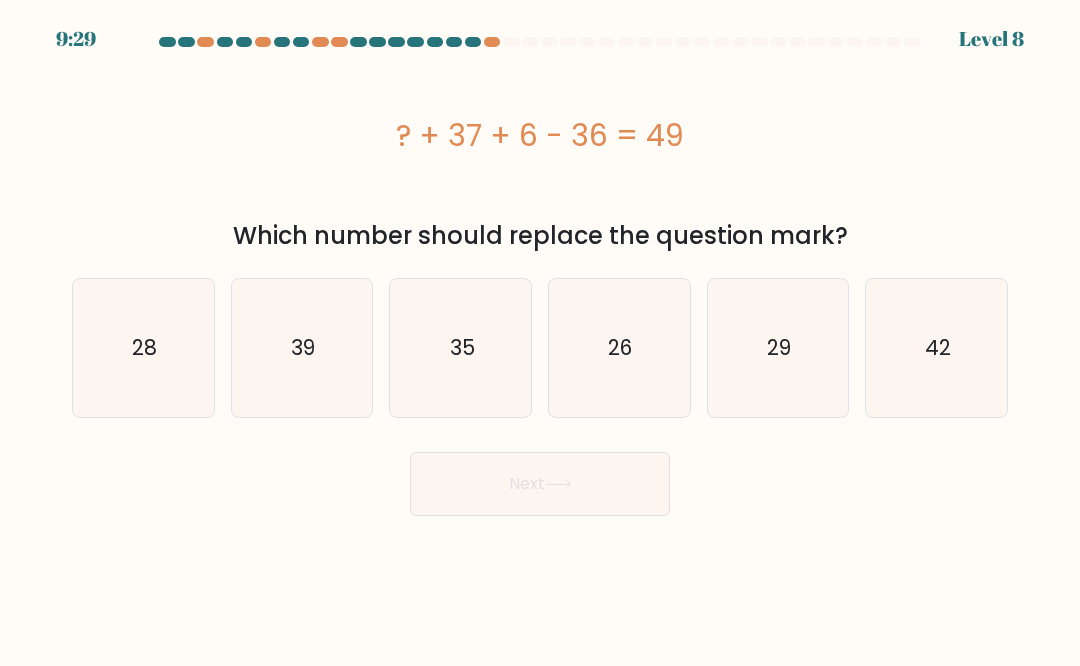 click on "29" 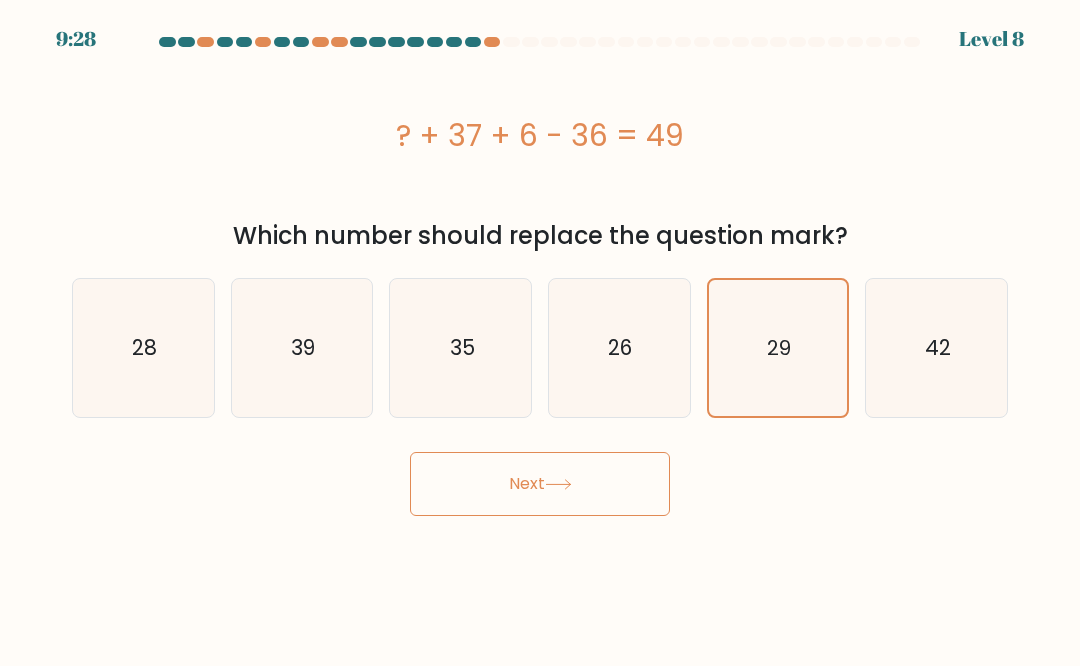 click on "42" 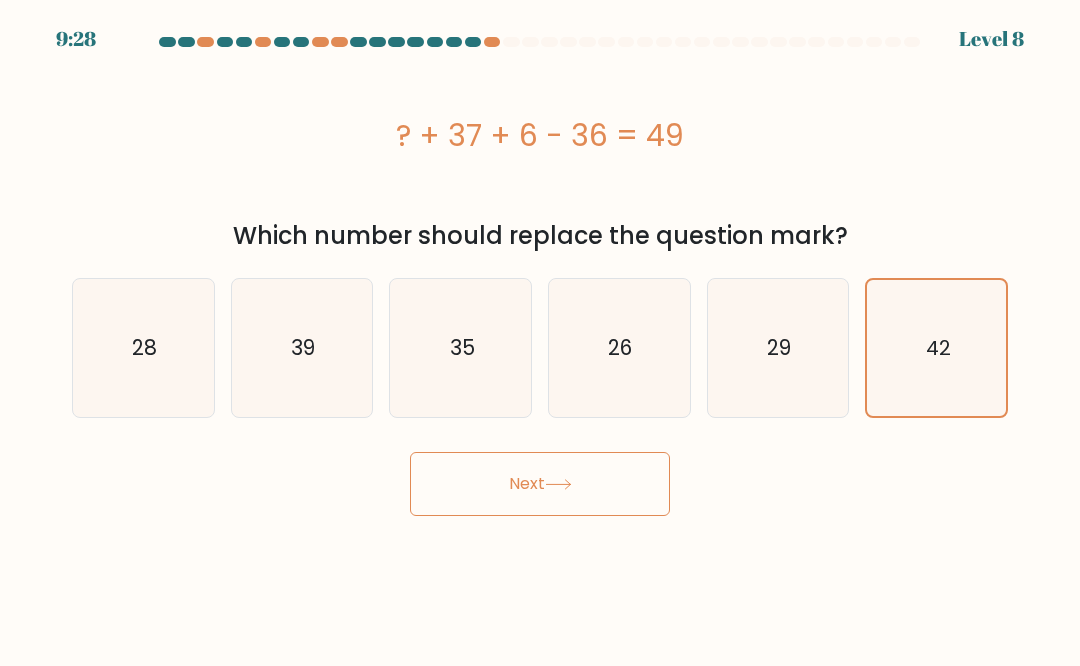 click on "Next" at bounding box center [540, 484] 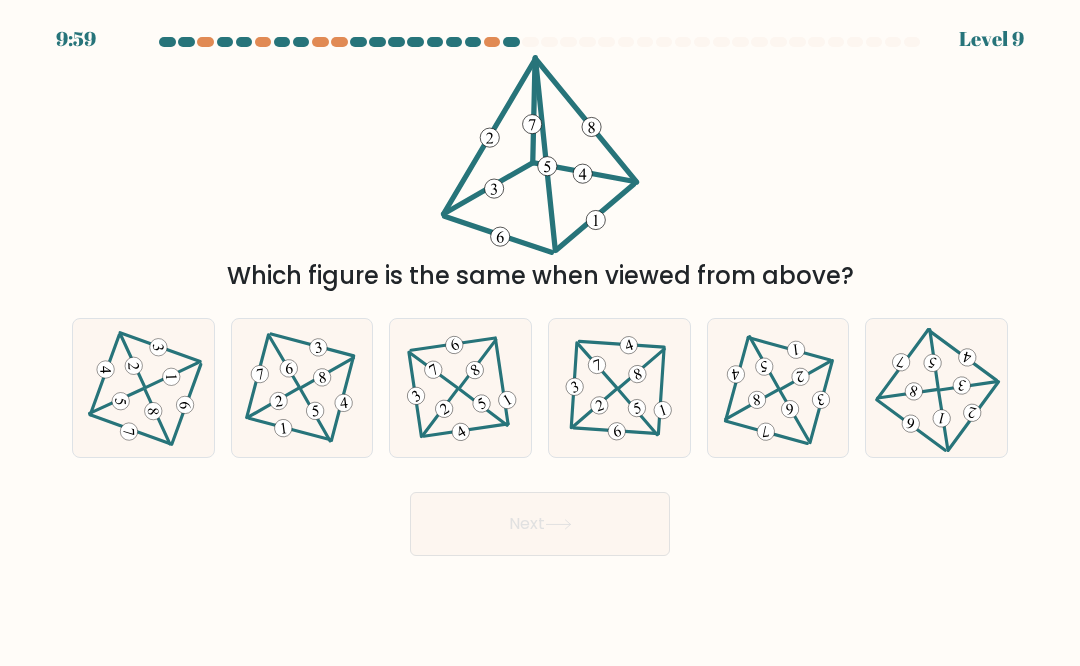 click 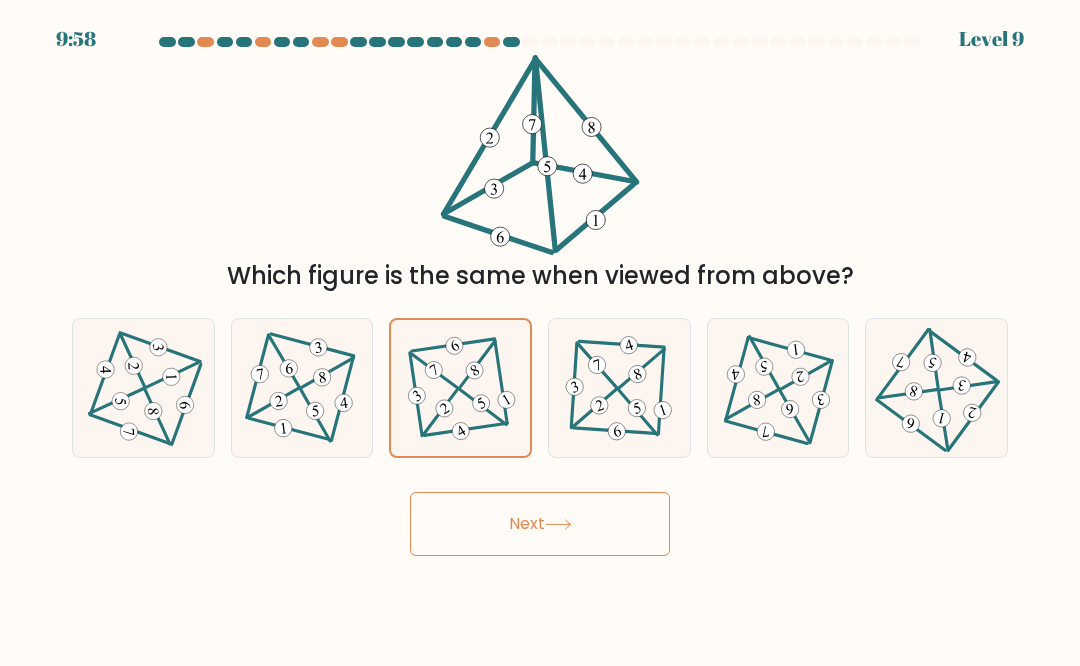 click on "Next" at bounding box center (540, 524) 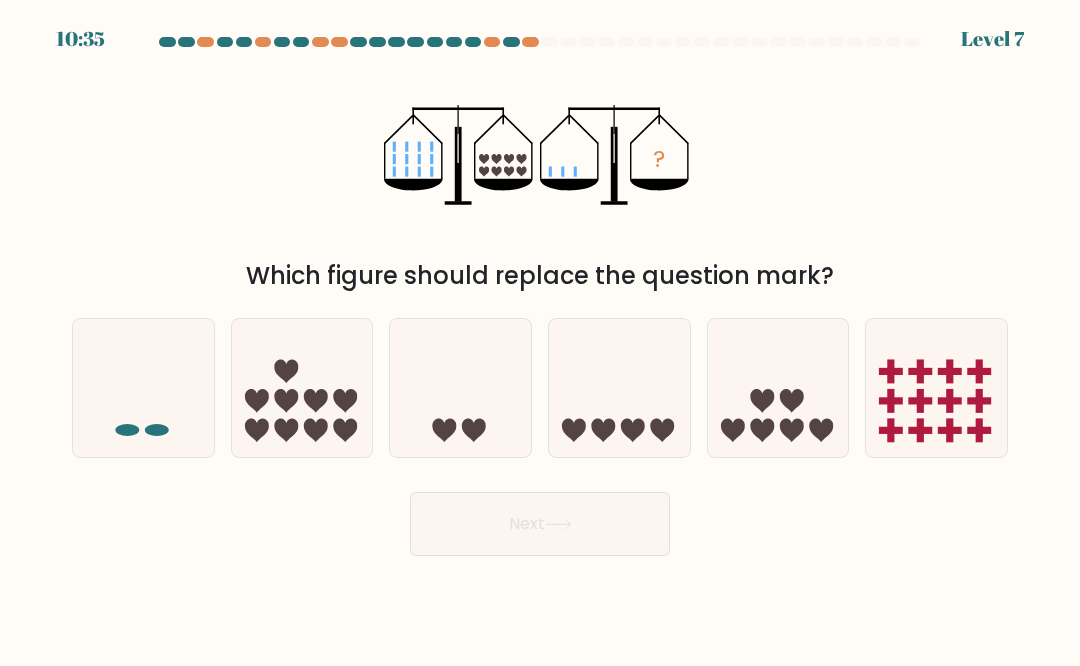 click 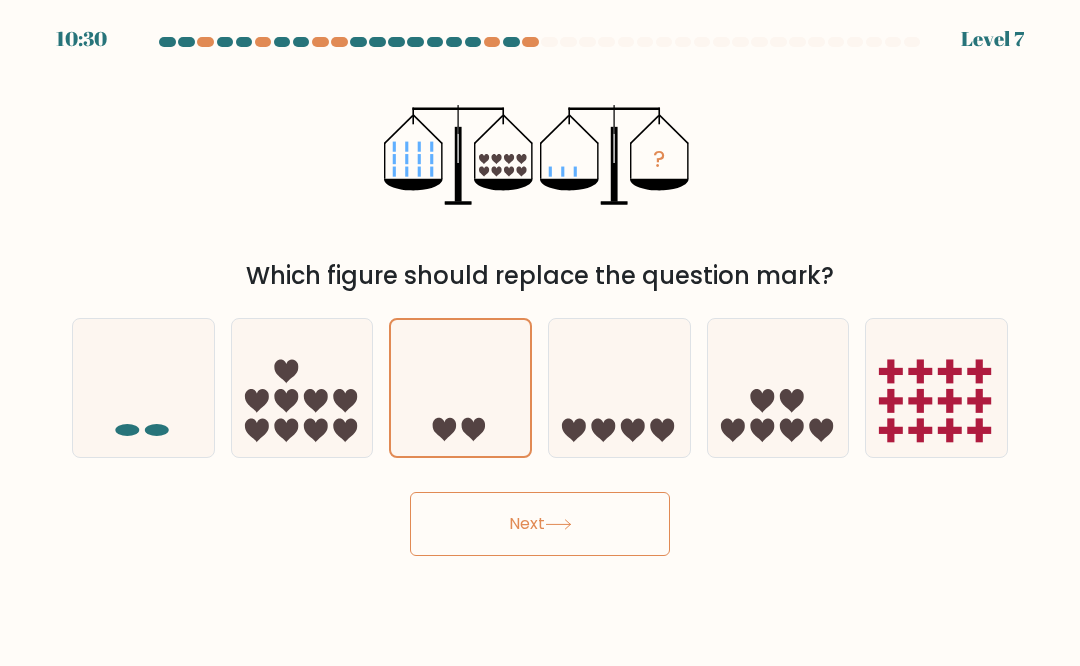 click at bounding box center (619, 388) 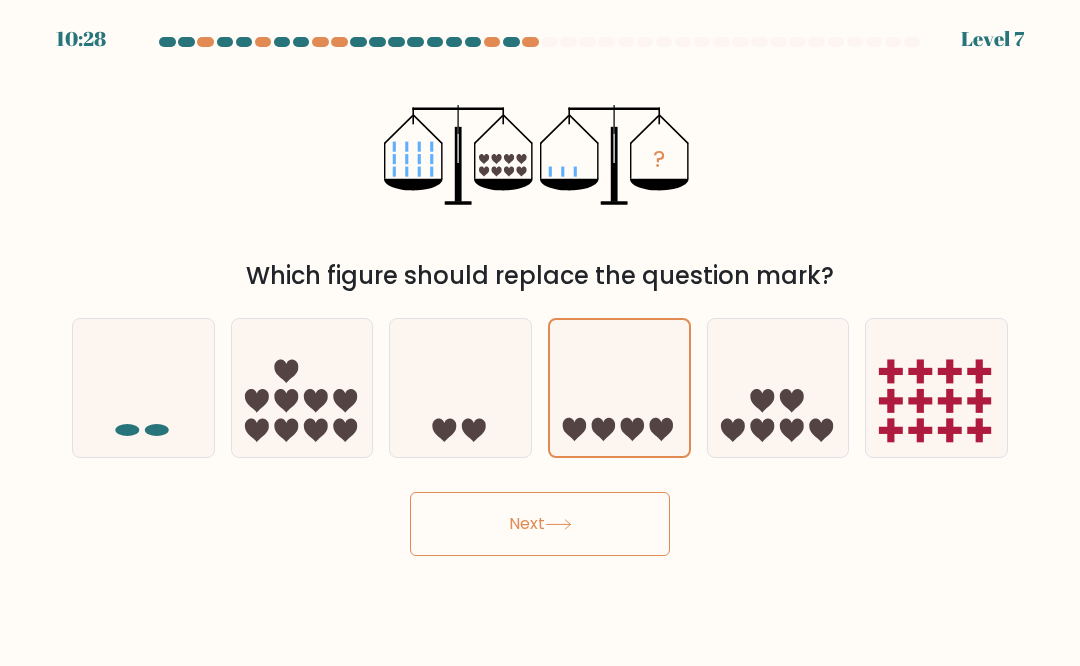 click on "Next" at bounding box center [540, 524] 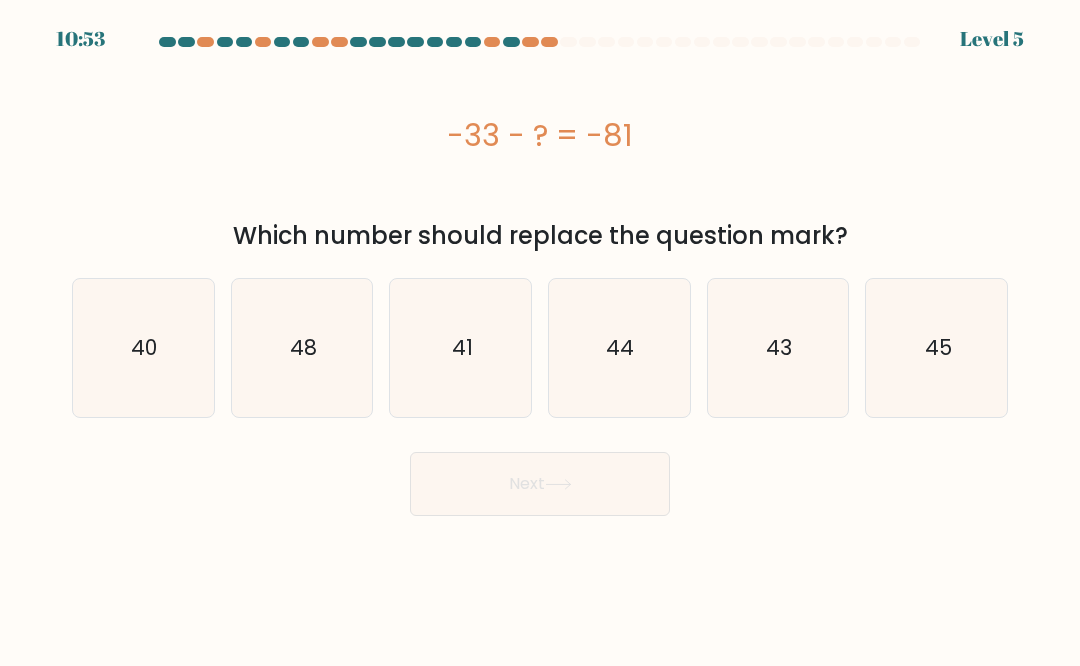 click on "48" 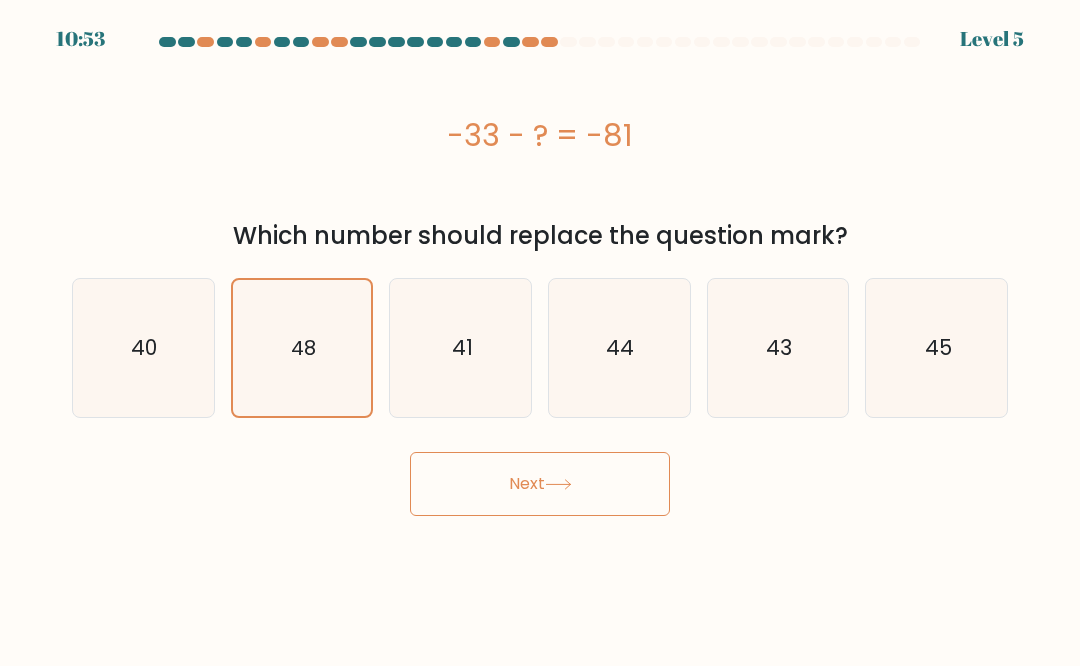 click on "Next" at bounding box center (540, 484) 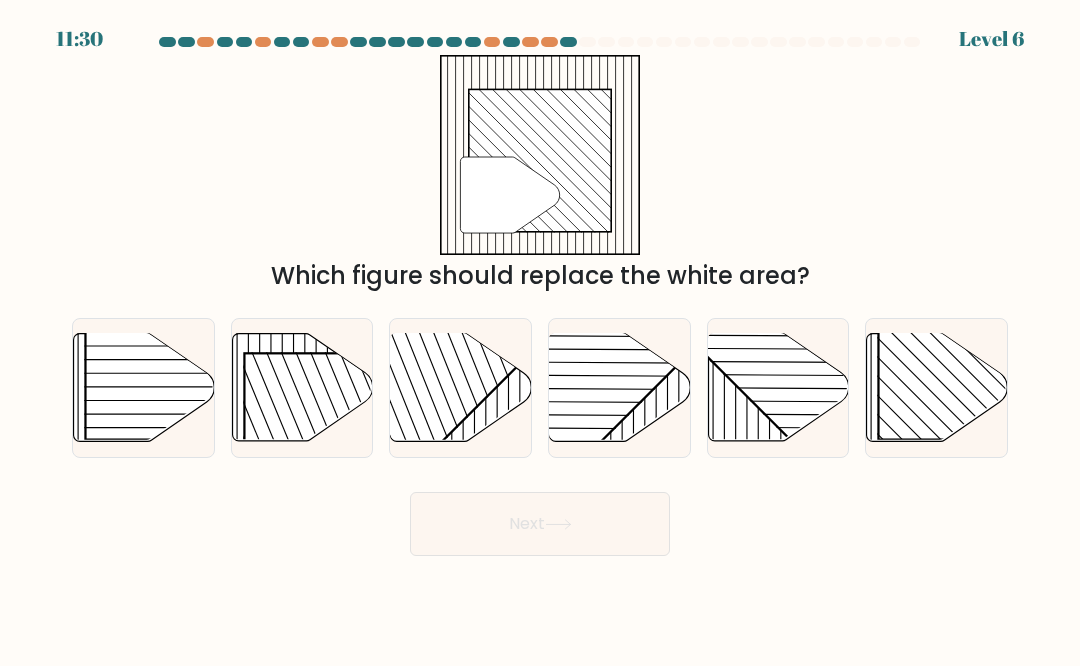 click 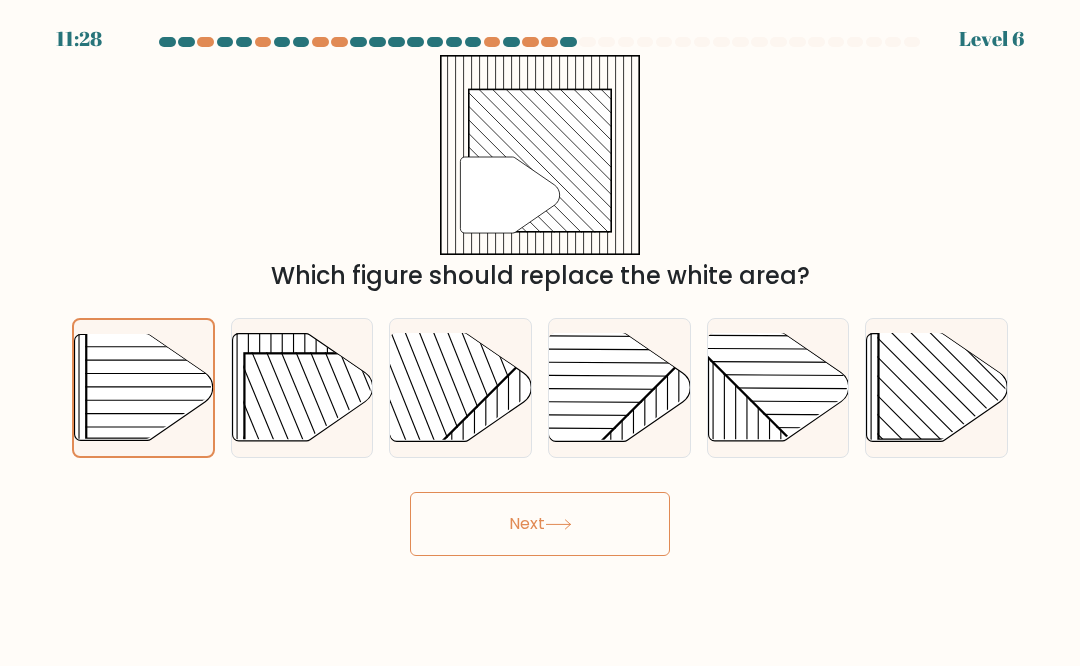 click 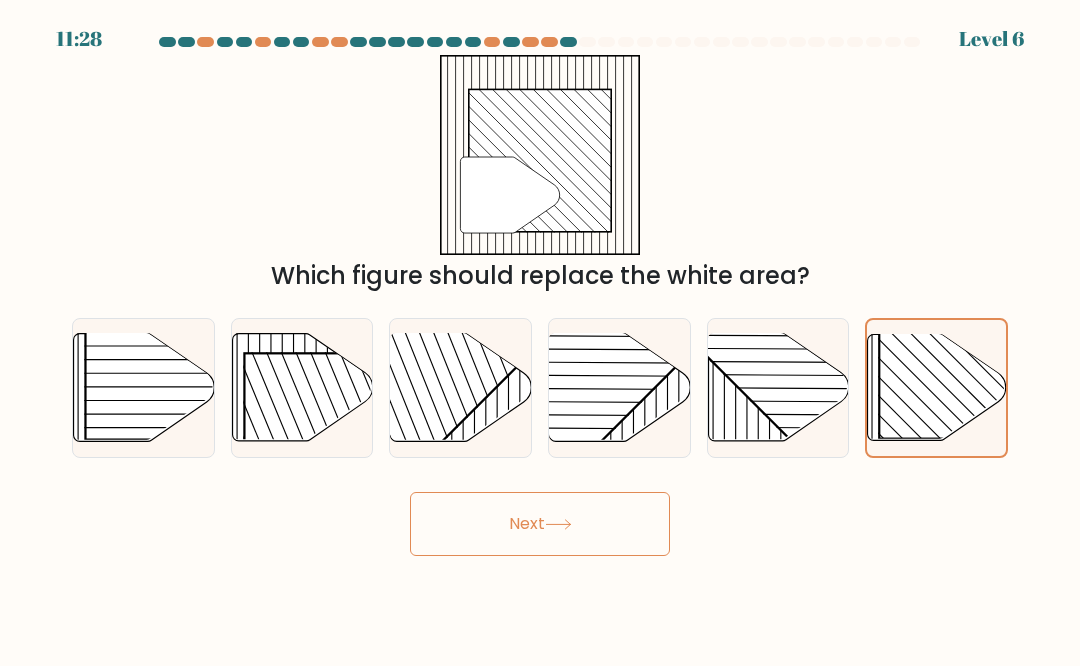 click on "Next" at bounding box center [540, 524] 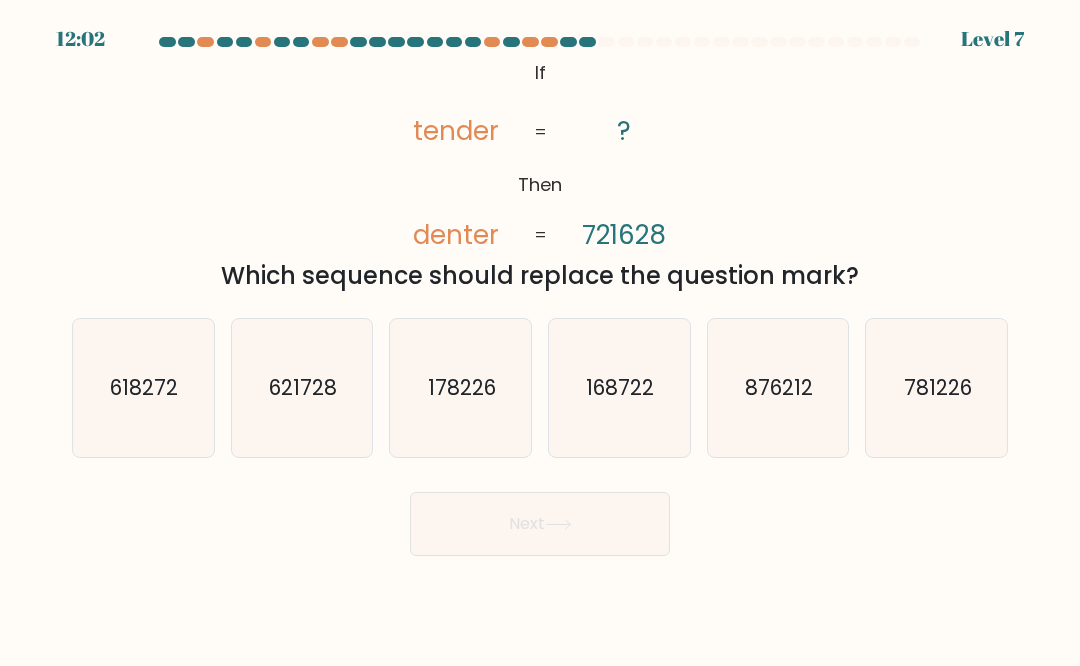 click on "621728" 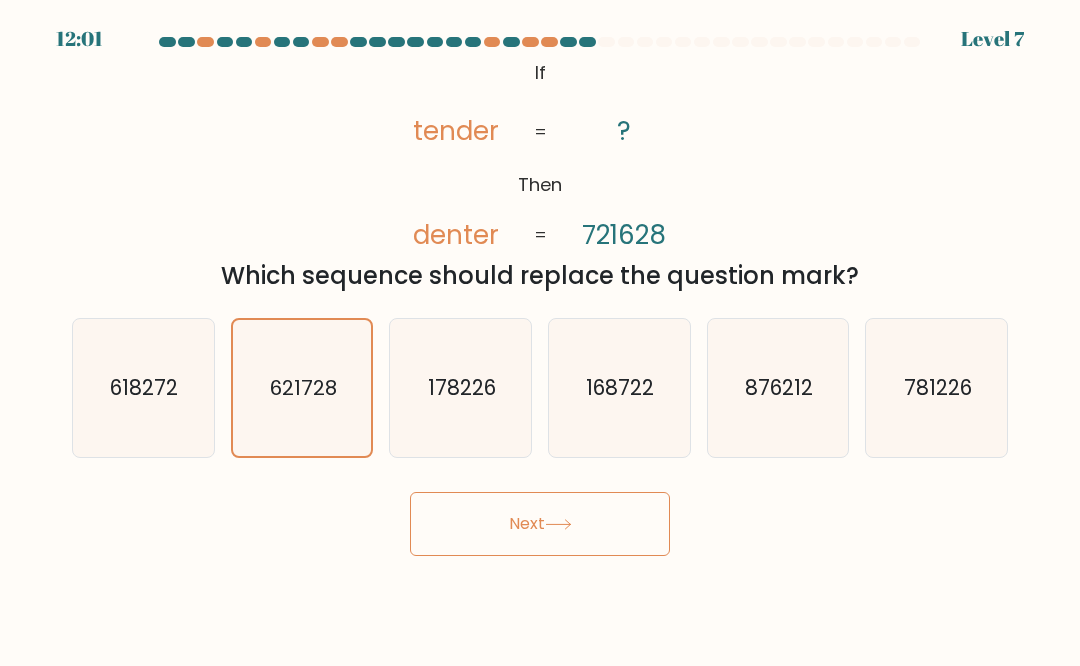 click on "Next" at bounding box center (540, 524) 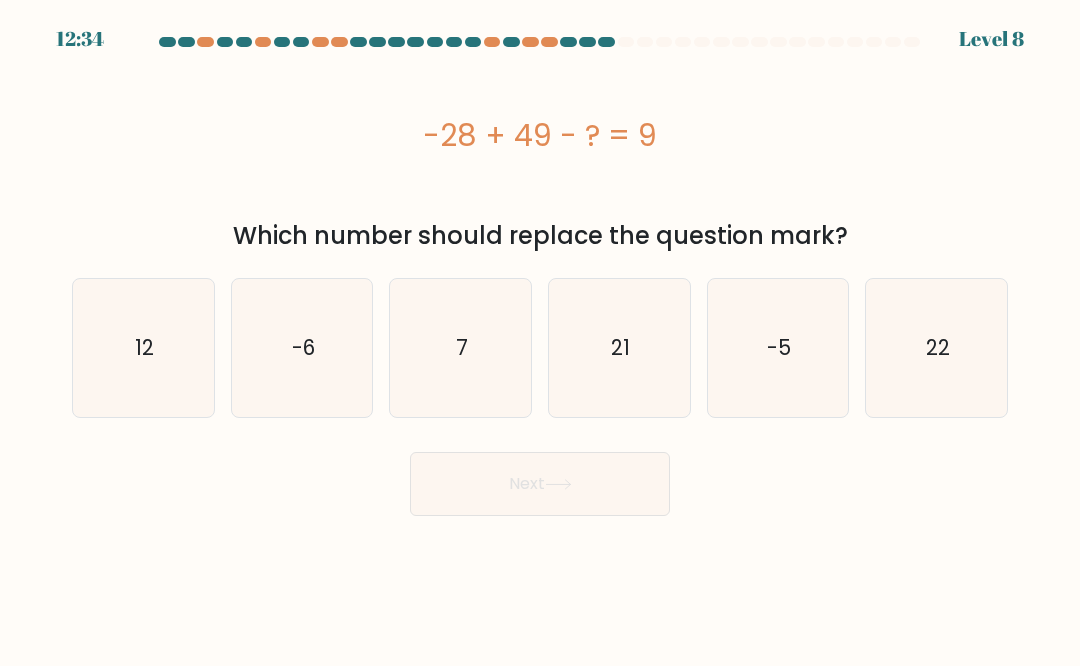 click on "21" 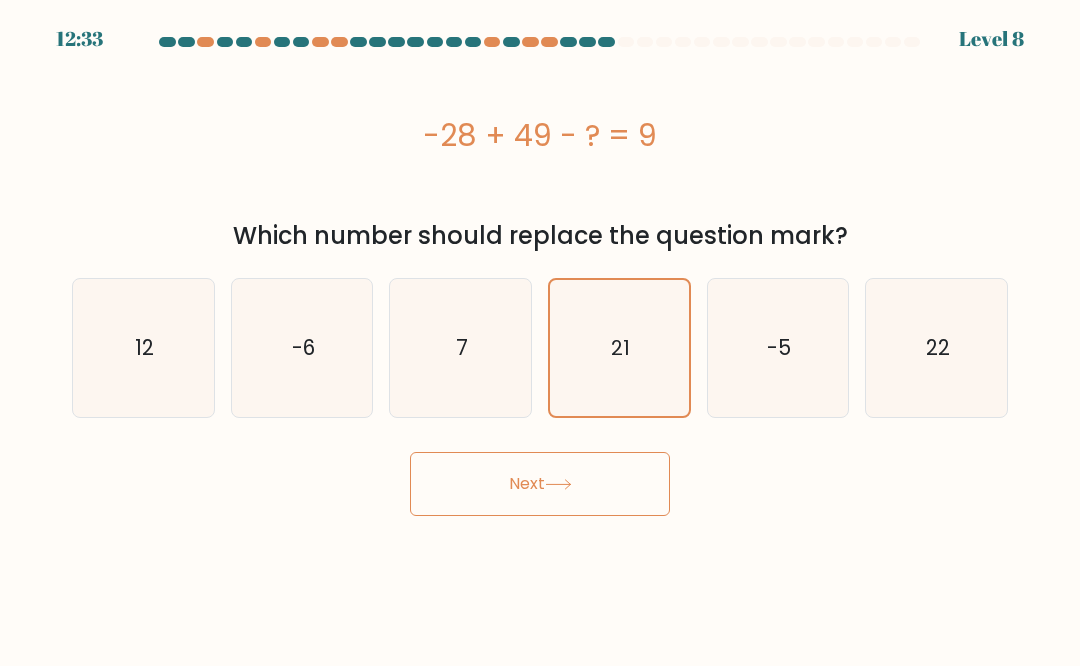 click on "Next" at bounding box center (540, 484) 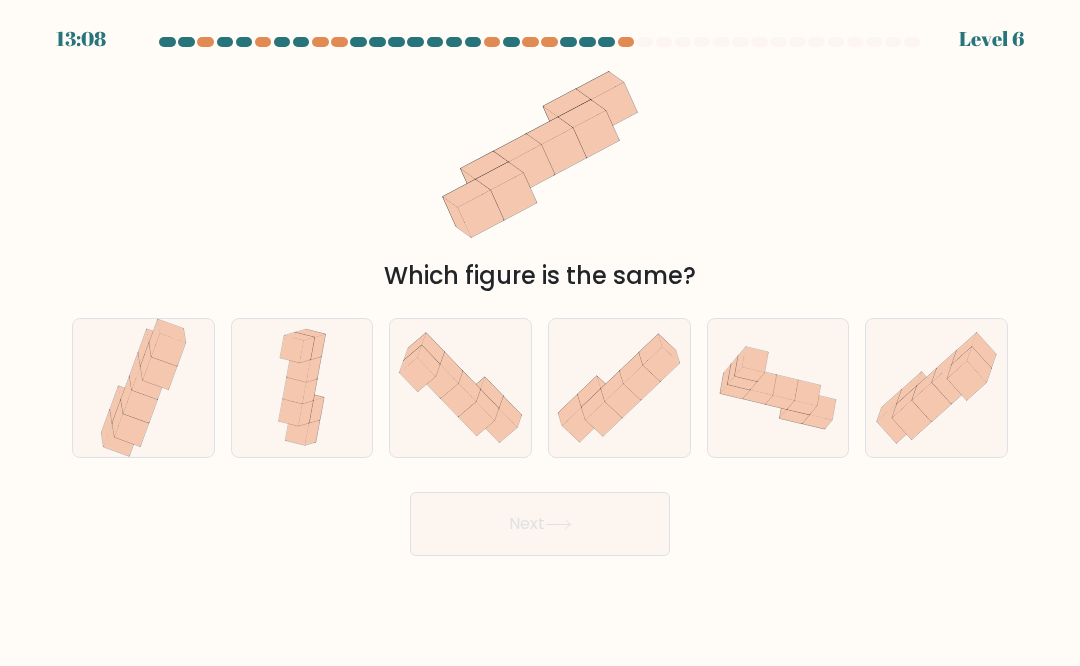 click 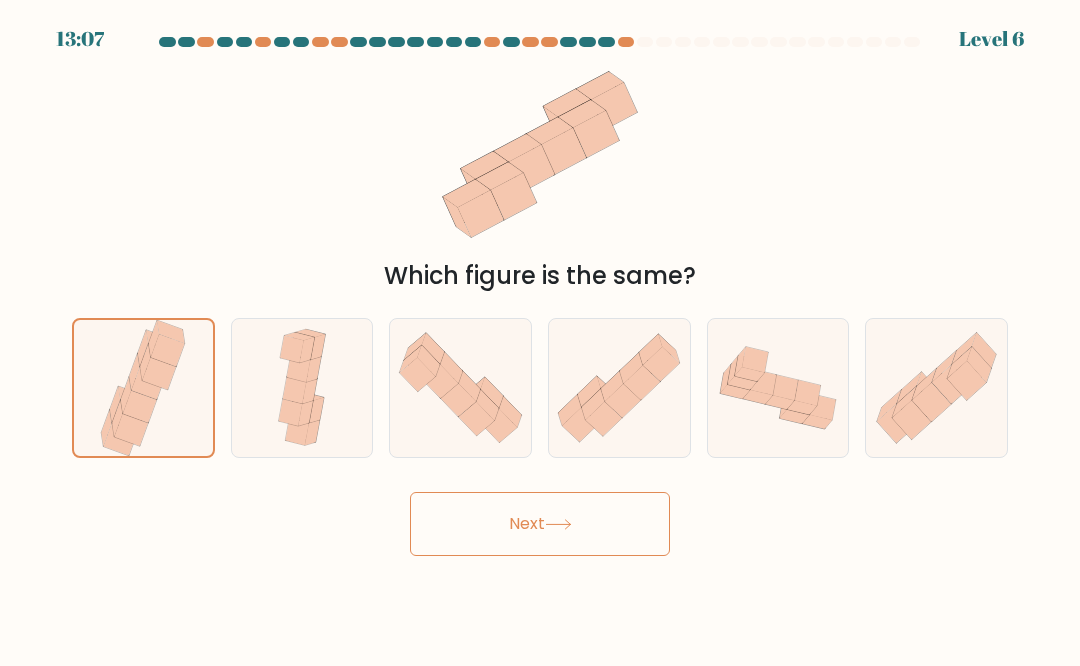 click on "Next" at bounding box center [540, 524] 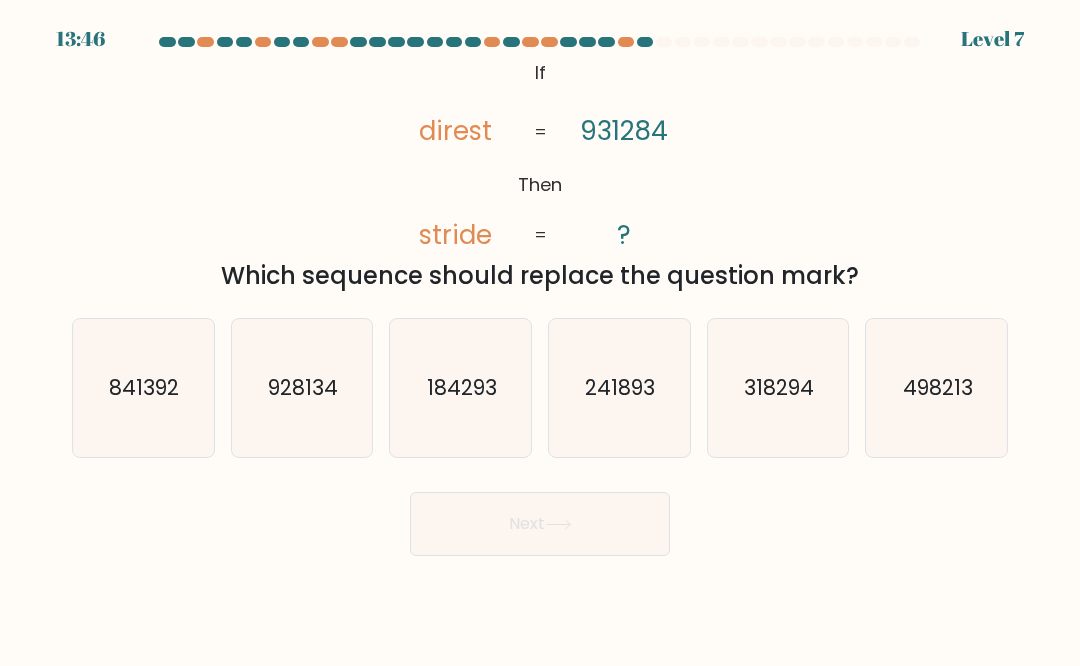 click on "841392" 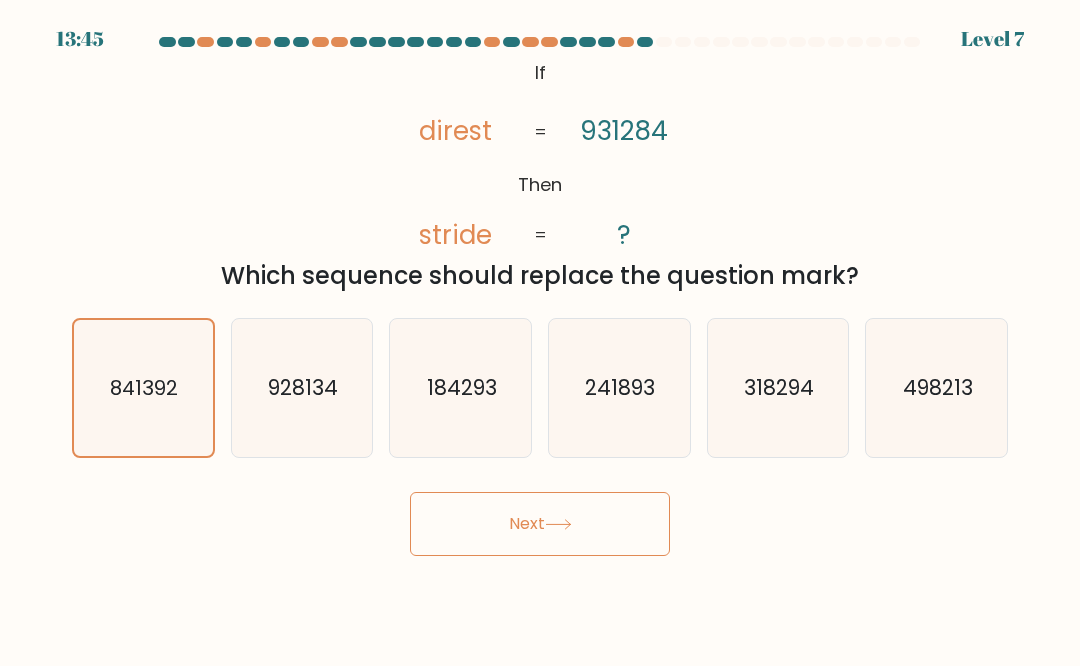 click on "Next" at bounding box center (540, 524) 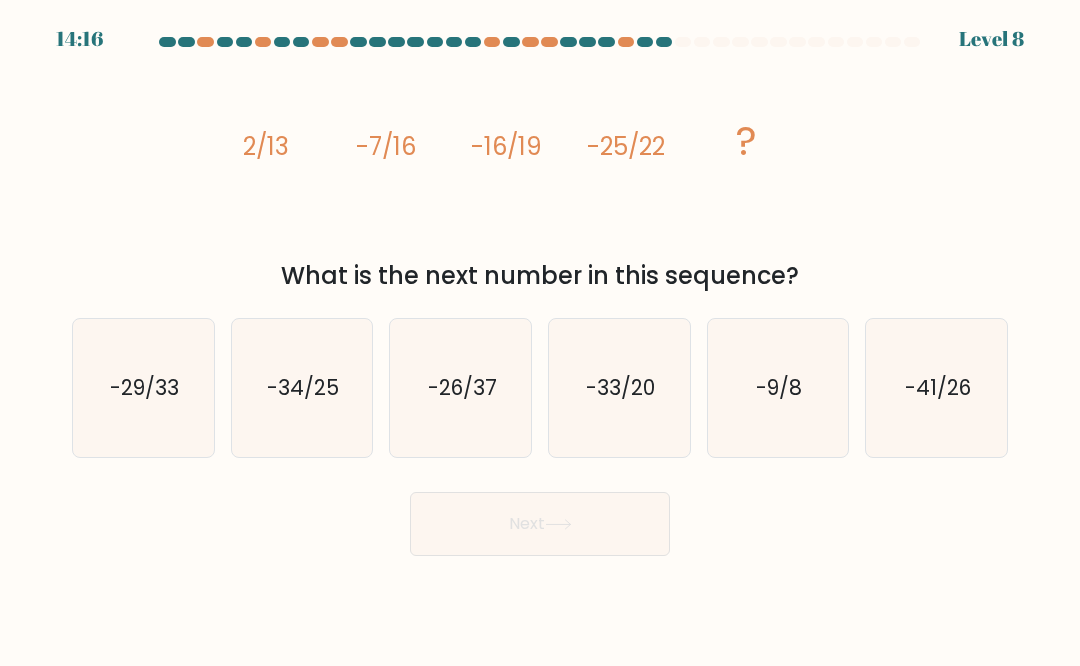 click on "-34/25" 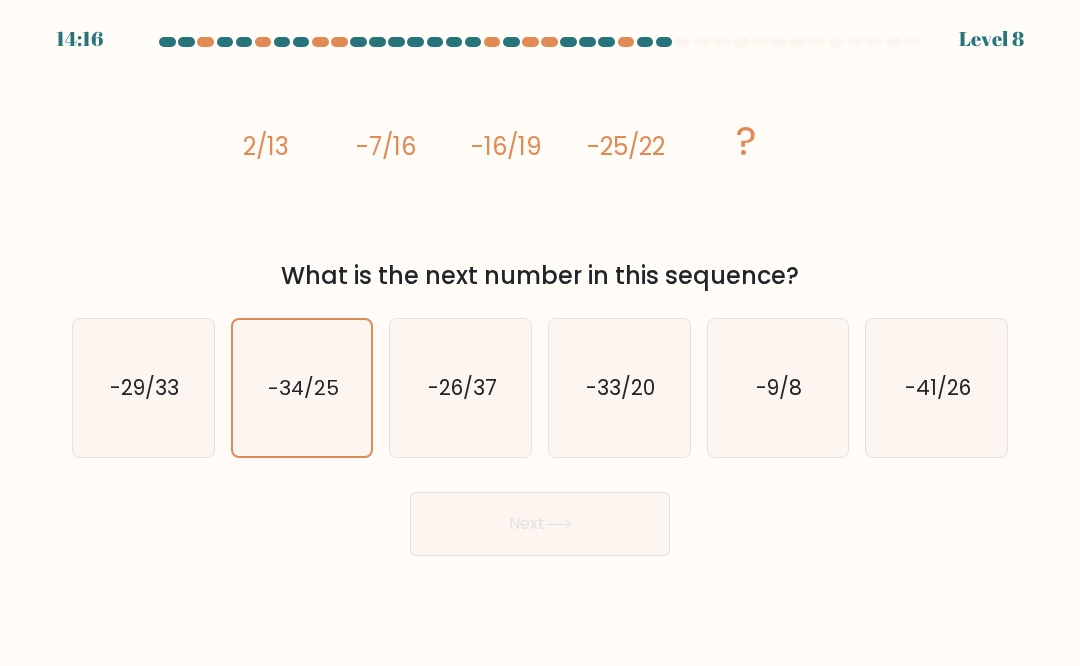 click on "Next" at bounding box center [540, 524] 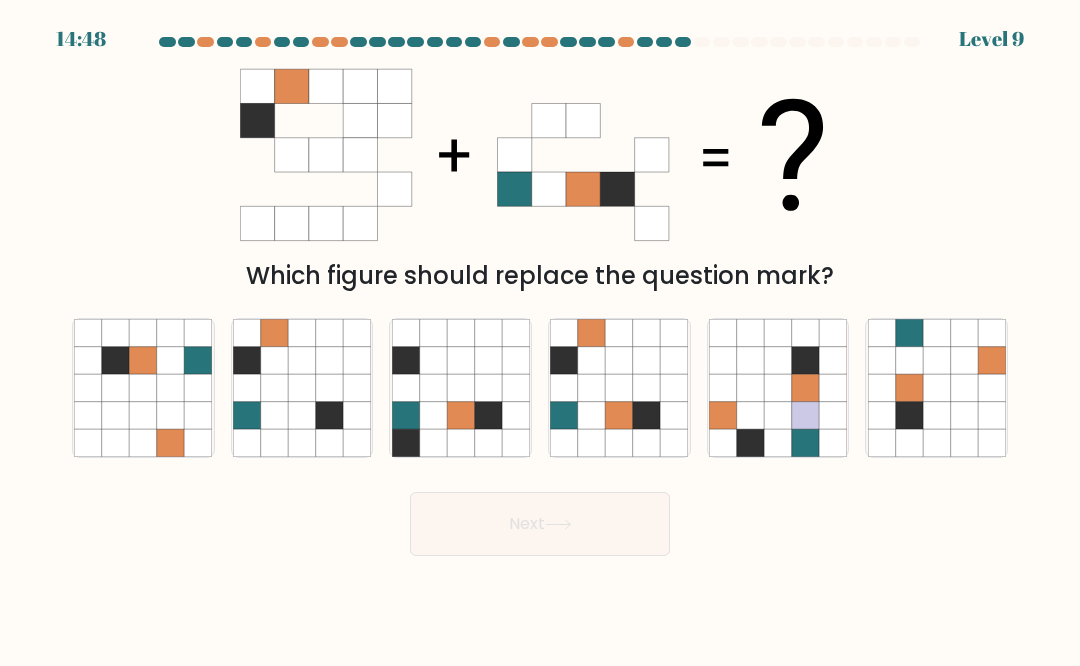 click 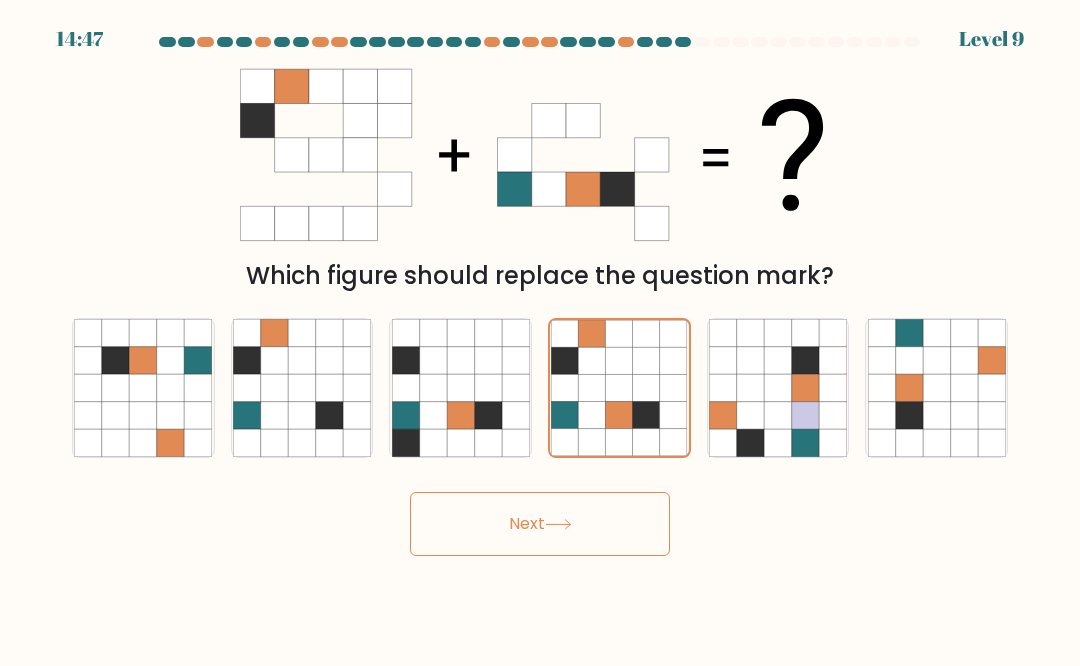 click on "Next" at bounding box center [540, 524] 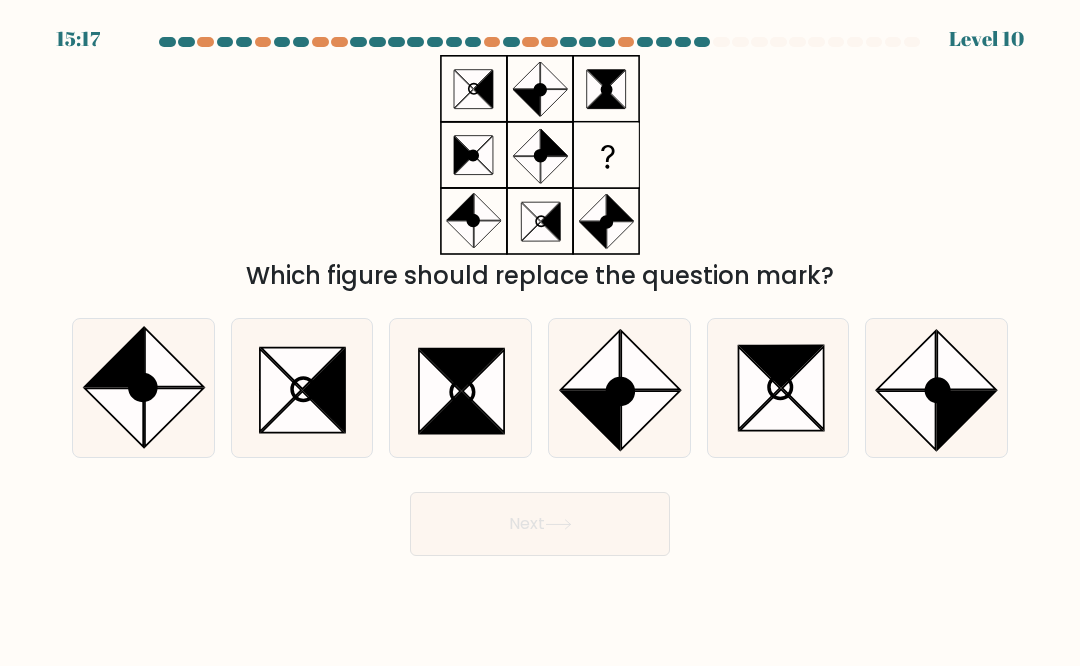 click 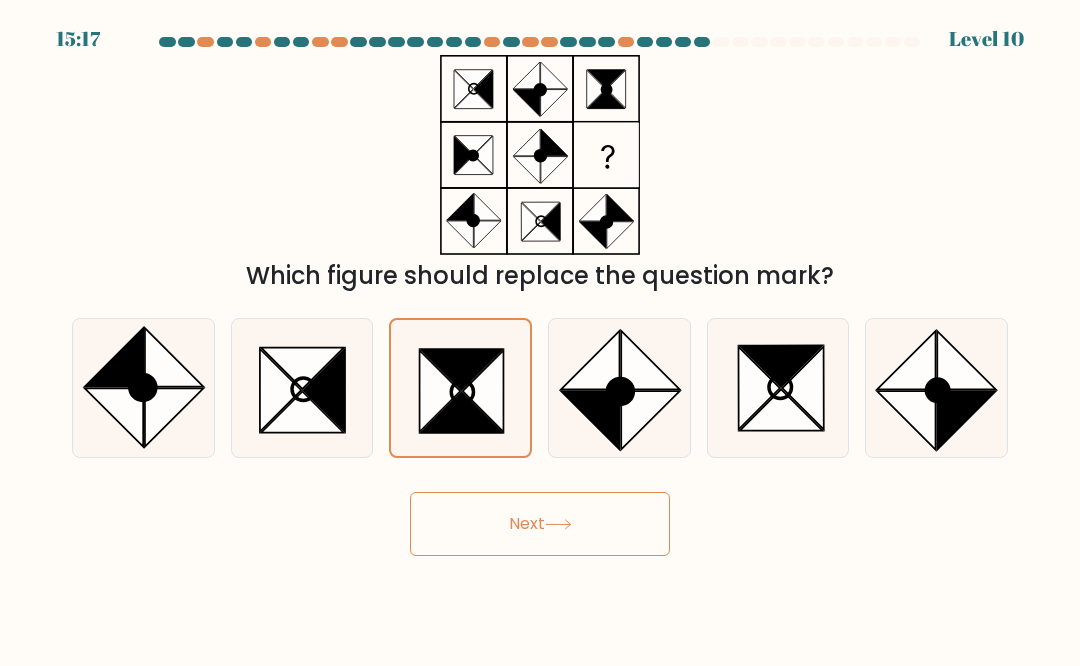 click on "Next" at bounding box center (540, 524) 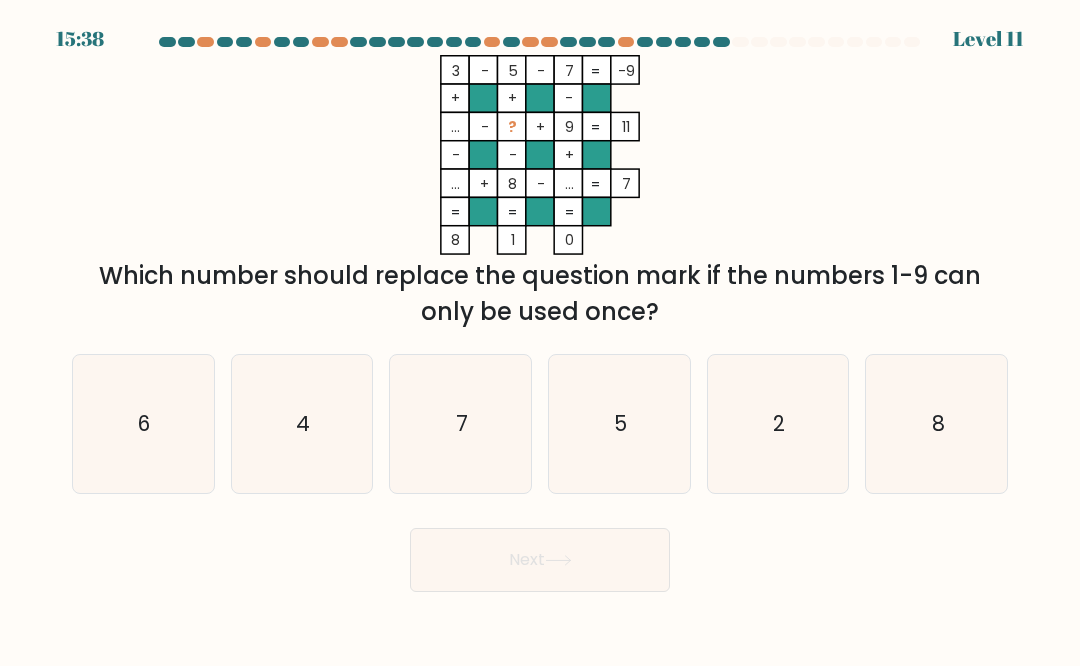 click on "7" 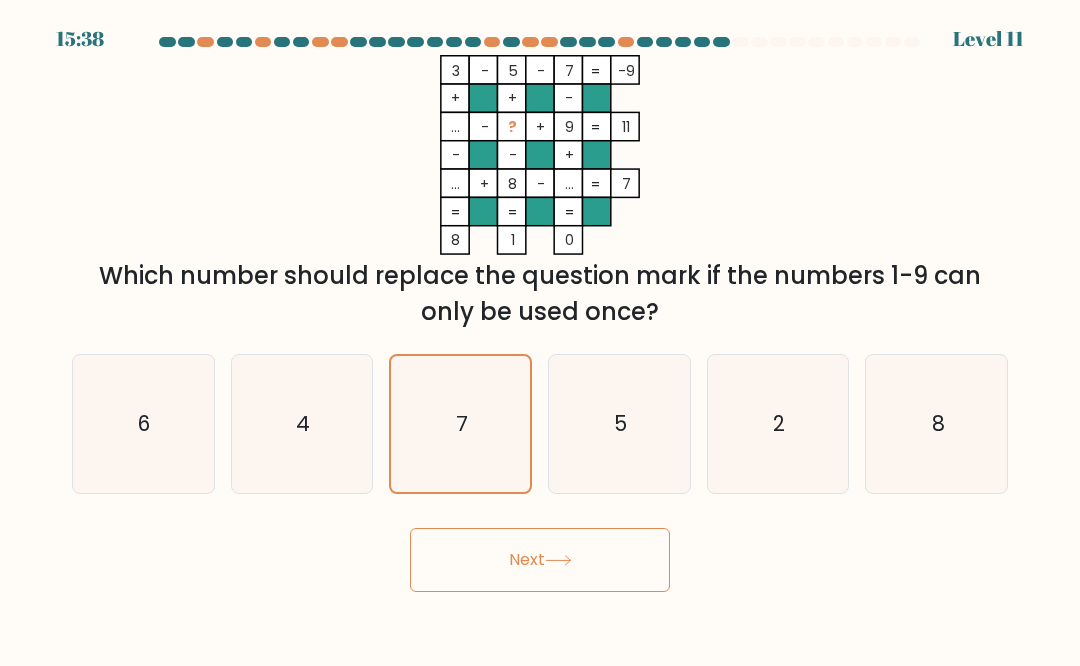 click on "Next" at bounding box center (540, 560) 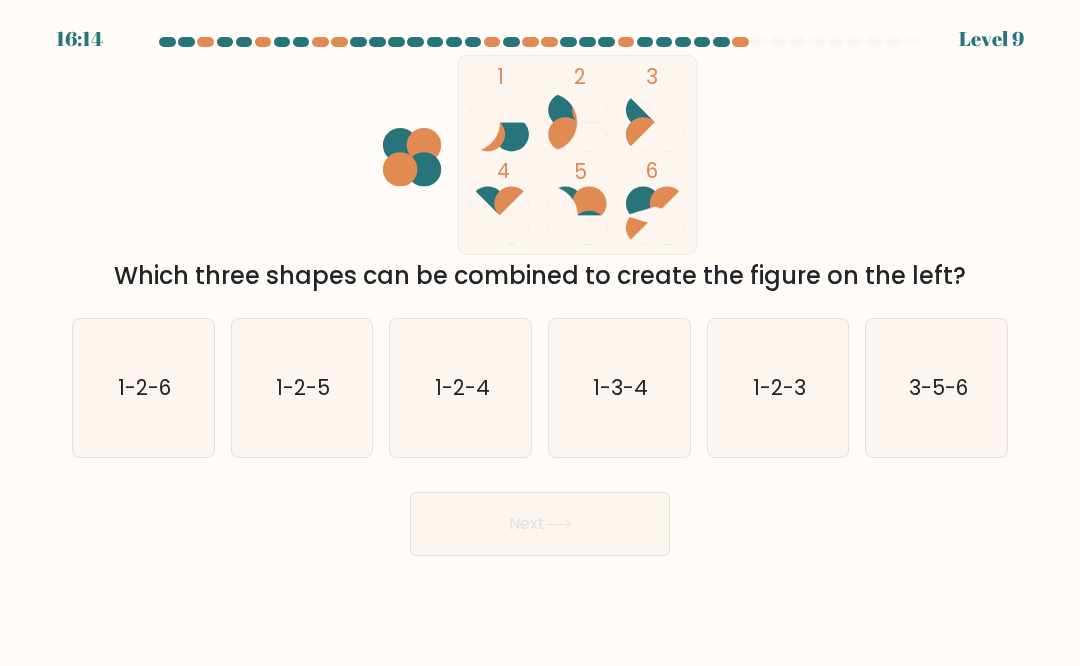 click on "1-2-5" 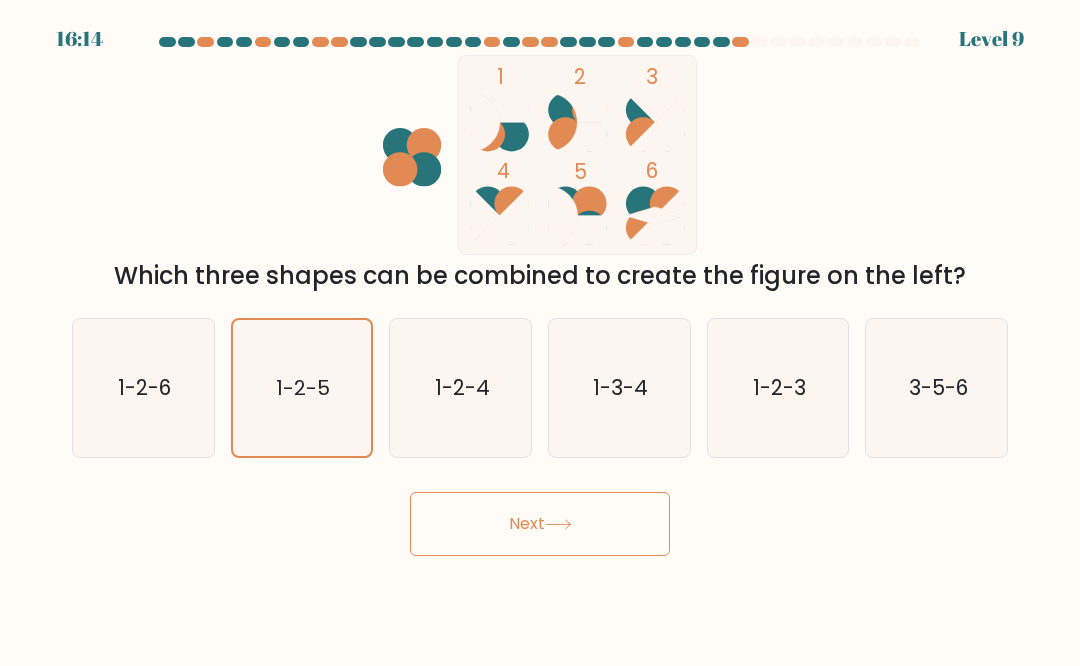 click on "Next" at bounding box center (540, 524) 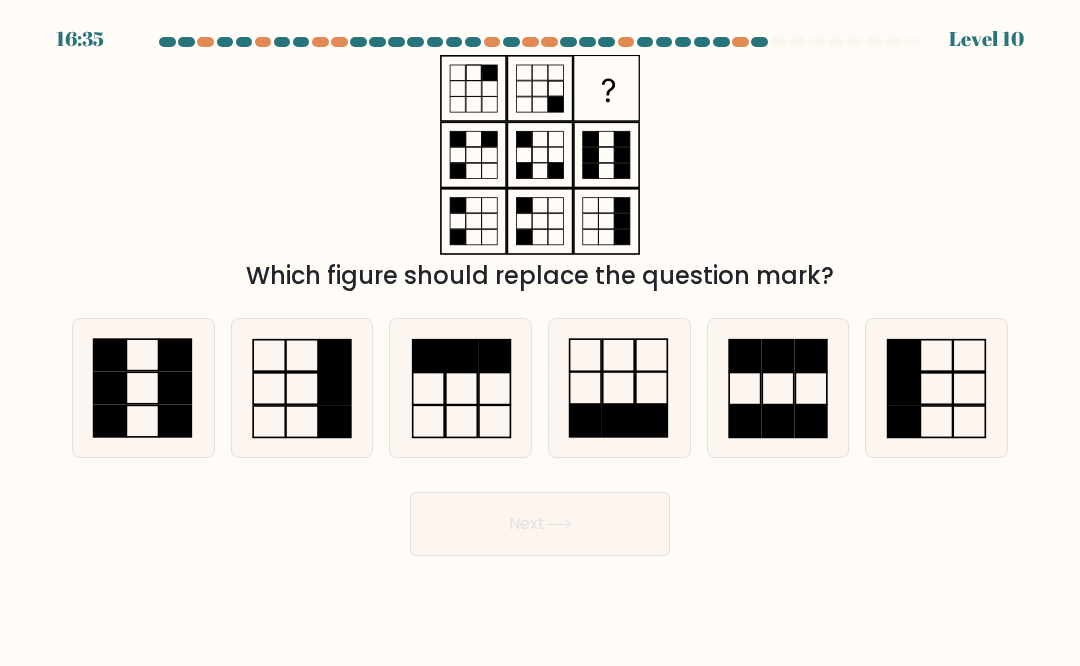 click 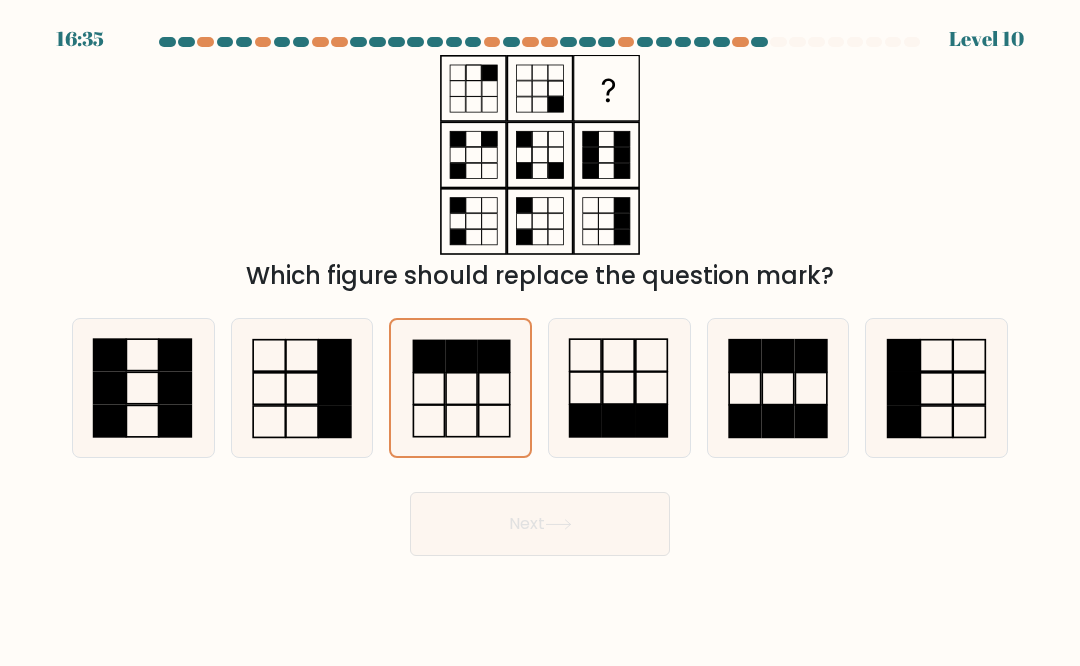 click on "Next" at bounding box center (540, 524) 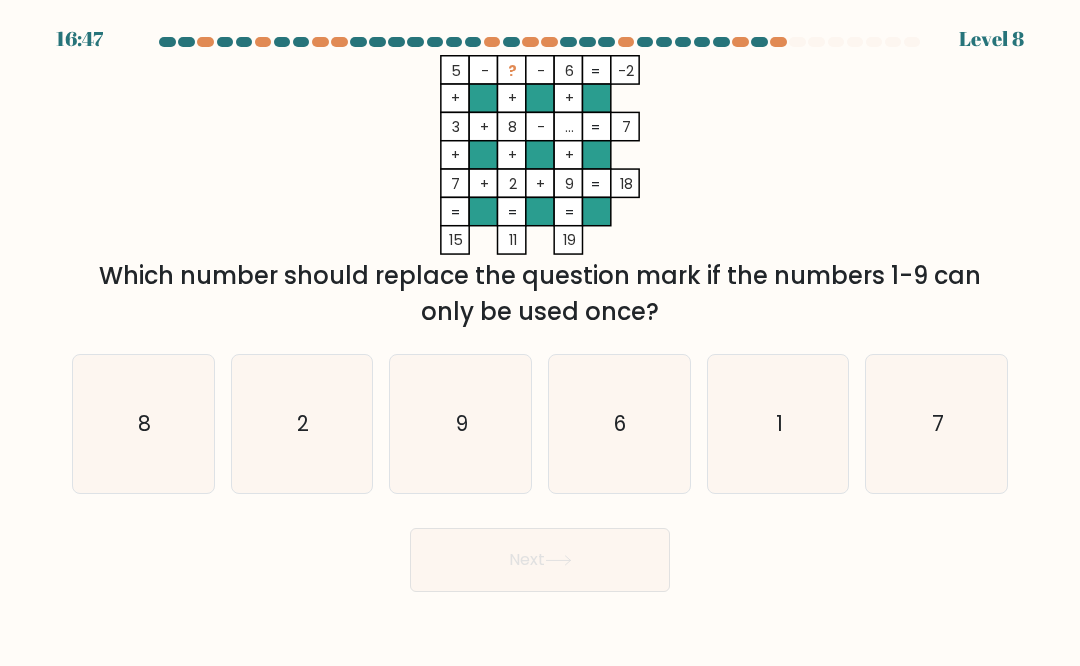 click on "7" 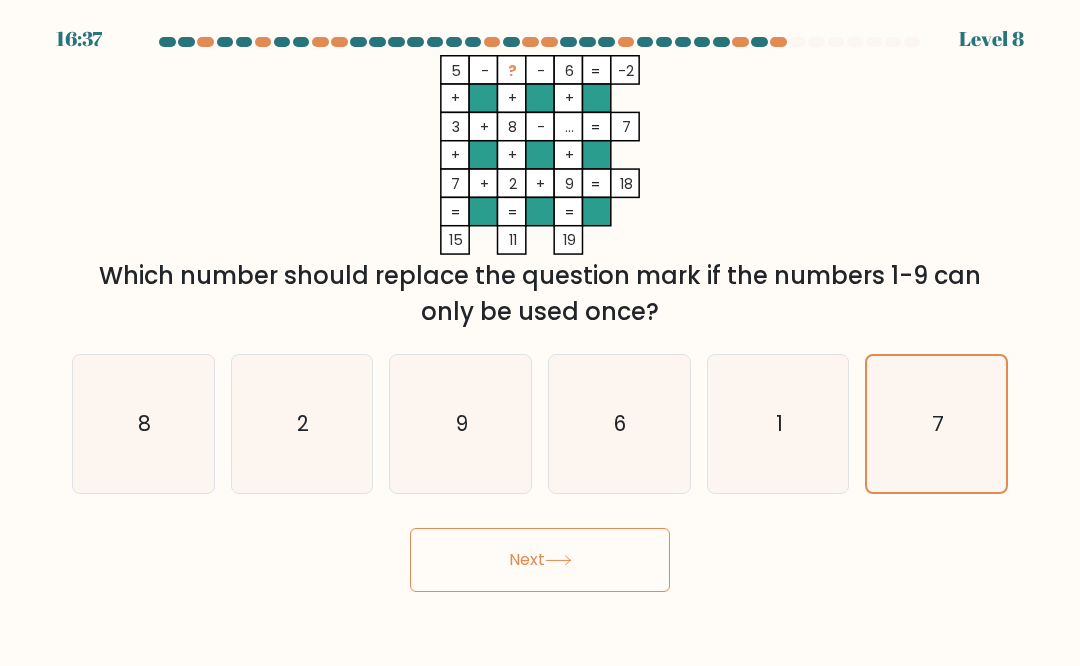 click on "9" 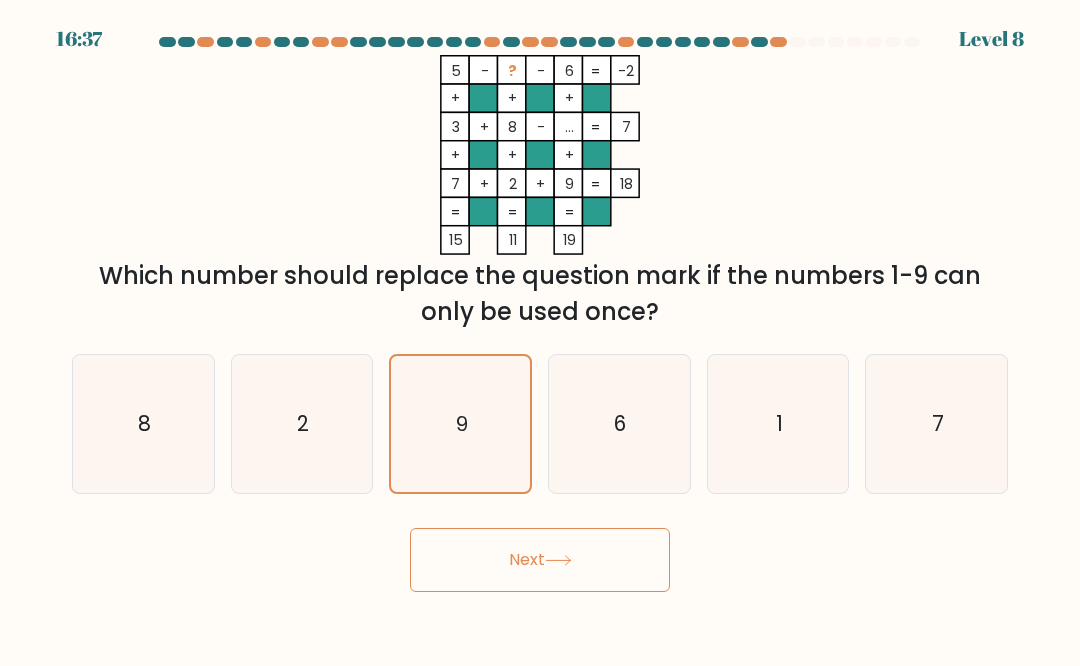click 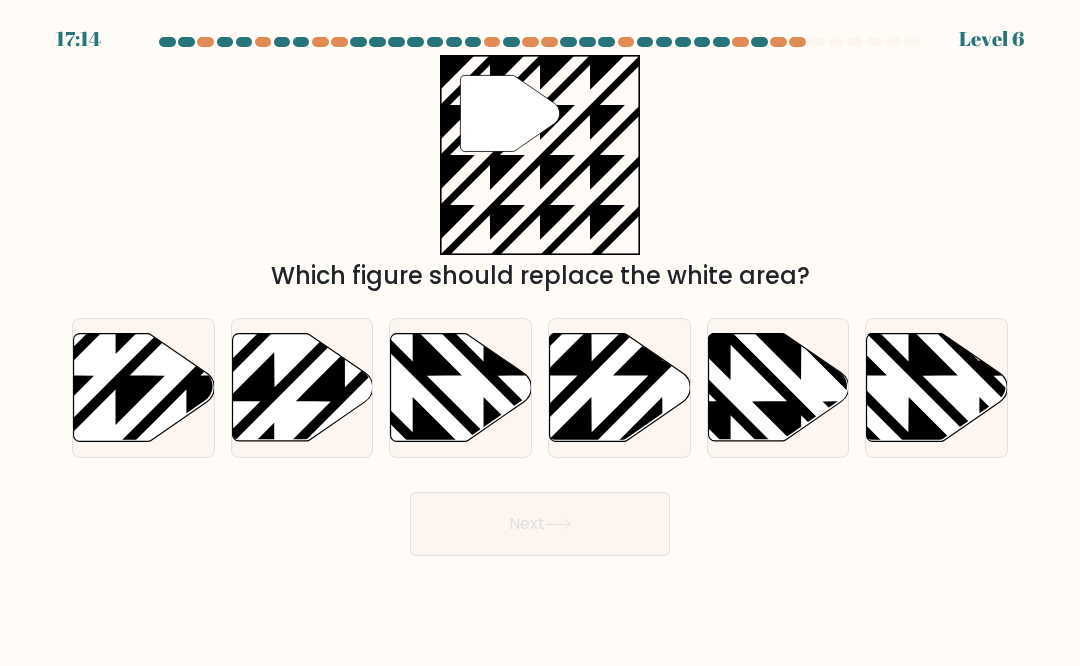 click 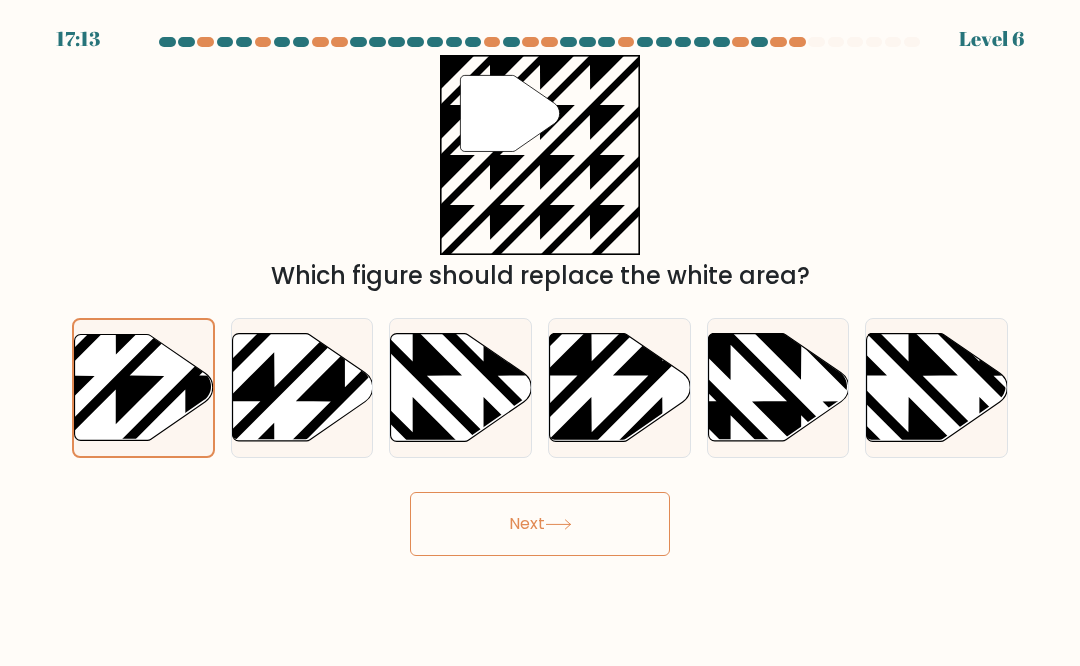 click 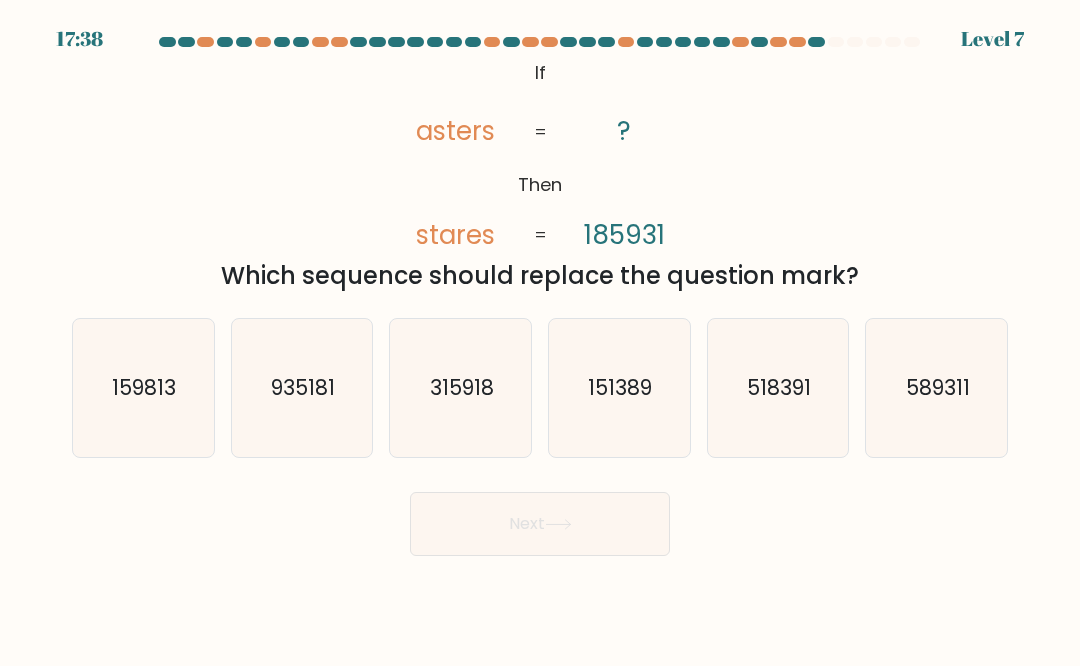 click on "518391" 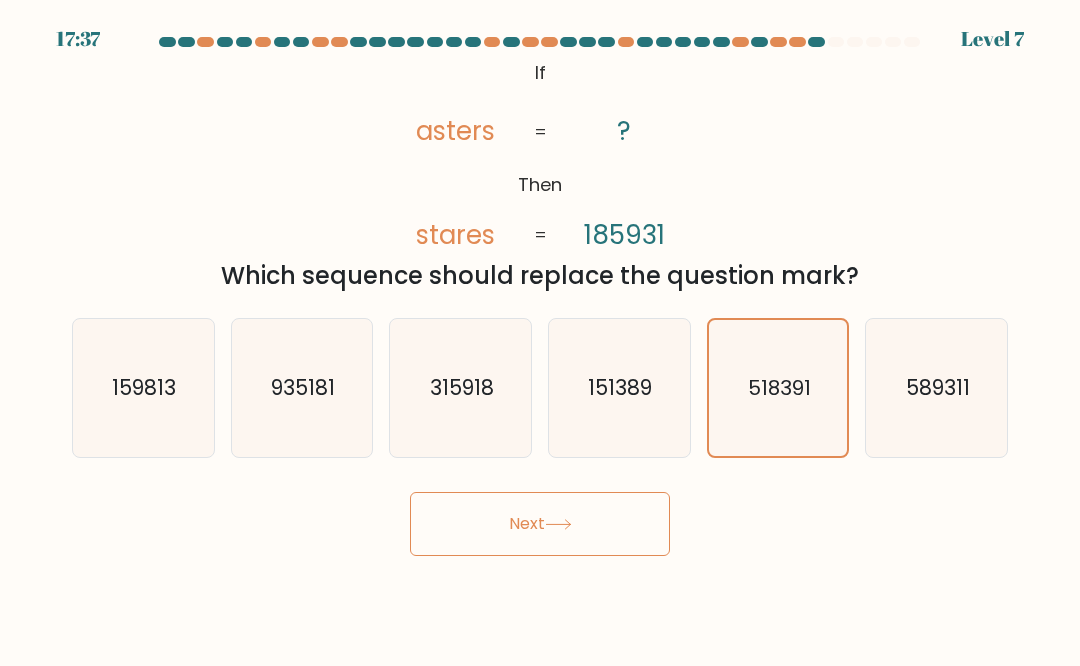 click on "Next" at bounding box center (540, 524) 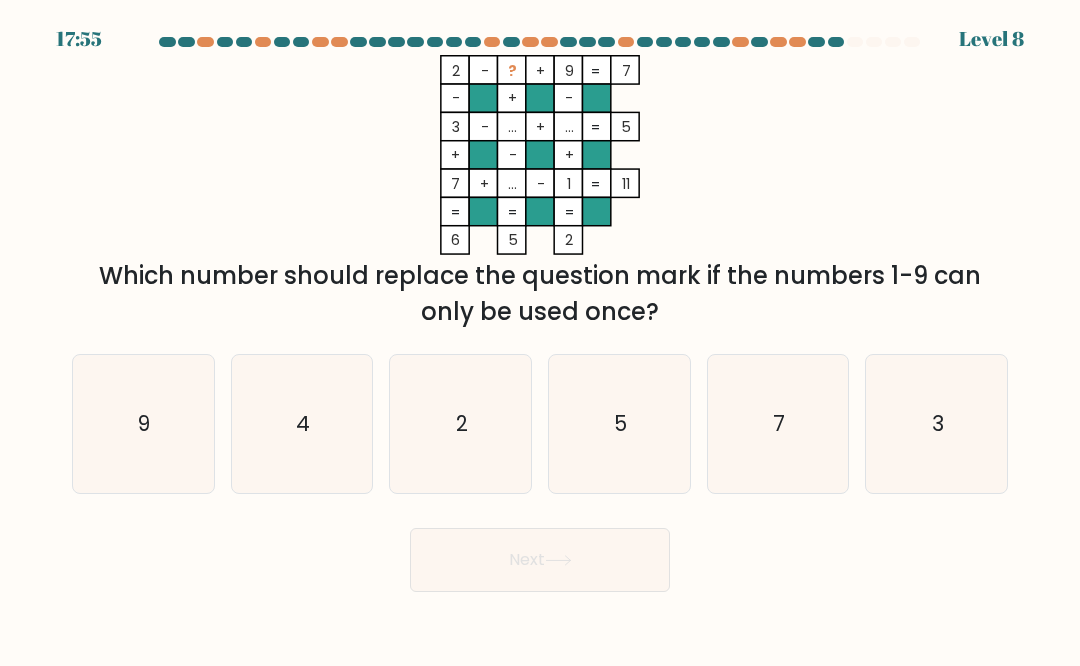 click on "4" 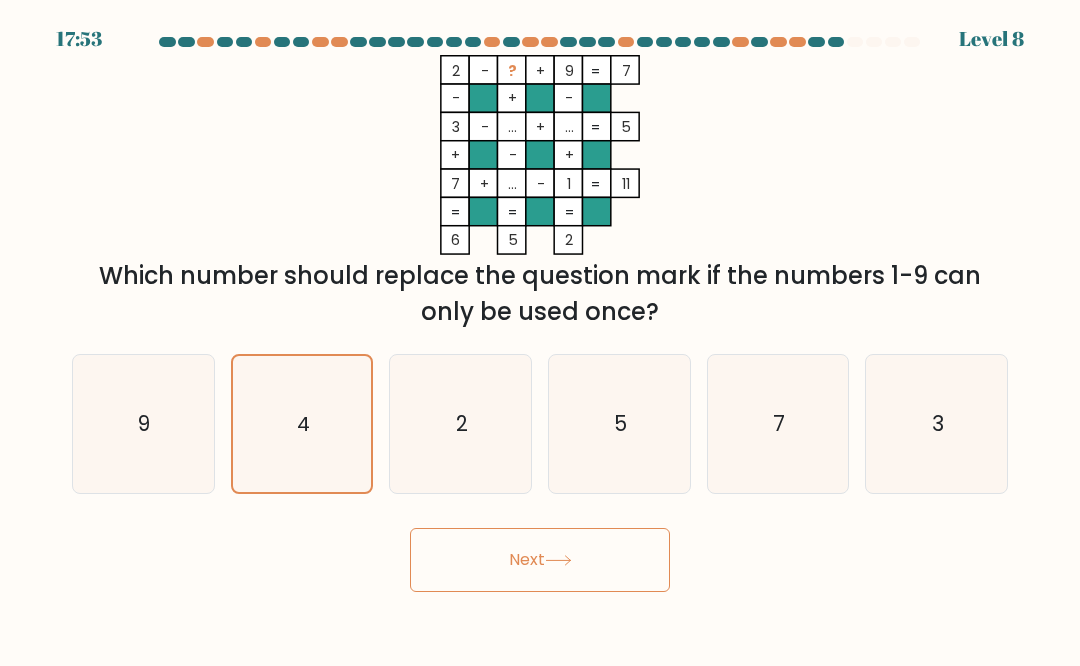 click on "Next" at bounding box center (540, 560) 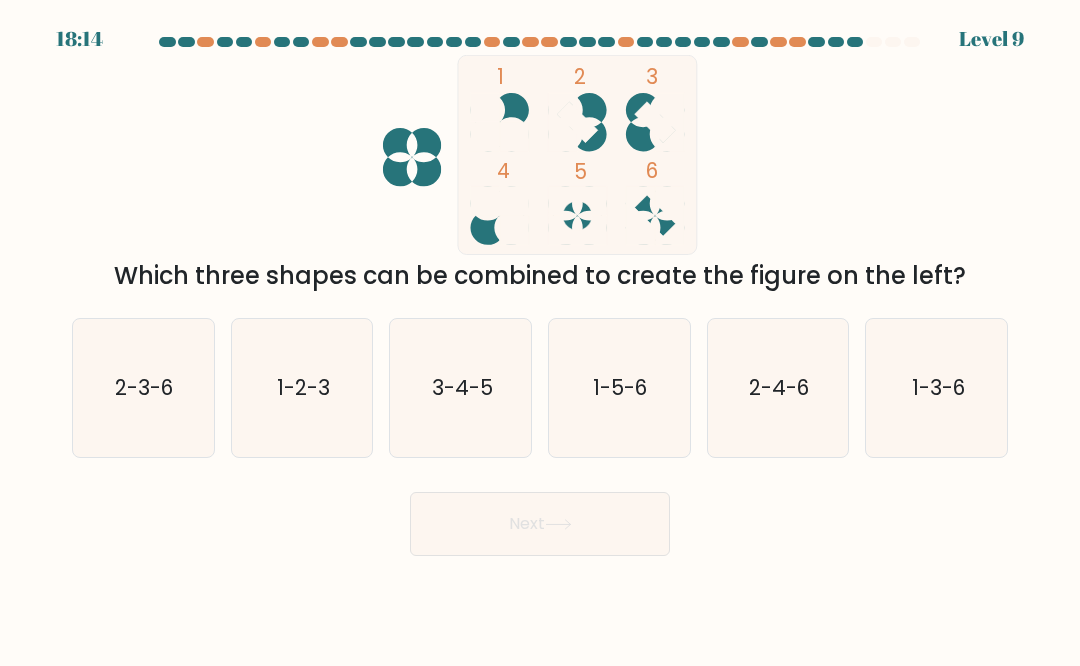 click on "2-3-6" 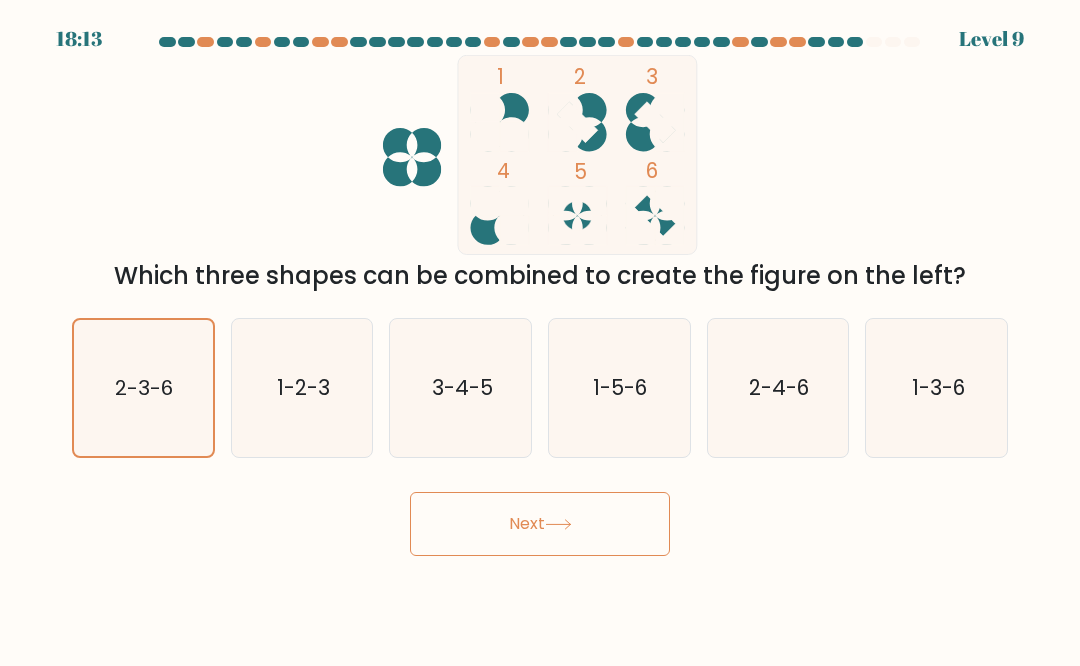 click on "Next" at bounding box center [540, 524] 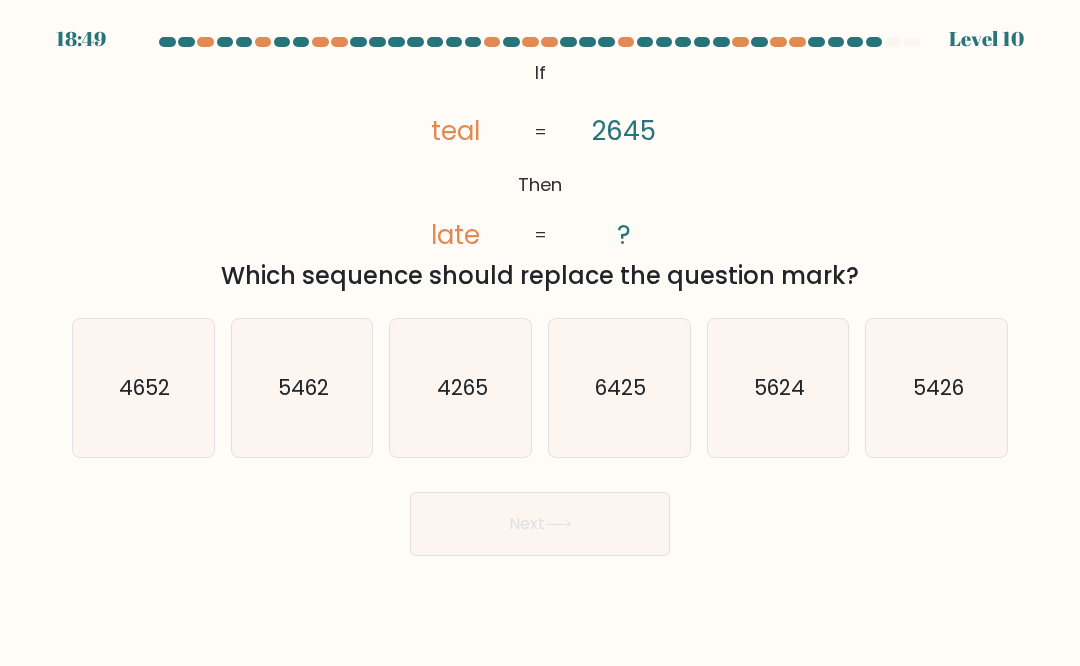 click on "5462" 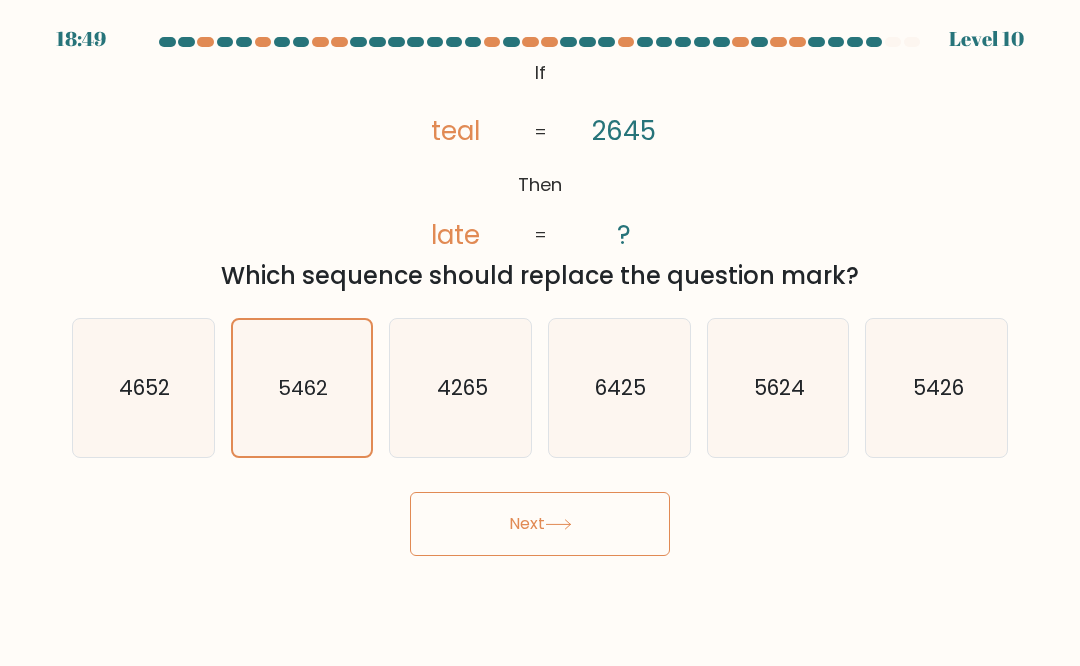 click on "Next" at bounding box center [540, 524] 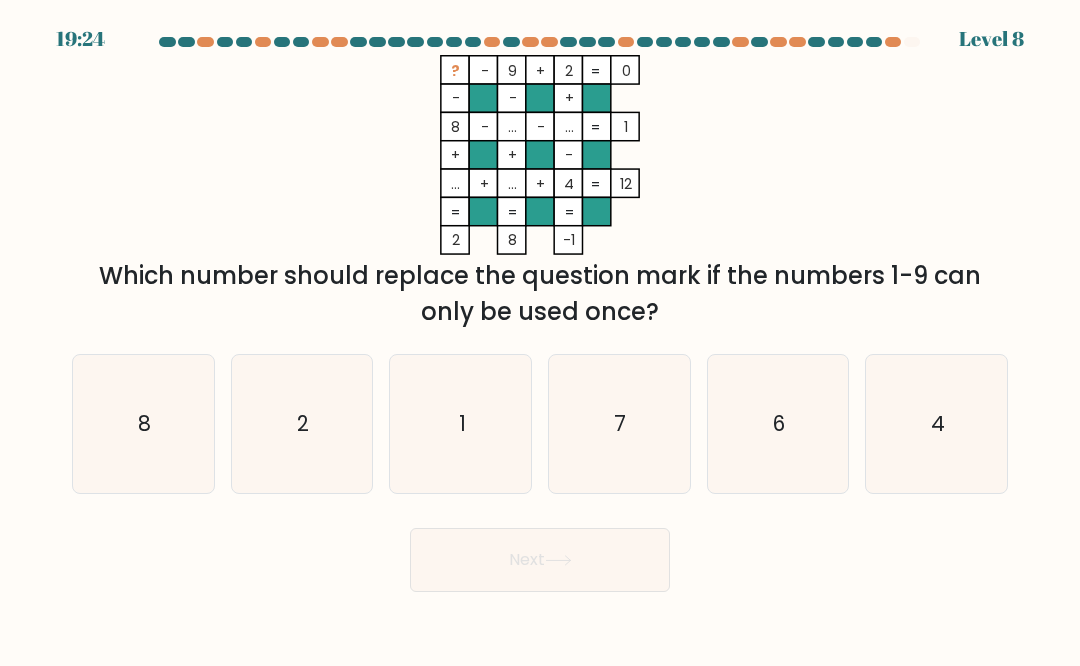 click on "7" 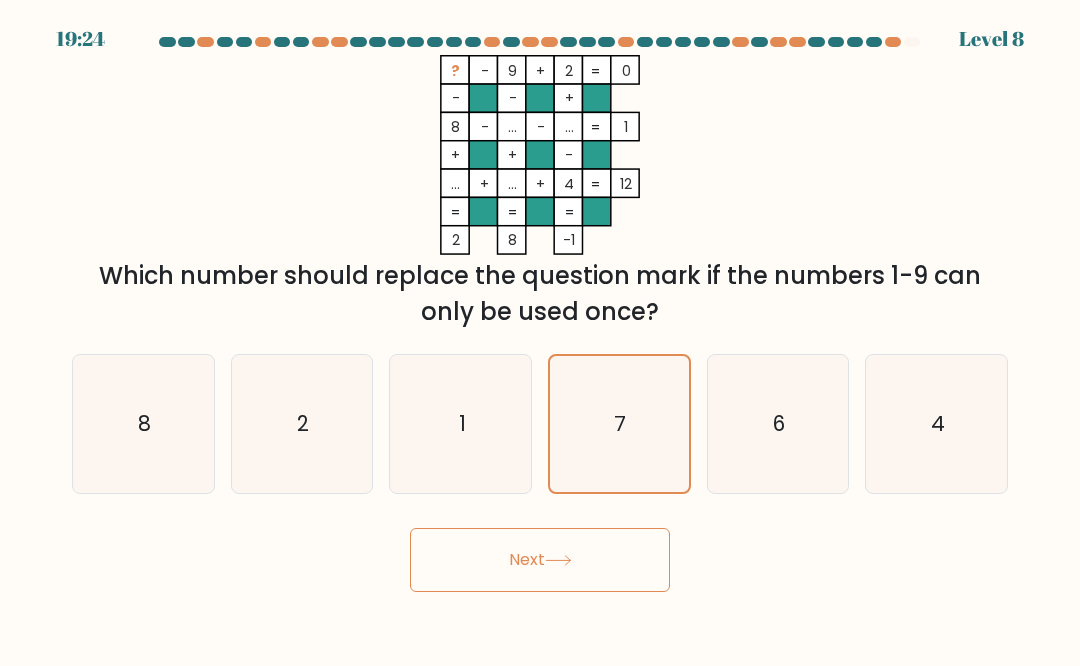 click on "Next" at bounding box center [540, 560] 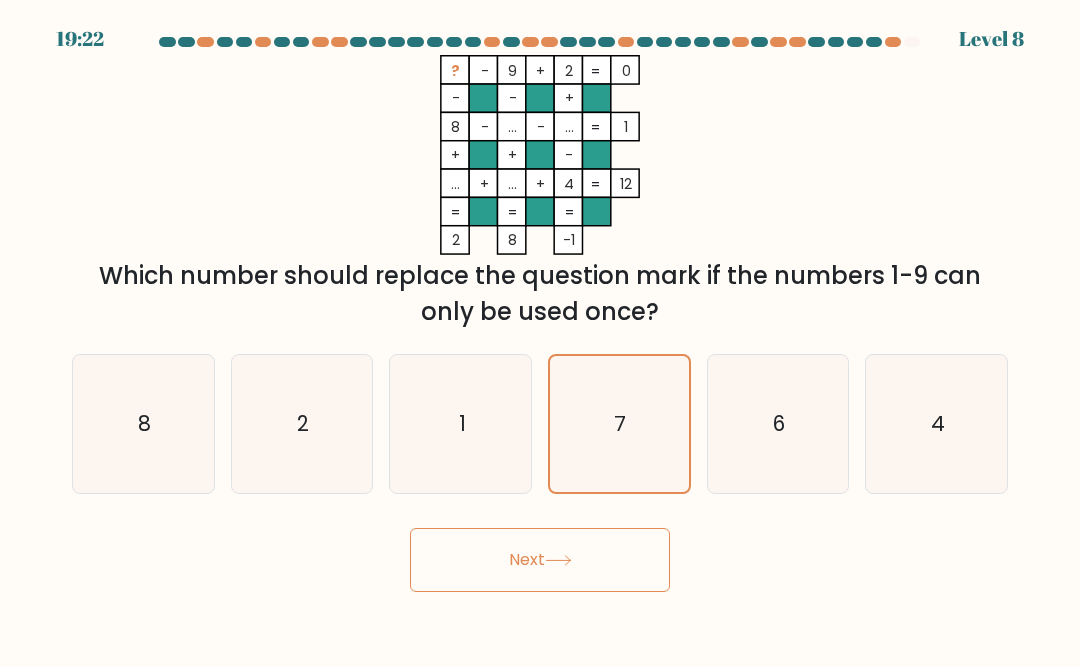 click on "Next" at bounding box center (540, 560) 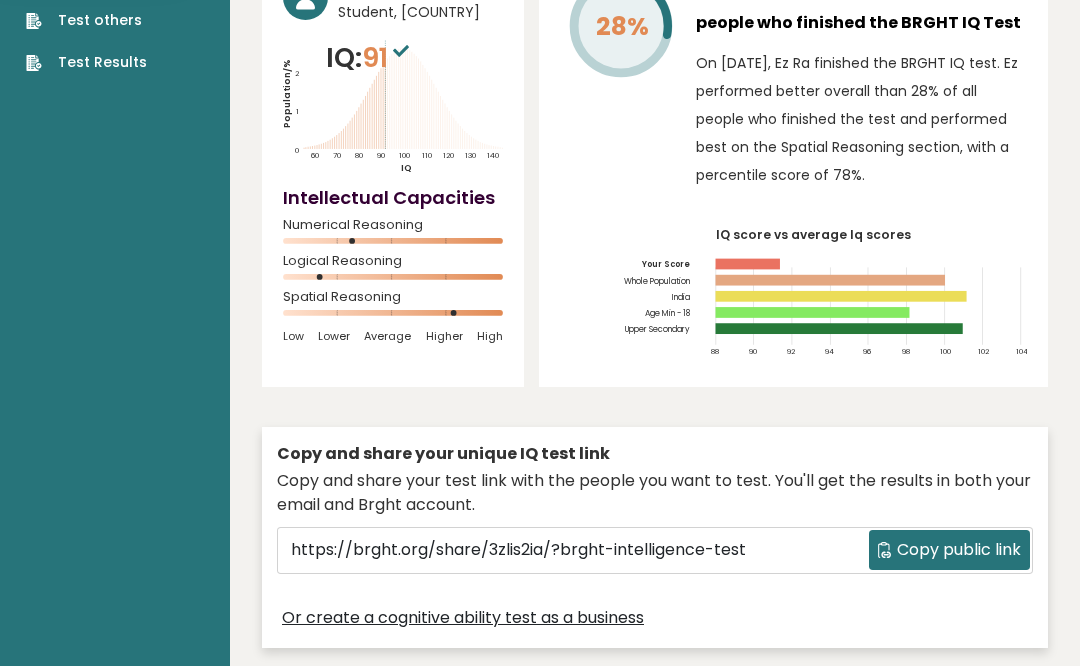 scroll, scrollTop: 0, scrollLeft: 0, axis: both 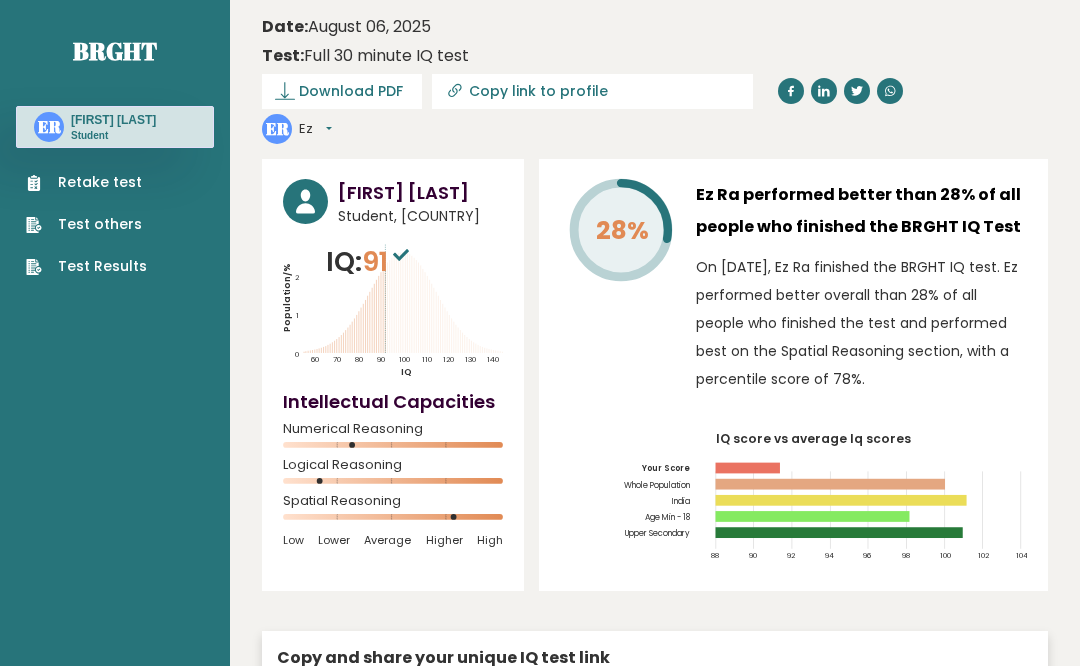 click on "Ez" at bounding box center [315, 129] 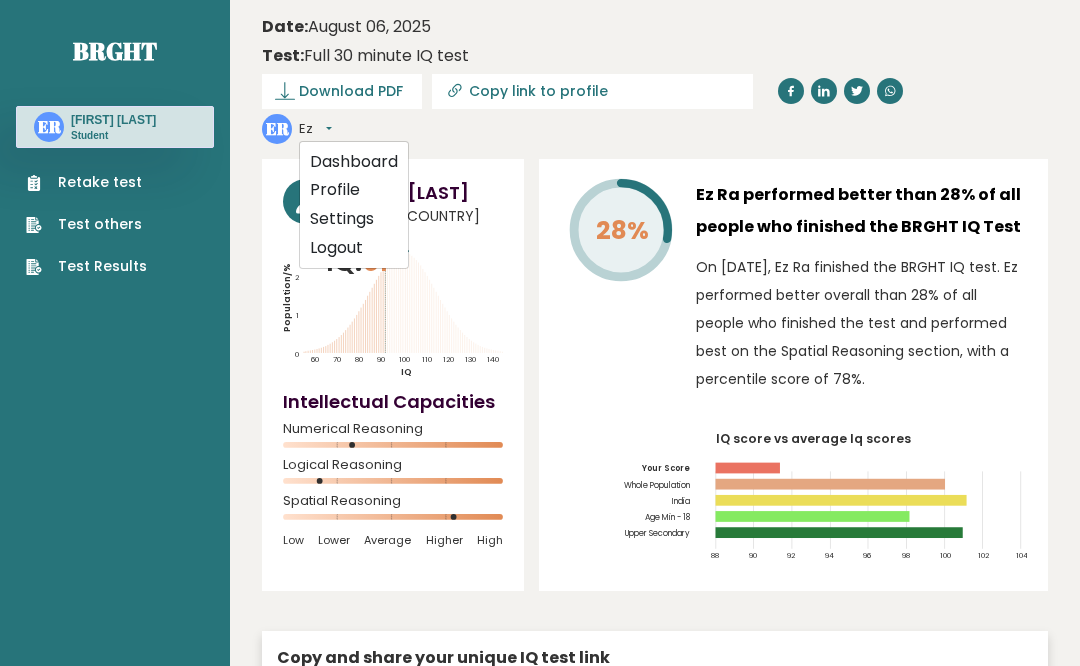 click on "Settings" at bounding box center (354, 219) 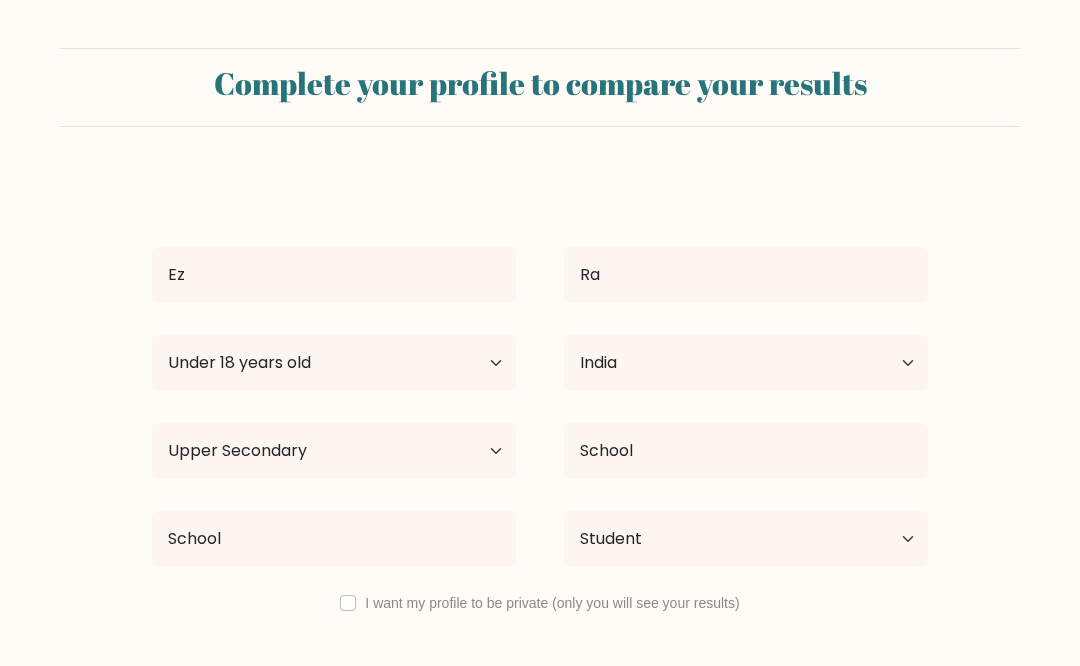 select on "min_18" 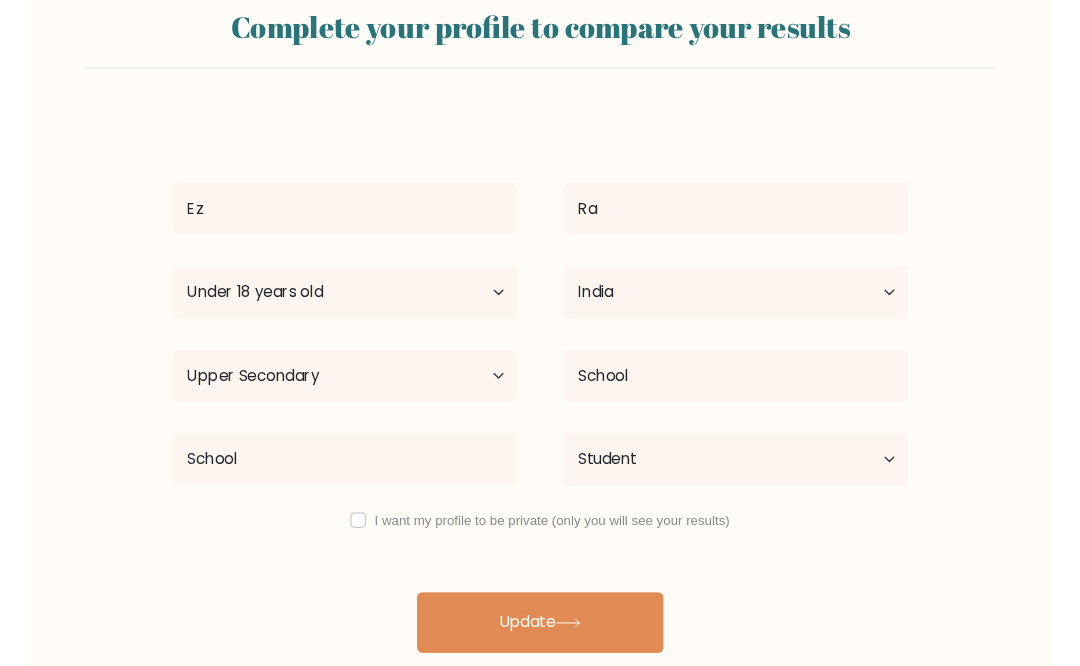 scroll, scrollTop: 74, scrollLeft: 0, axis: vertical 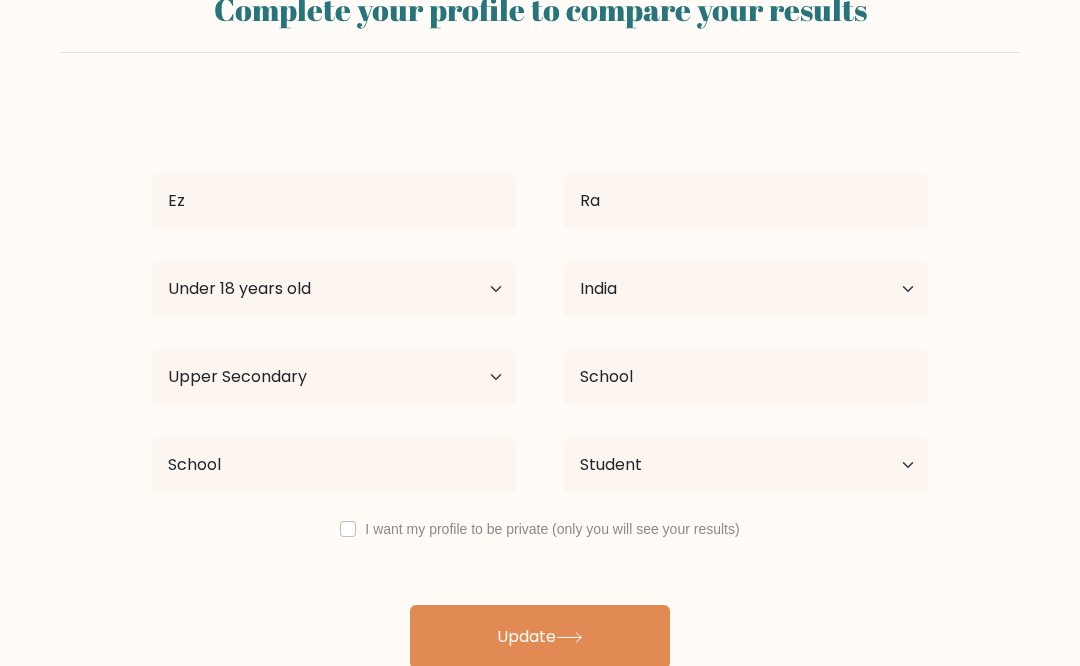 click on "Update" at bounding box center (540, 637) 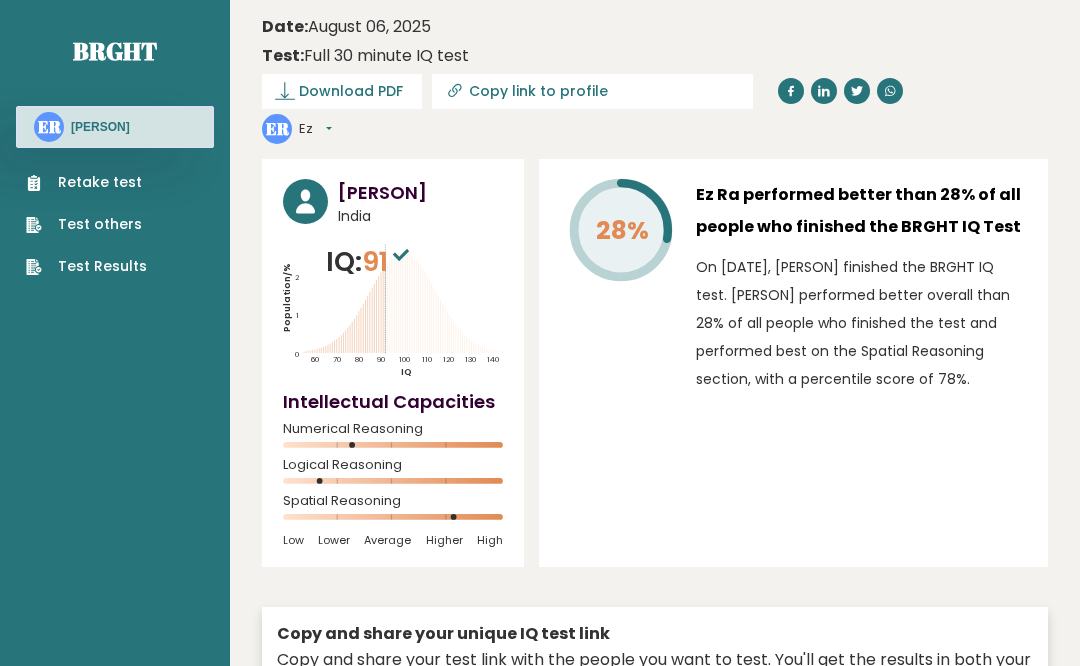scroll, scrollTop: 0, scrollLeft: 0, axis: both 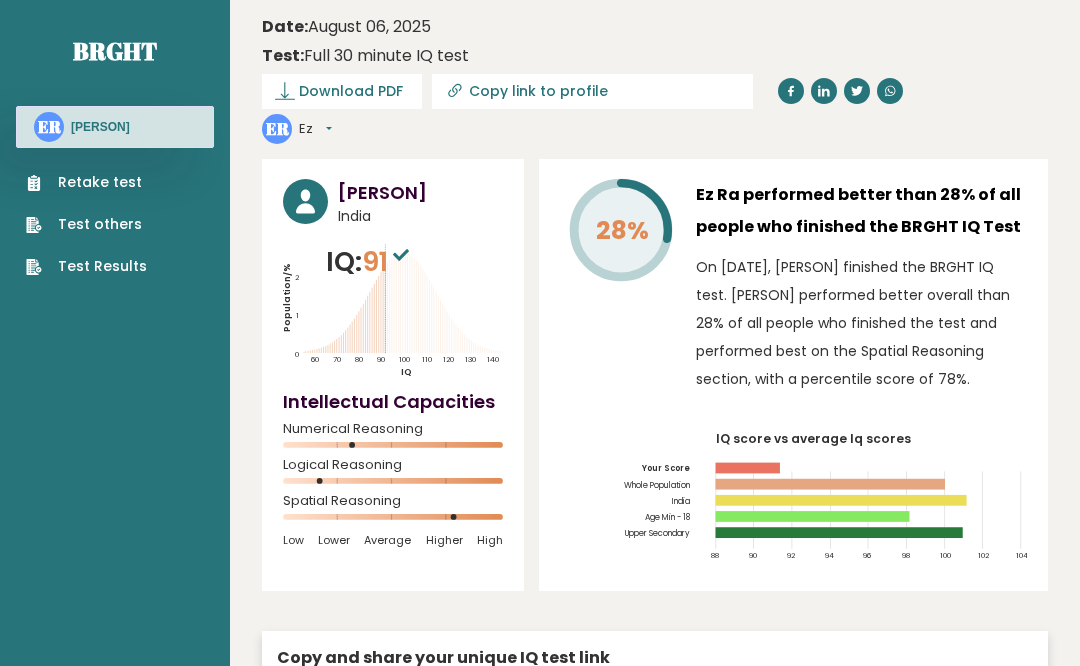 click on "Ez" at bounding box center (315, 129) 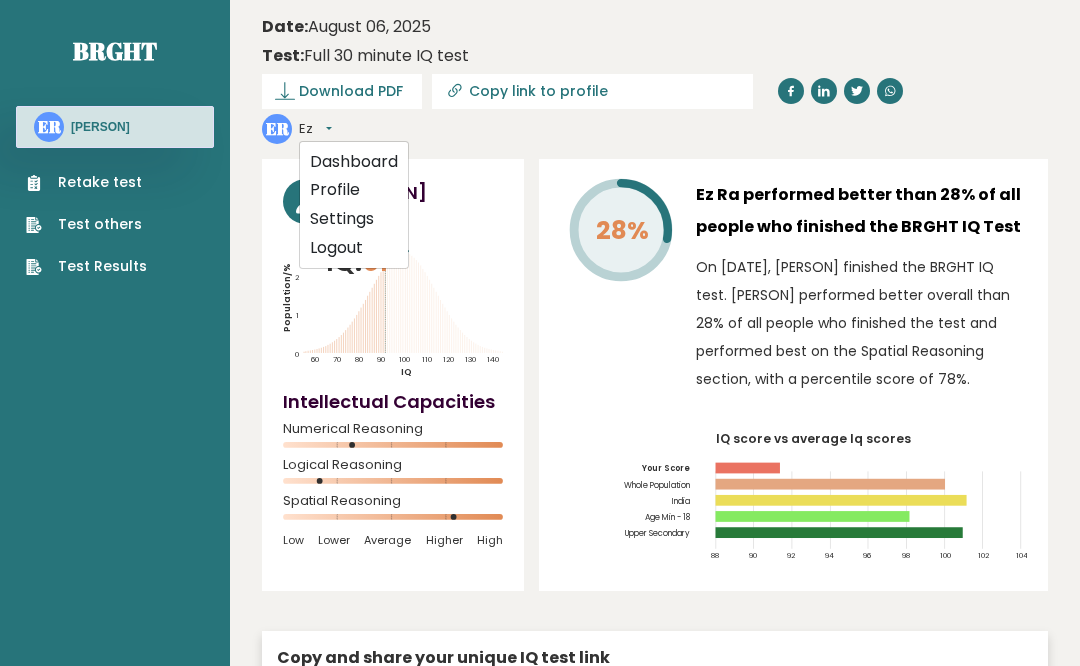 click on "Settings" at bounding box center (354, 219) 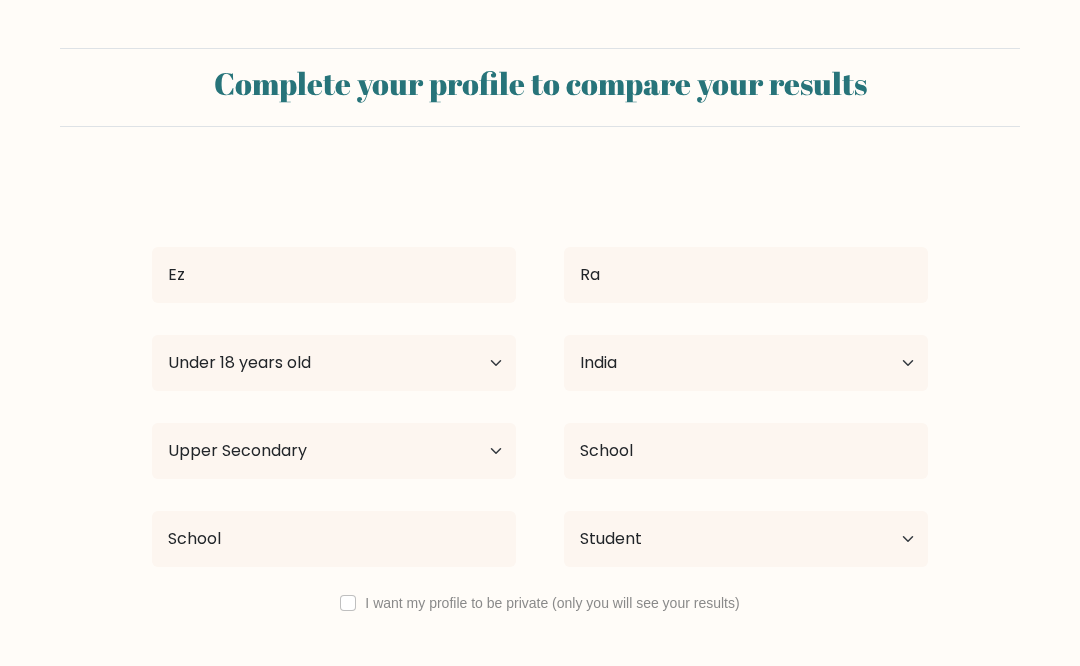 select on "min_18" 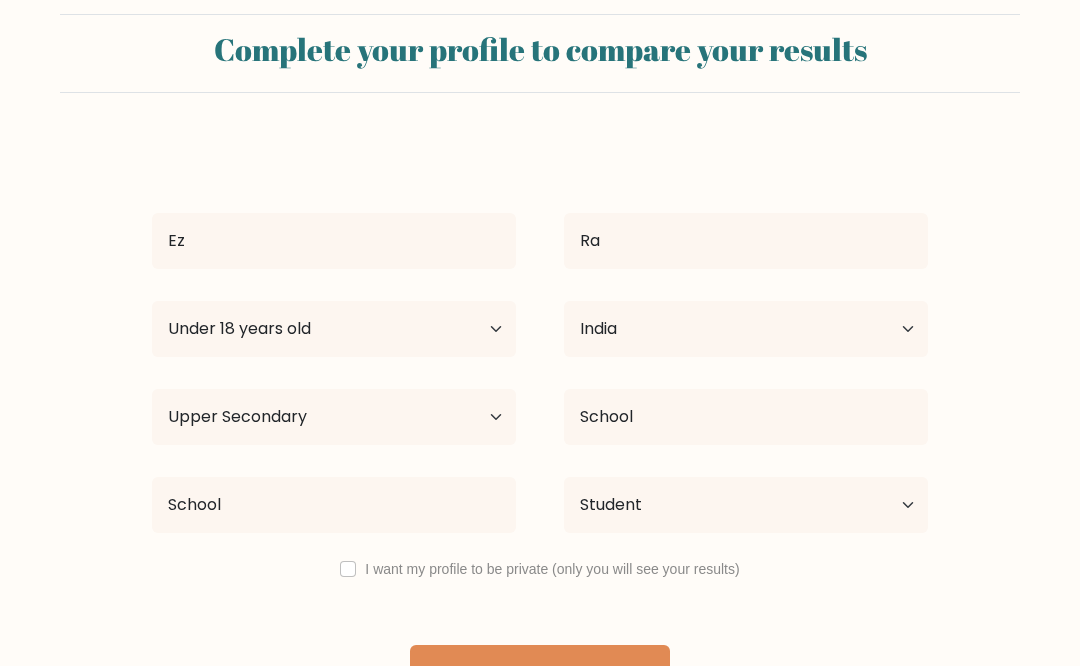 scroll, scrollTop: 92, scrollLeft: 0, axis: vertical 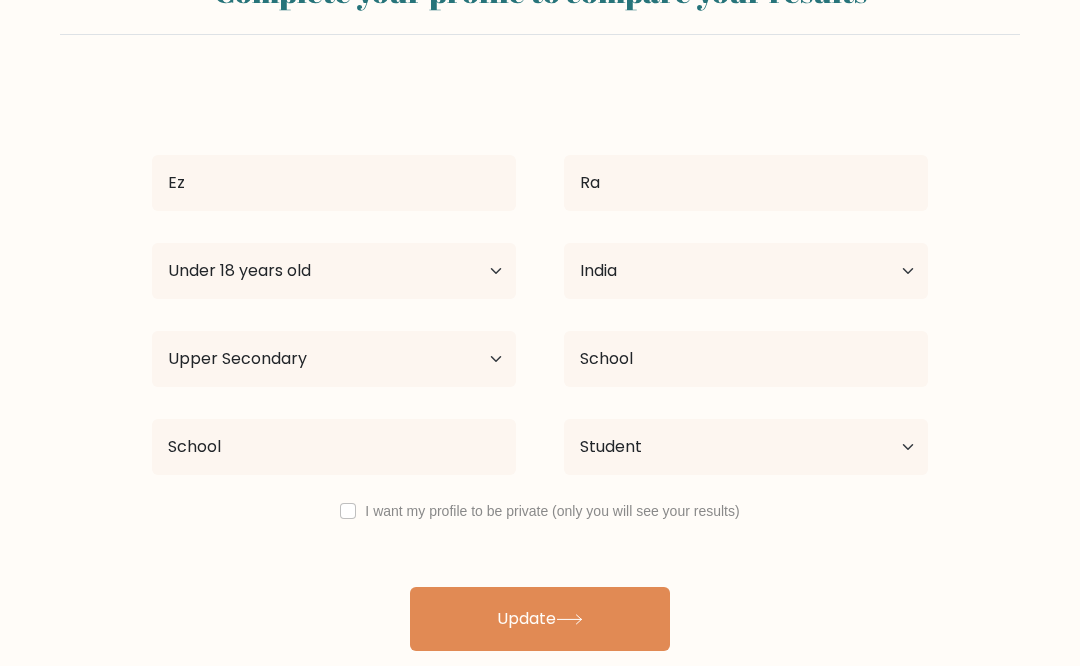click on "Update" at bounding box center (540, 619) 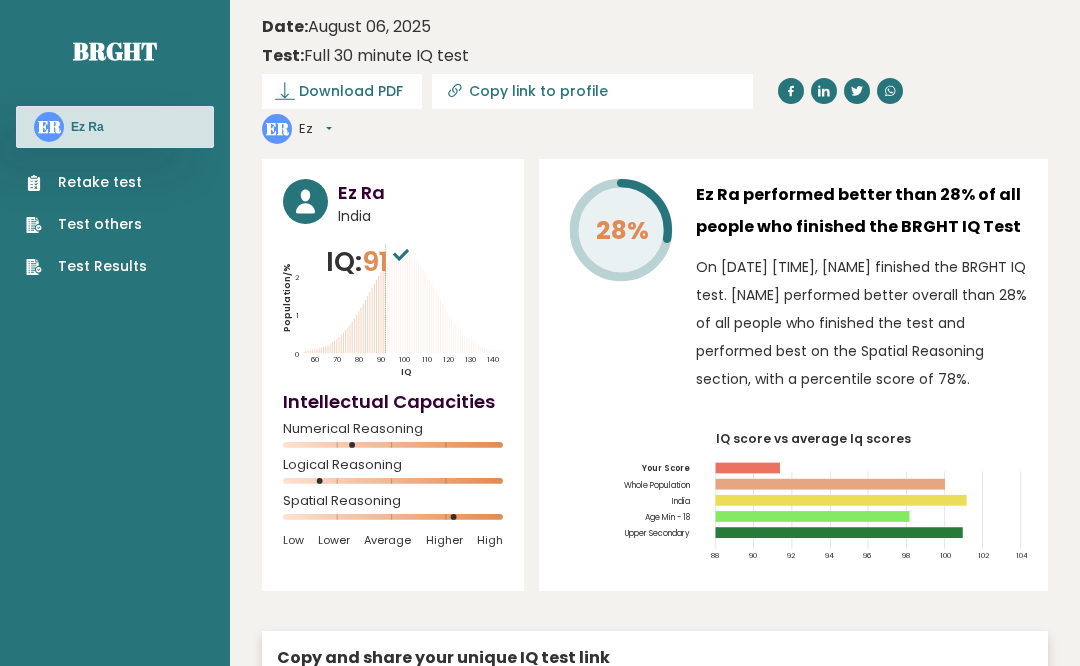 scroll, scrollTop: 0, scrollLeft: 0, axis: both 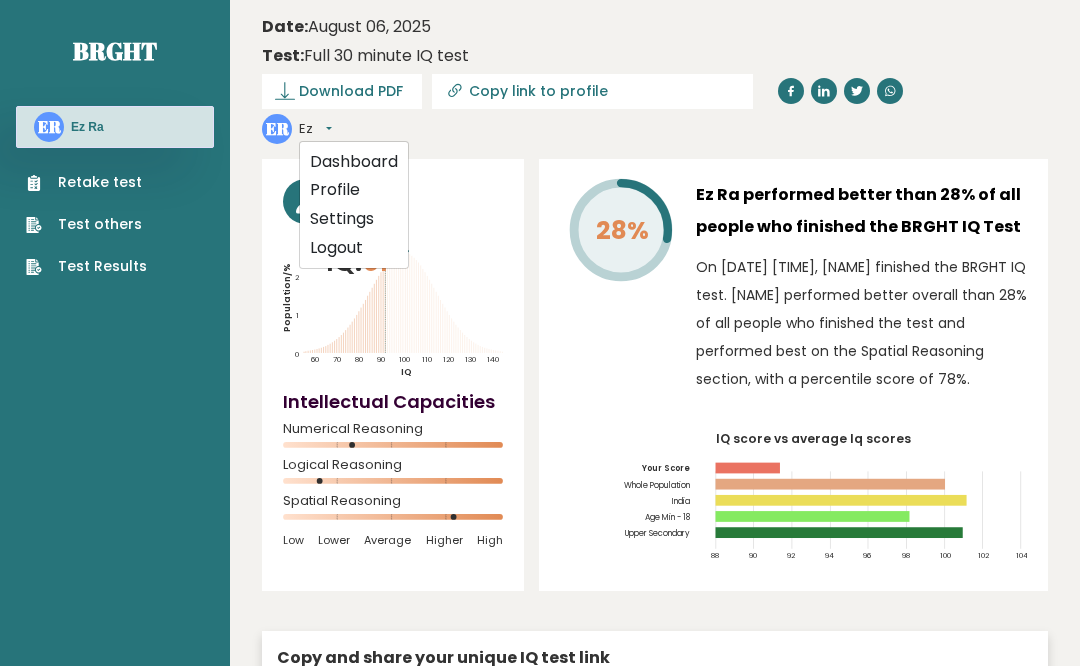 click on "Dashboard" at bounding box center [354, 161] 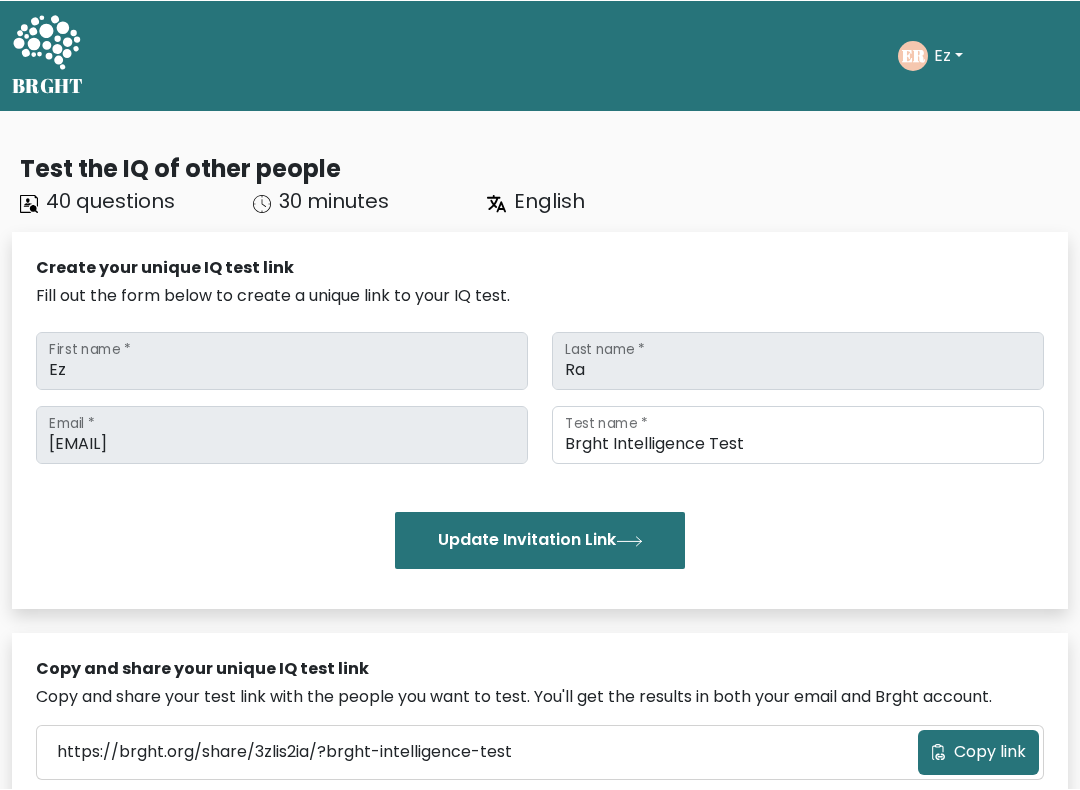 scroll, scrollTop: 0, scrollLeft: 0, axis: both 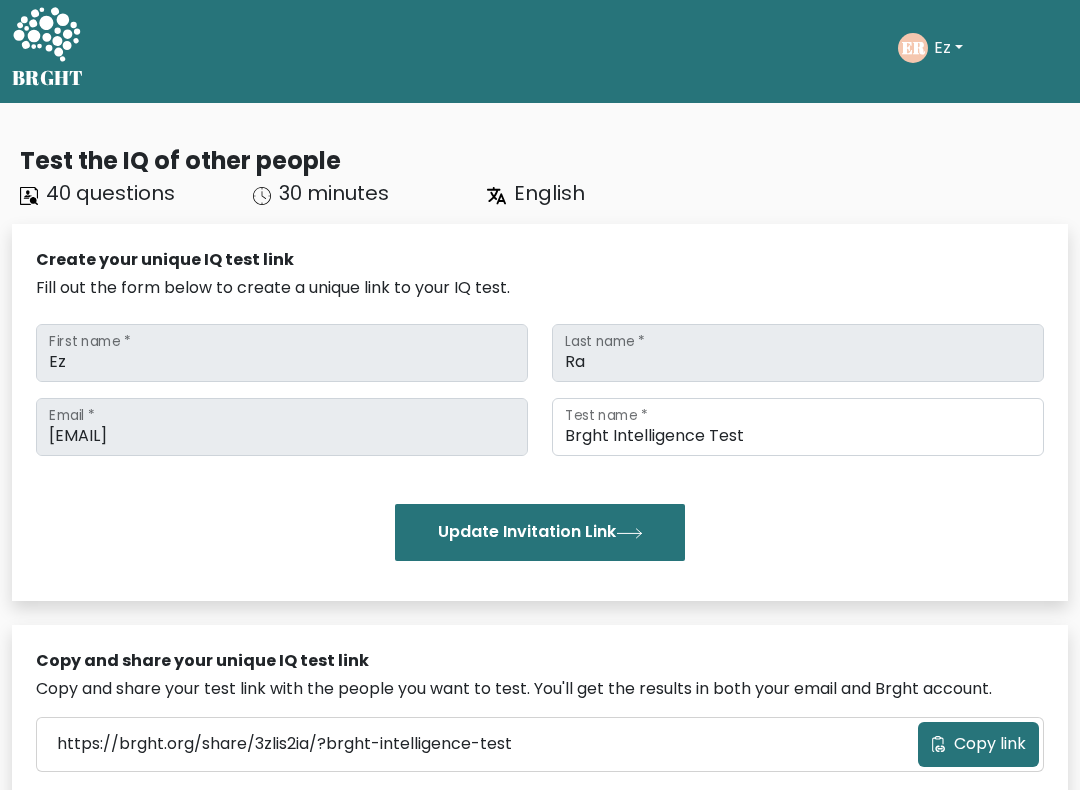 click on "Ez" at bounding box center (948, 49) 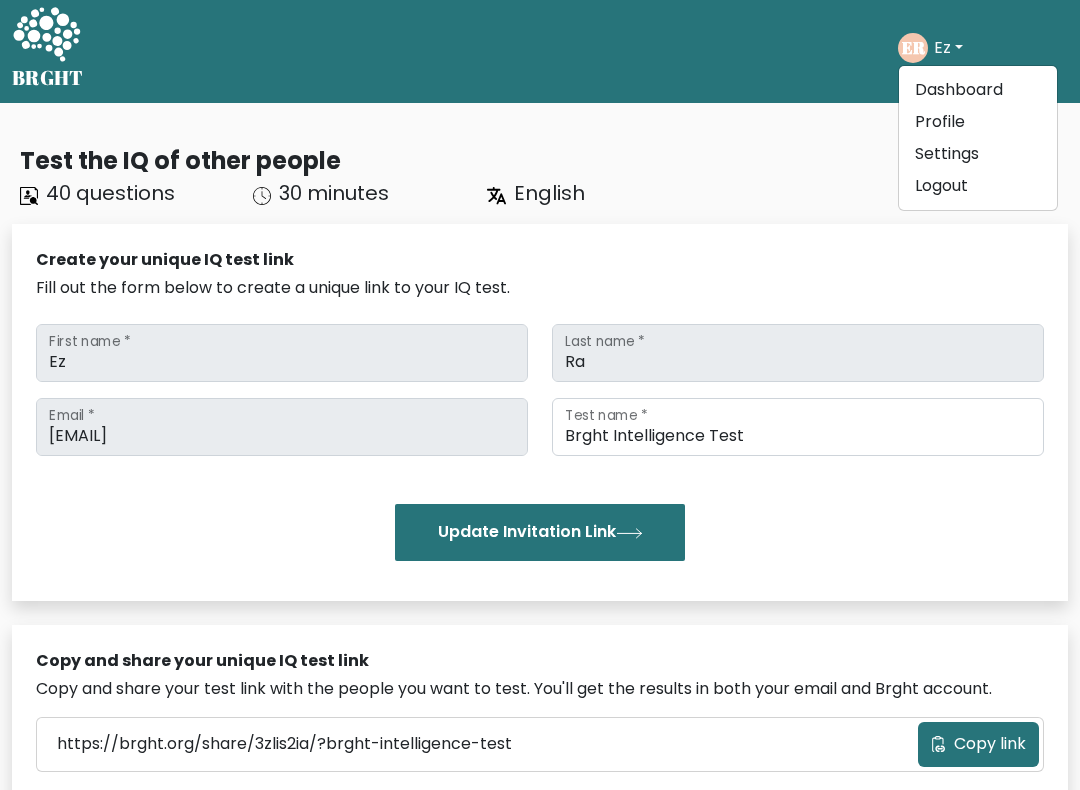 click on "Test the IQ of other people
40 questions
30 minutes
English
Create your unique IQ test link
Fill out the form below to create a unique link to your IQ test.
[FIRST] [LAST]" at bounding box center [540, 674] 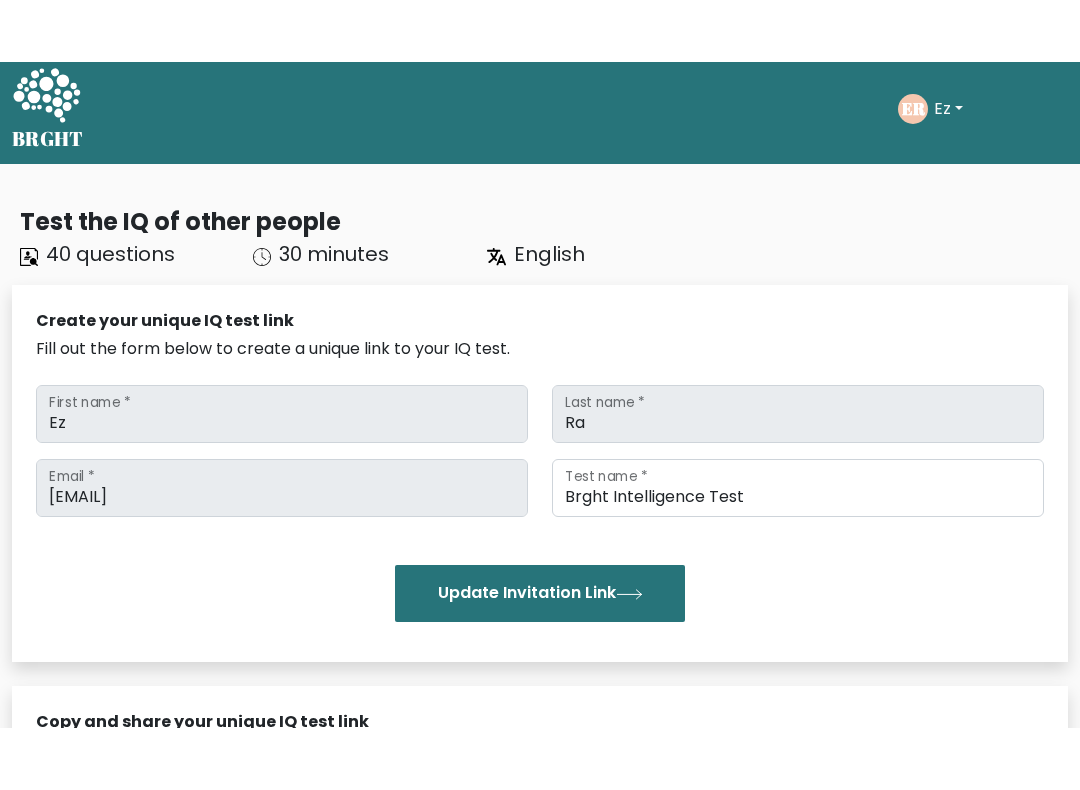 scroll, scrollTop: 0, scrollLeft: 0, axis: both 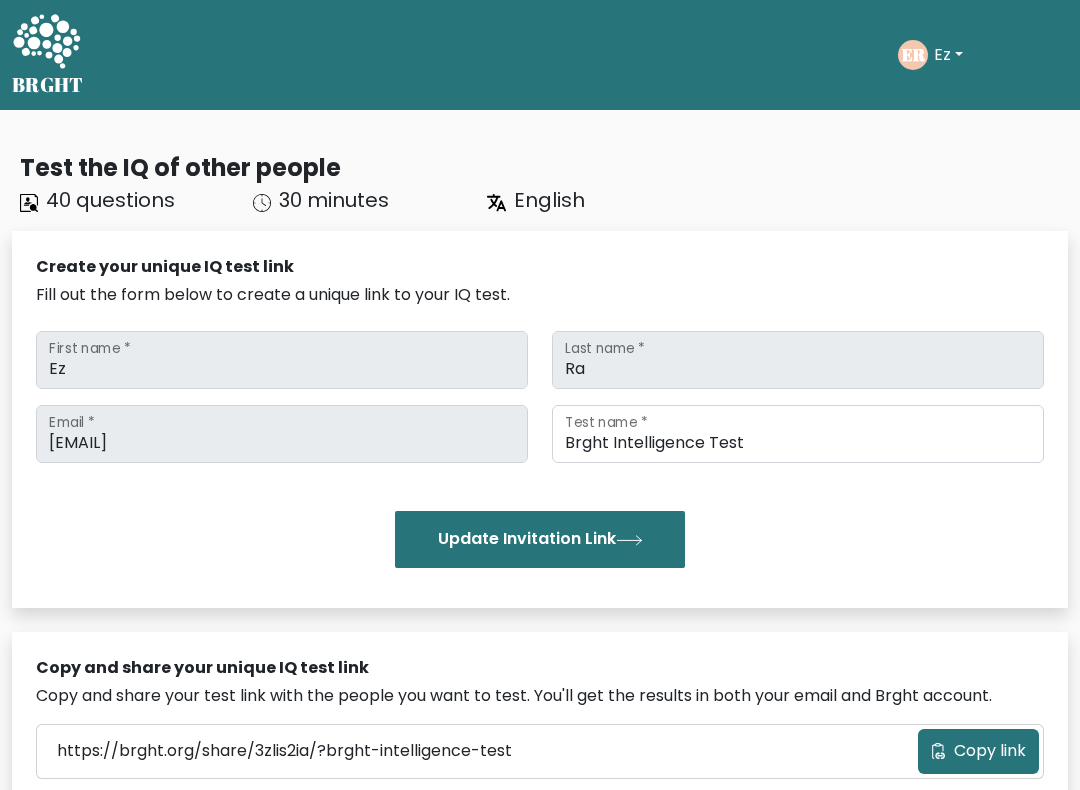 click on "daniya.s_2022@outlook.com" at bounding box center (282, 434) 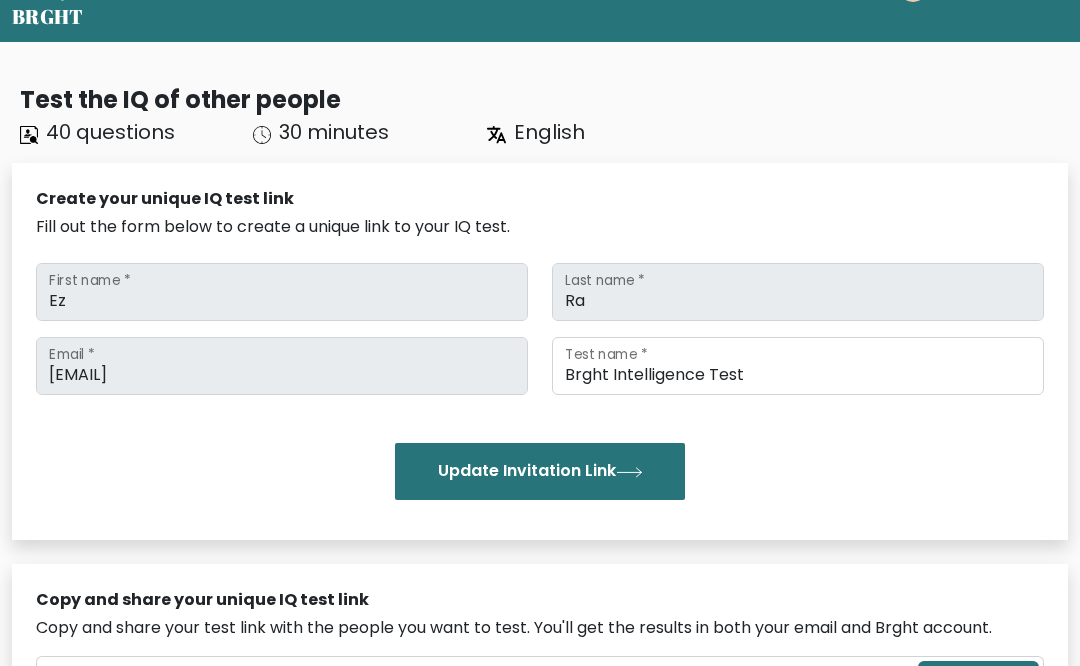 scroll, scrollTop: 0, scrollLeft: 0, axis: both 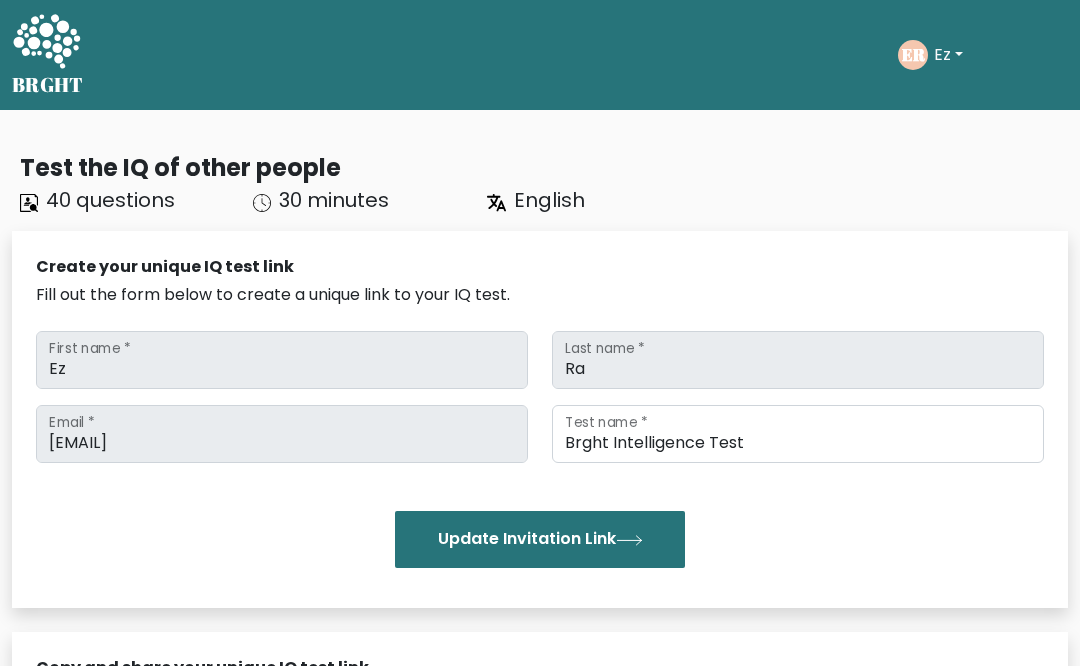 click on "Ez" at bounding box center [948, 55] 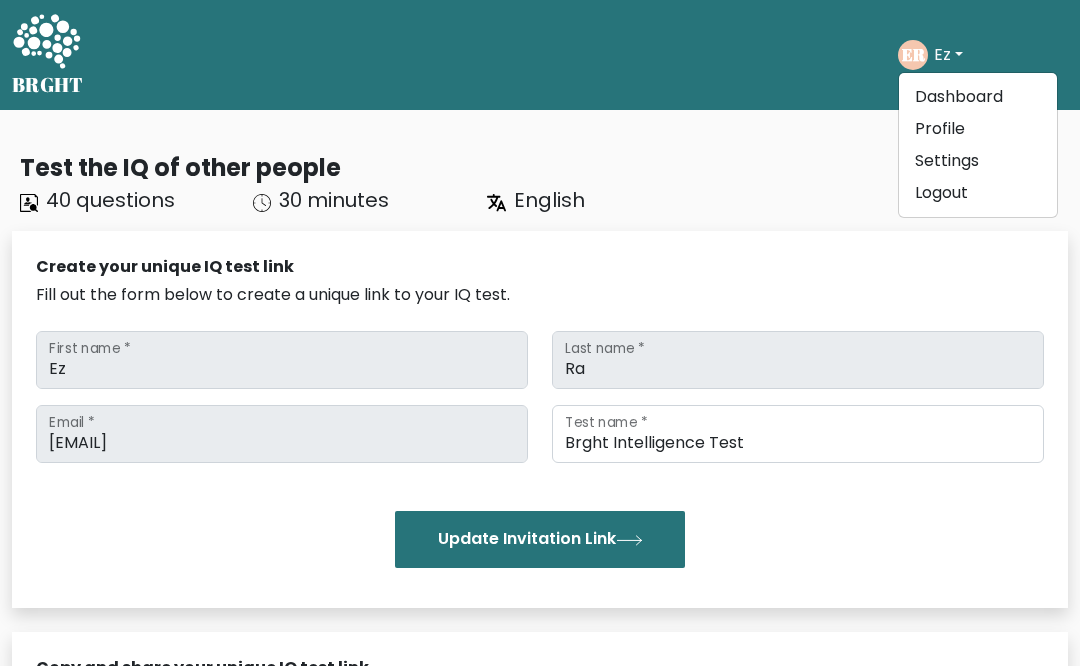 click on "Settings" at bounding box center [978, 161] 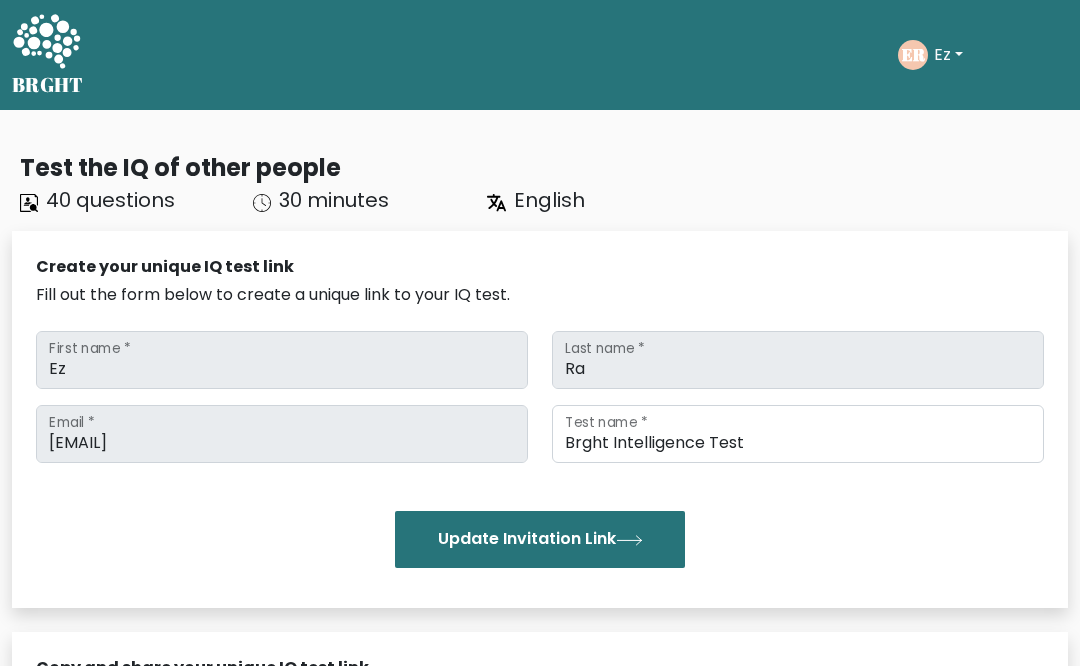 click on "Take the test
ER
Ez
Dashboard
Profile
Settings
Logout
Dashboard
Profile
Settings
Logout" at bounding box center (983, 55) 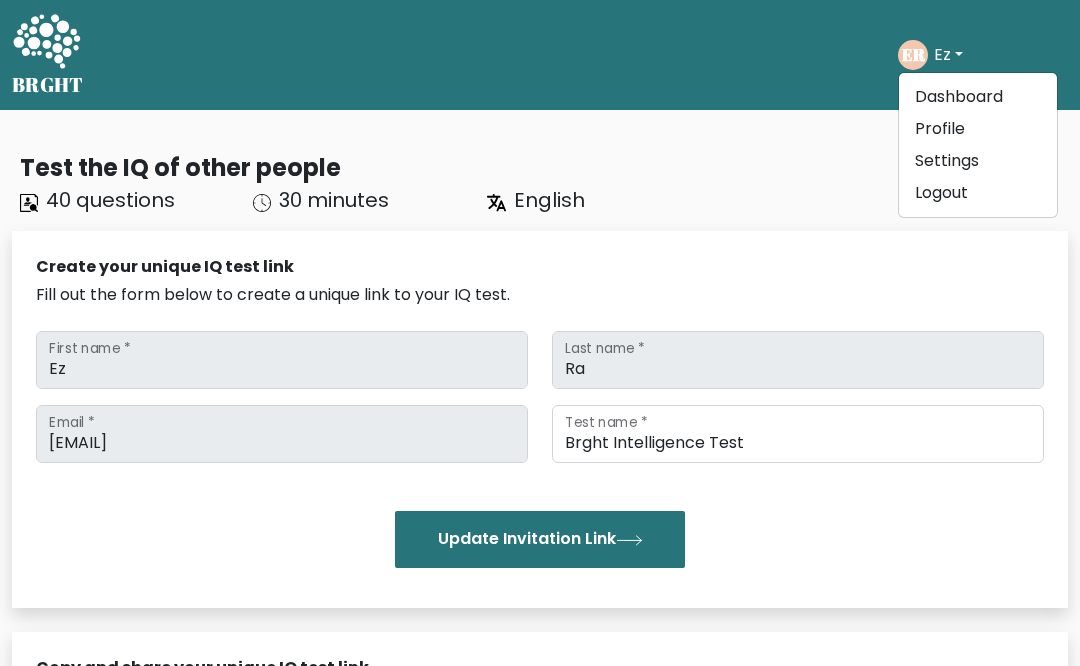 click on "Logout" at bounding box center (978, 193) 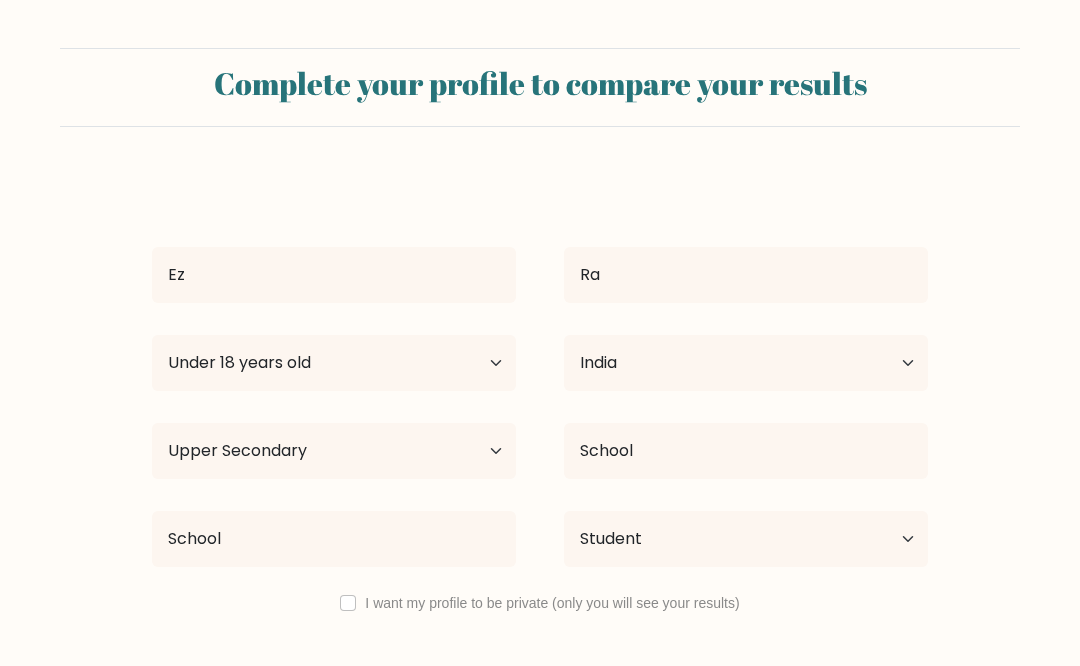 select on "min_18" 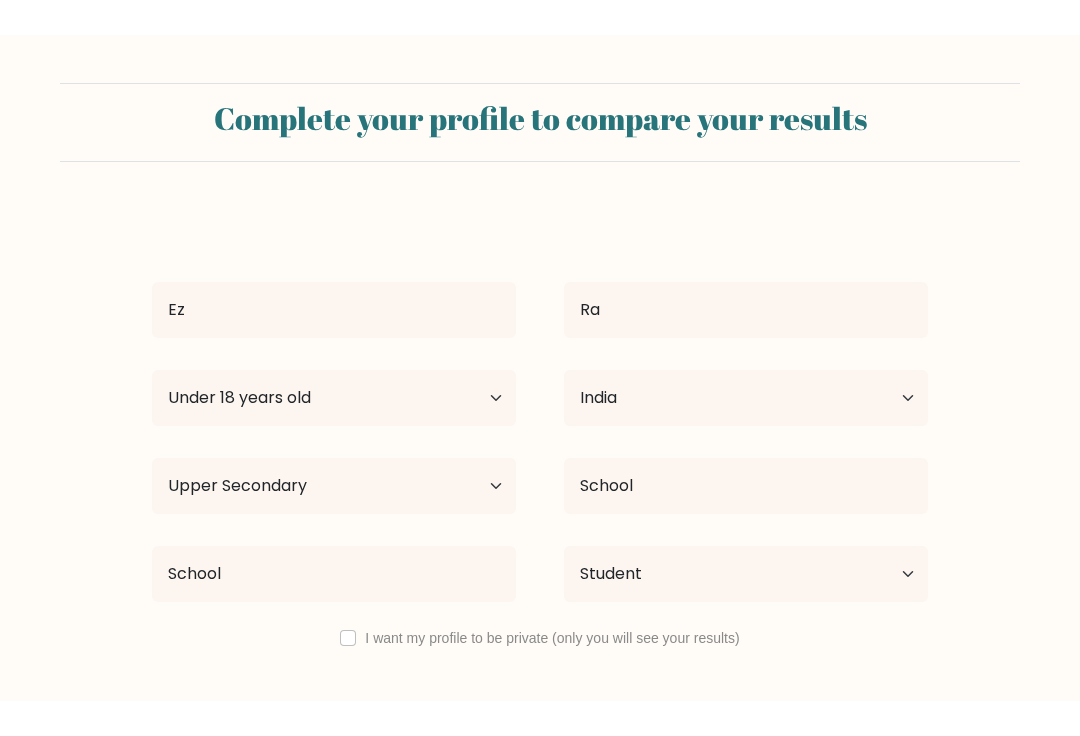 scroll, scrollTop: 0, scrollLeft: 0, axis: both 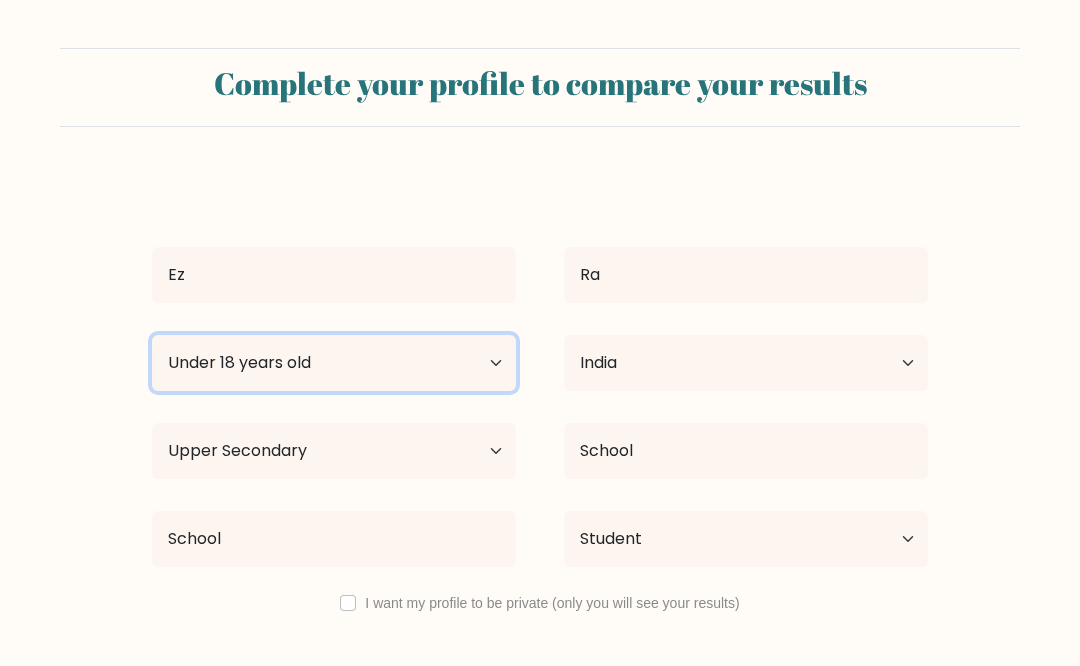 click on "Age
Under 18 years old
18-24 years old
25-34 years old
35-44 years old
45-54 years old
55-64 years old
65 years old and above" at bounding box center [334, 363] 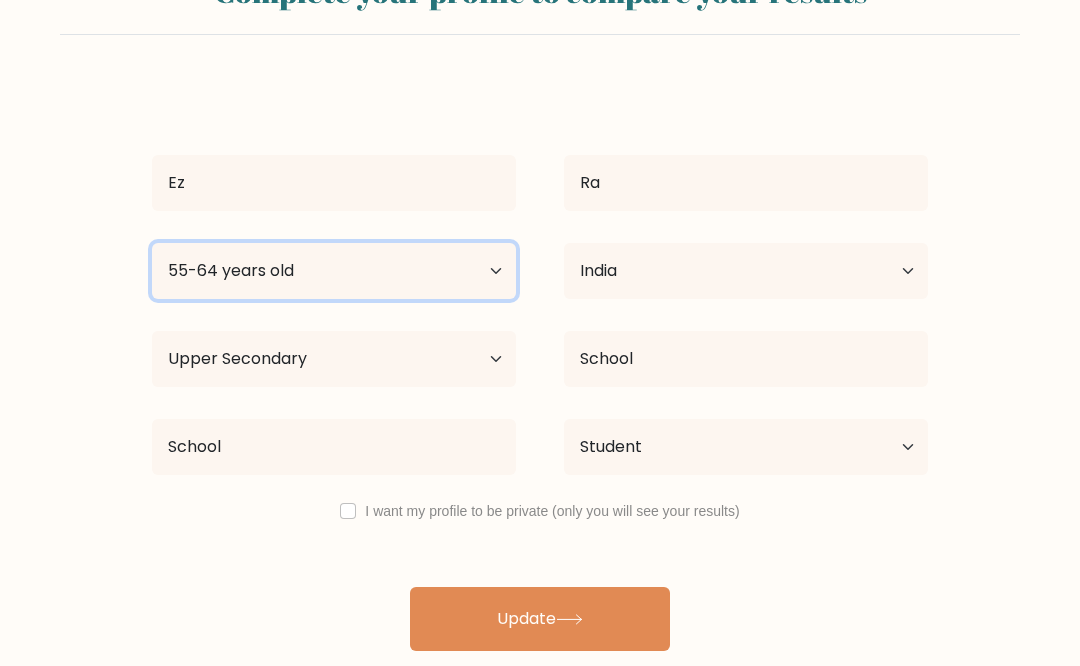scroll, scrollTop: 0, scrollLeft: 0, axis: both 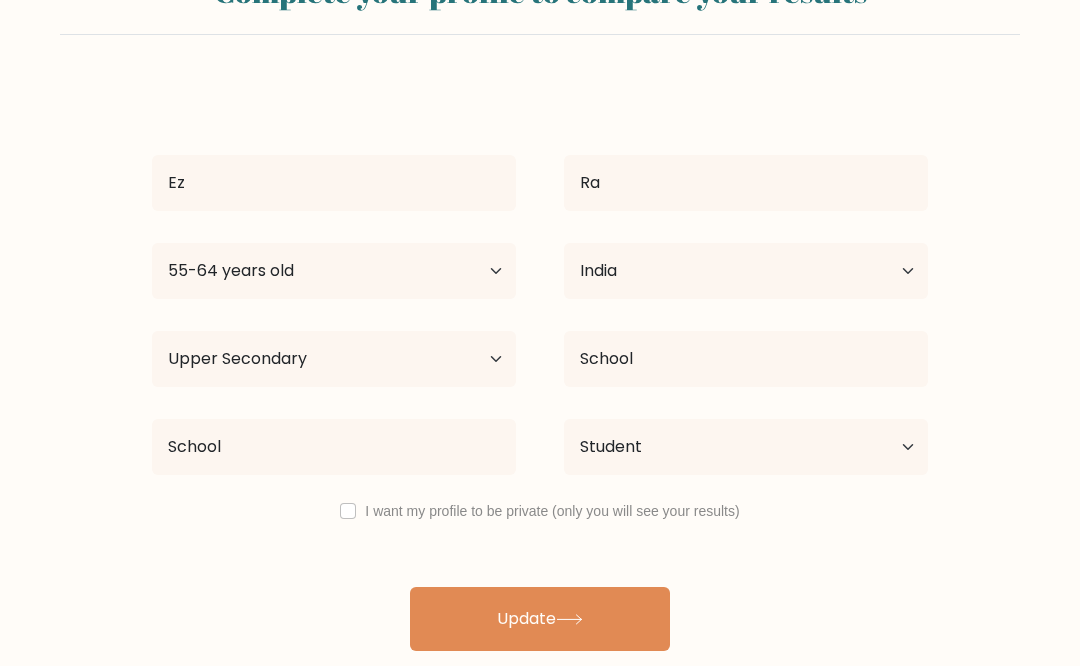 click on "Update" at bounding box center (540, 619) 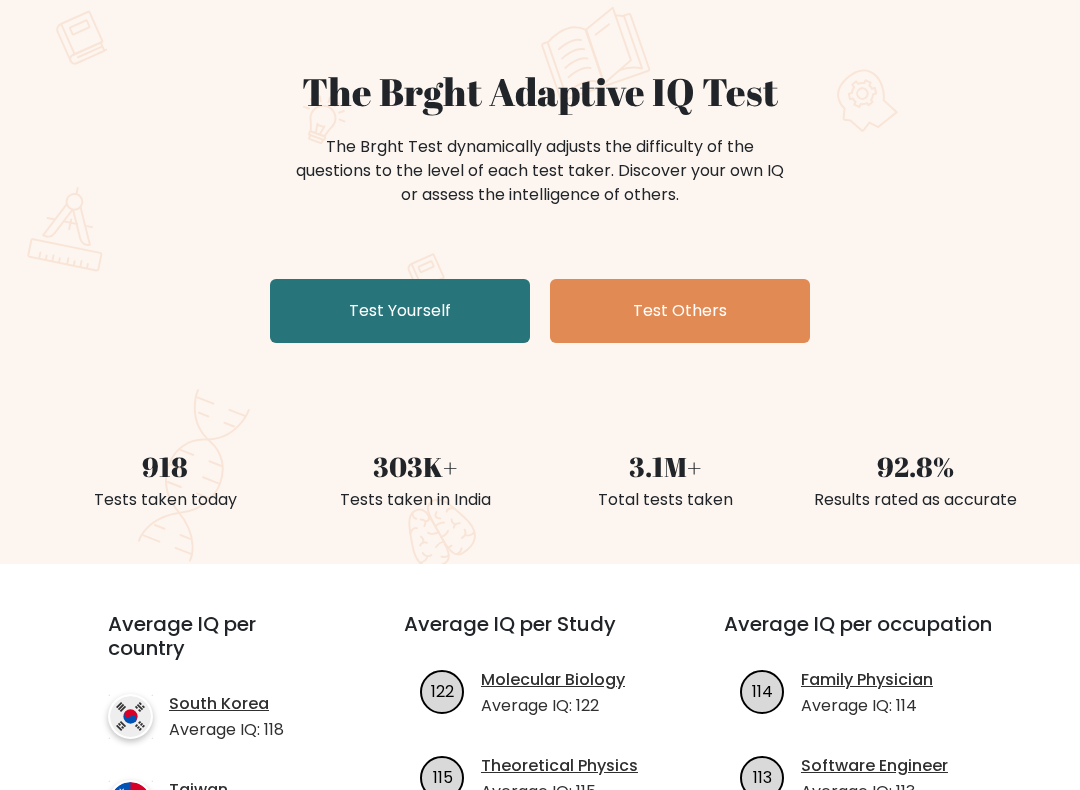 scroll, scrollTop: 137, scrollLeft: 0, axis: vertical 